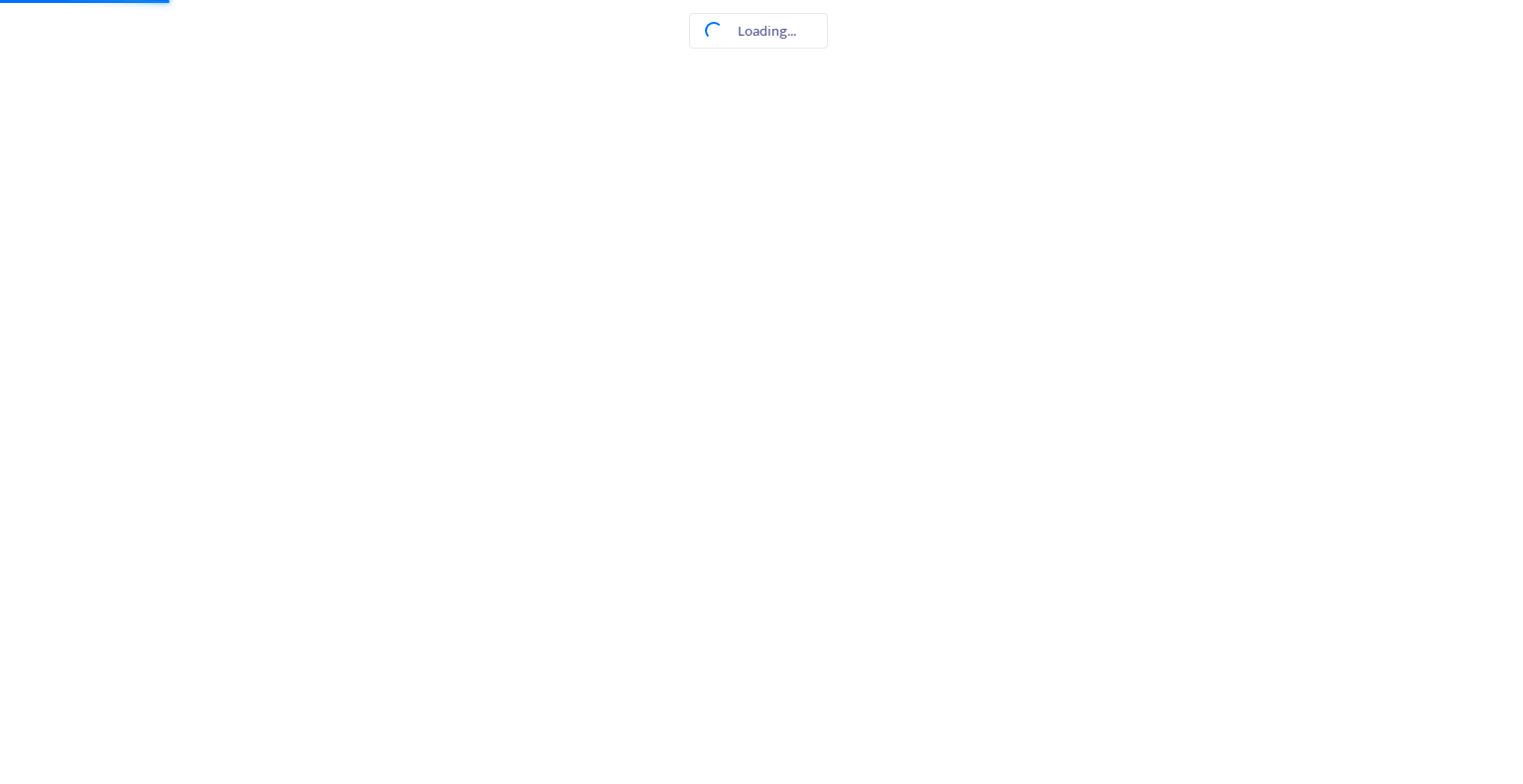 scroll, scrollTop: 0, scrollLeft: 0, axis: both 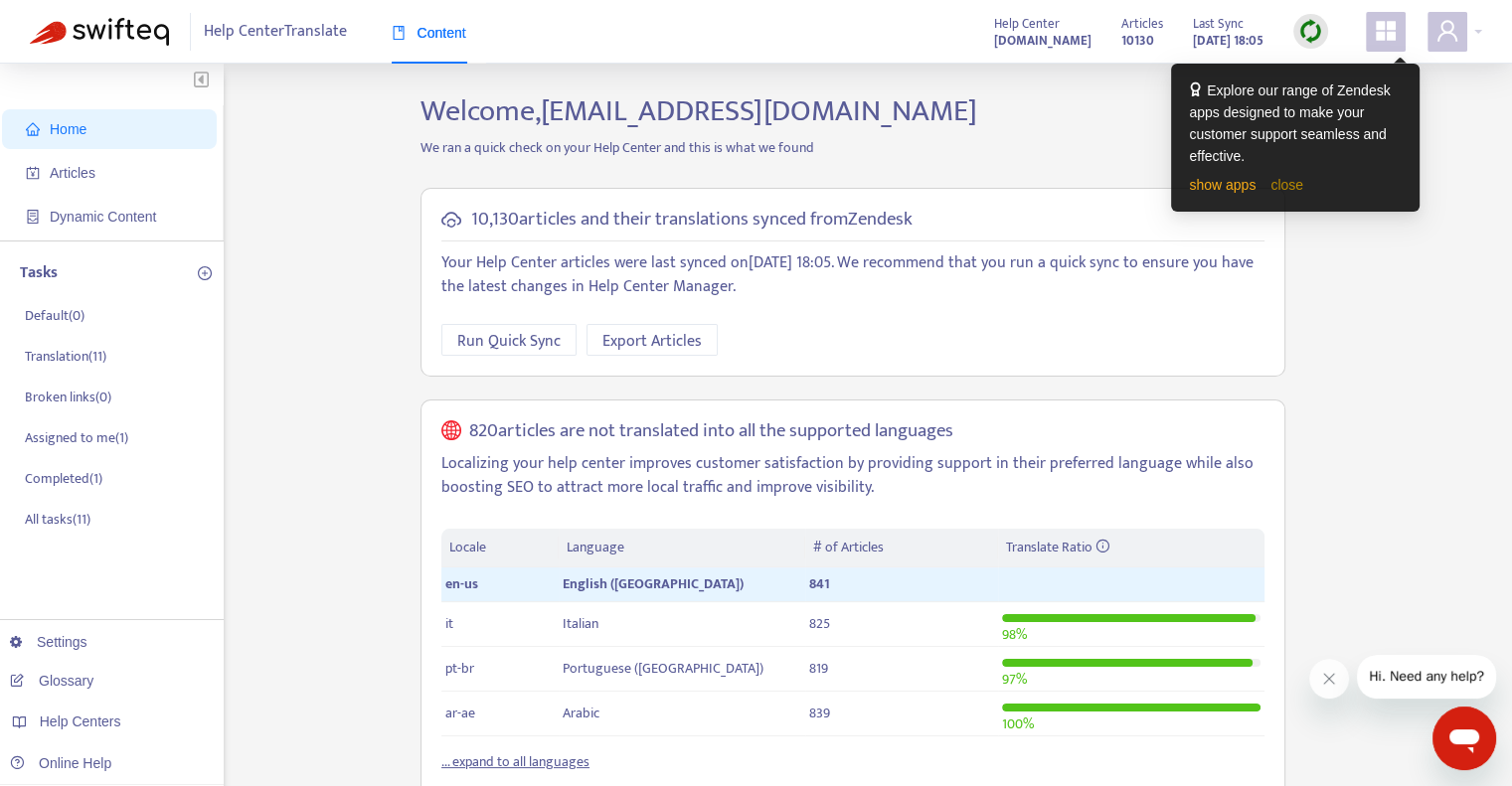 click on "close" at bounding box center (1286, 185) 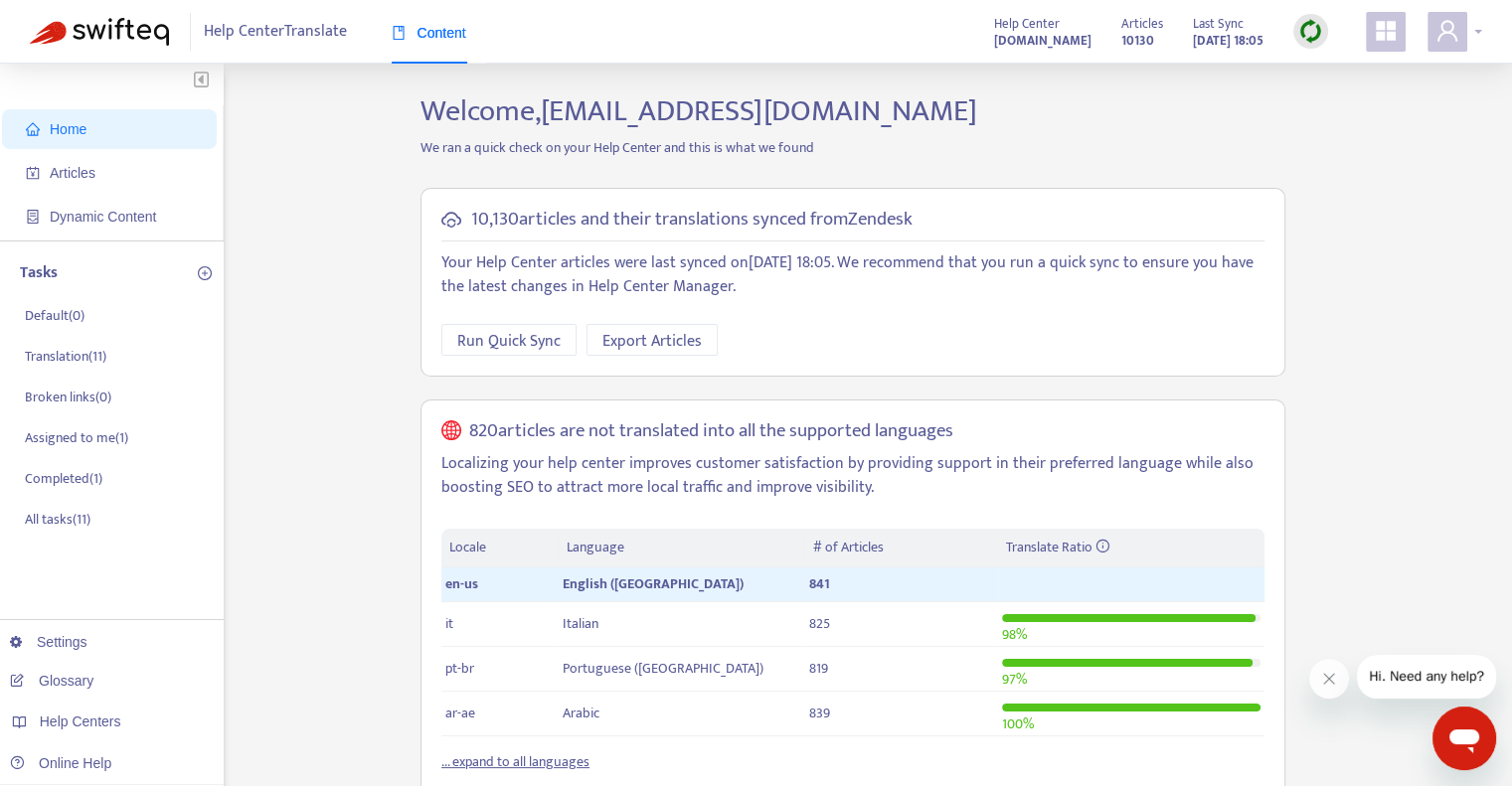 click 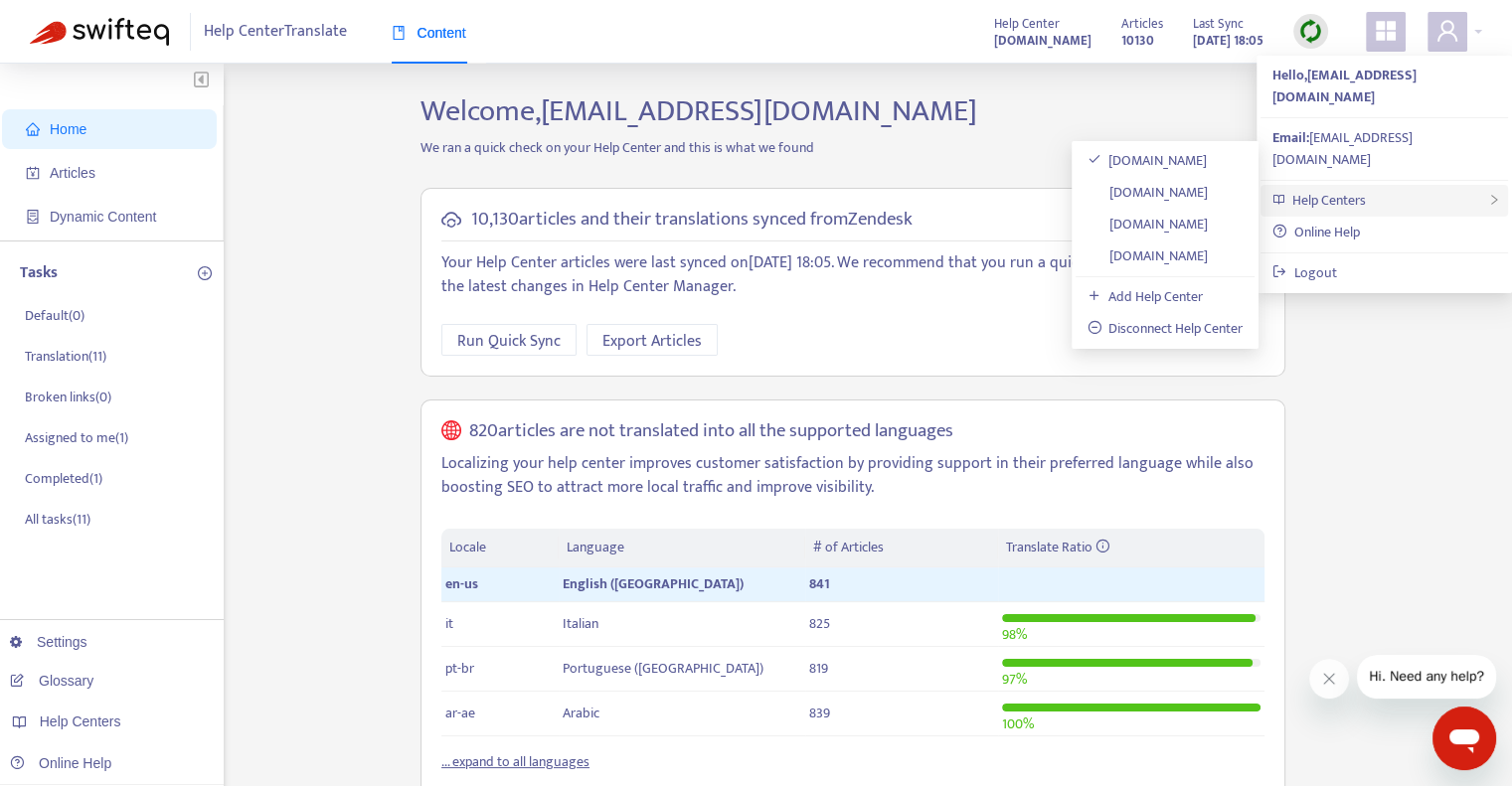 click on "Help Centers" at bounding box center [1329, 200] 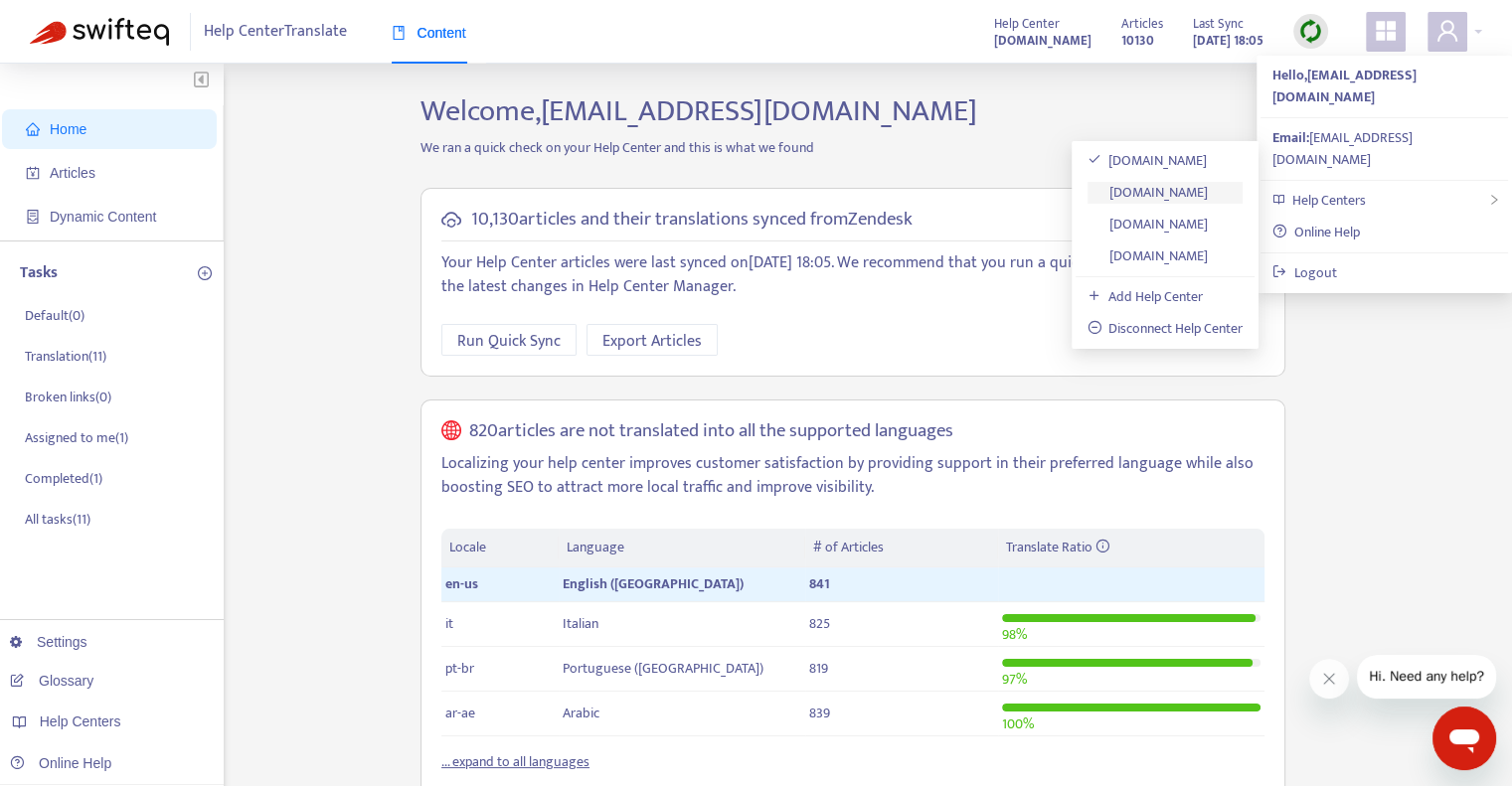 click on "help.axi.com" at bounding box center (1148, 192) 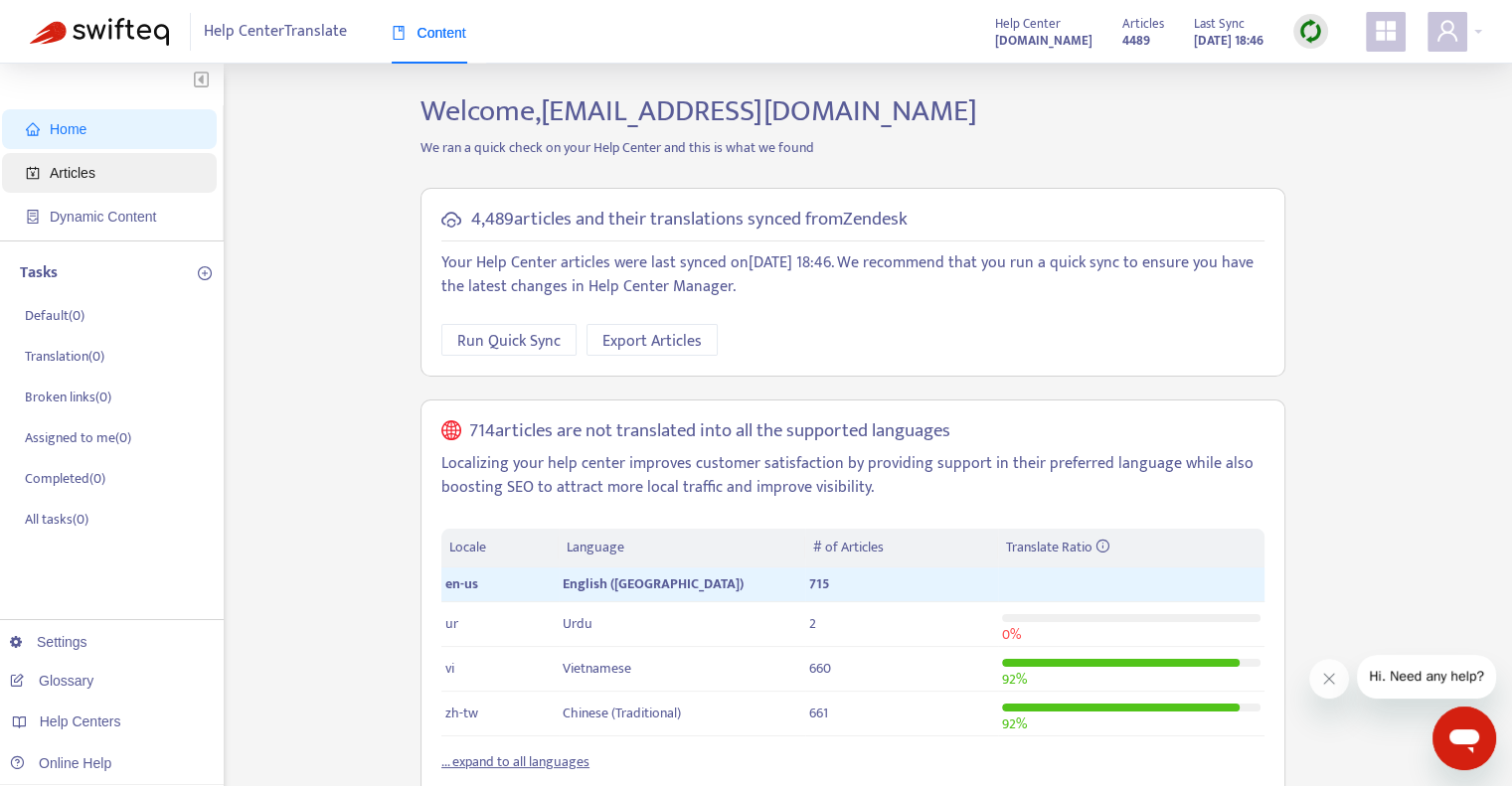click on "Articles" at bounding box center [113, 173] 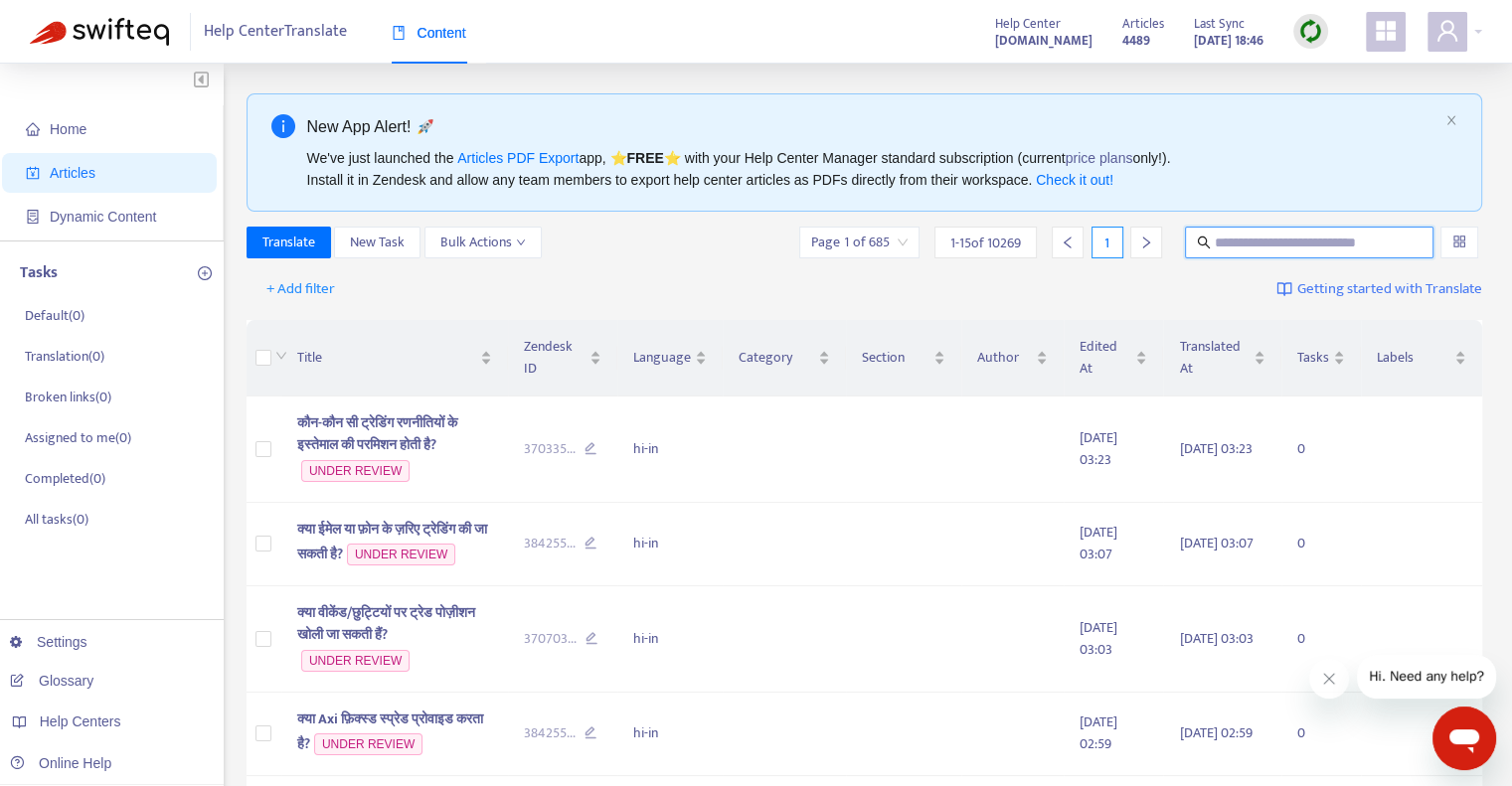 click at bounding box center (1310, 242) 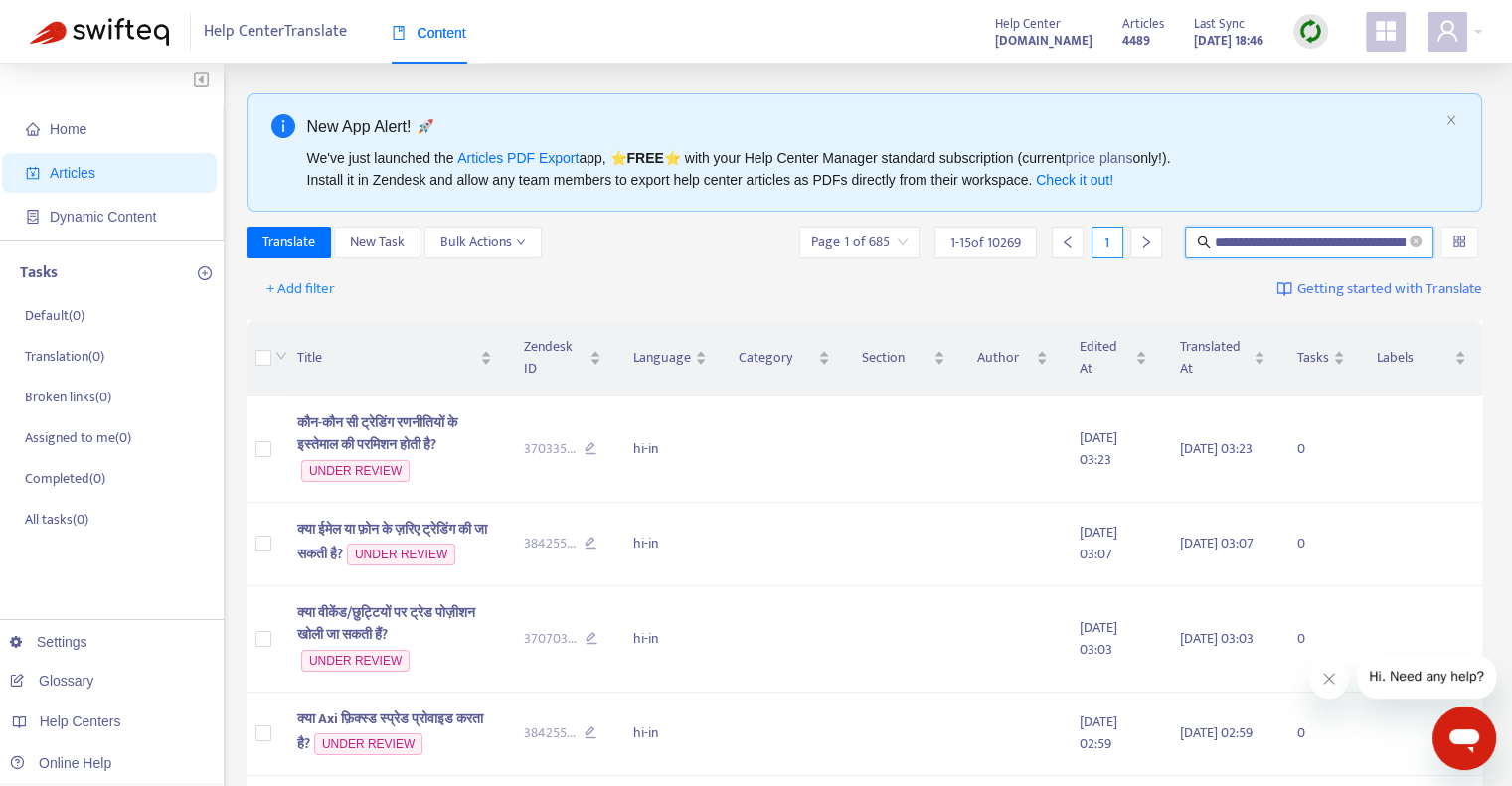 scroll, scrollTop: 0, scrollLeft: 202, axis: horizontal 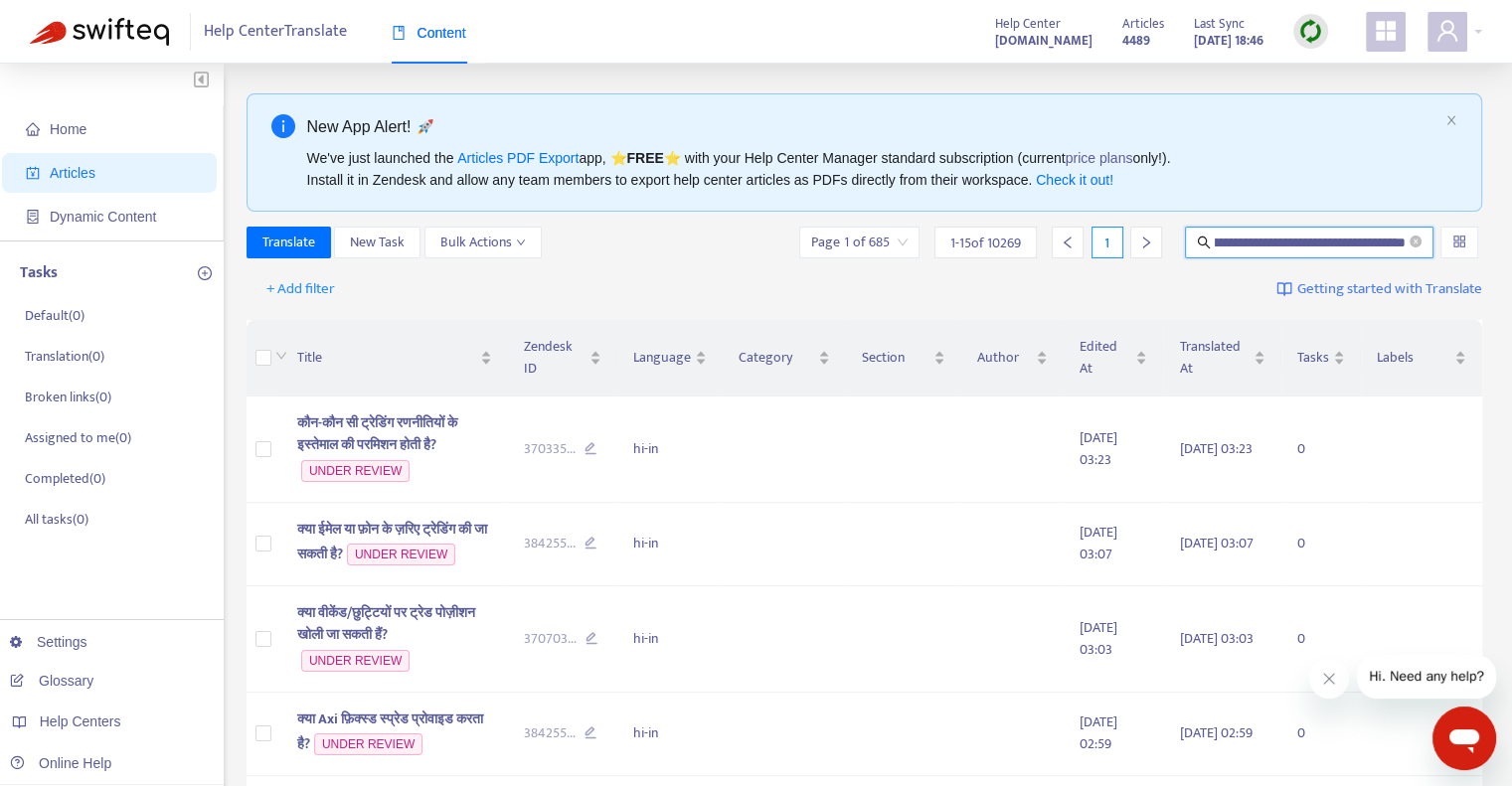 type on "**********" 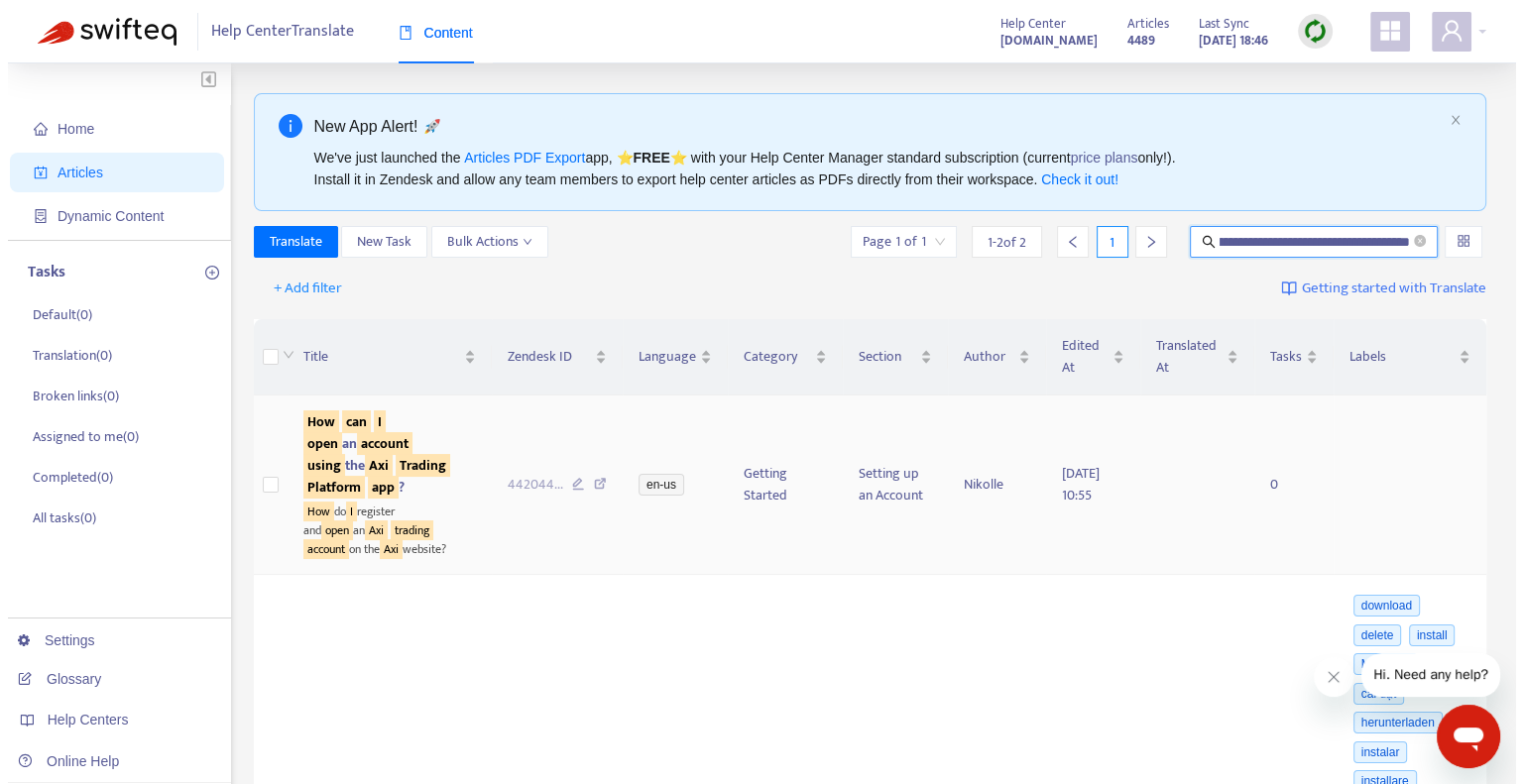 scroll, scrollTop: 0, scrollLeft: 0, axis: both 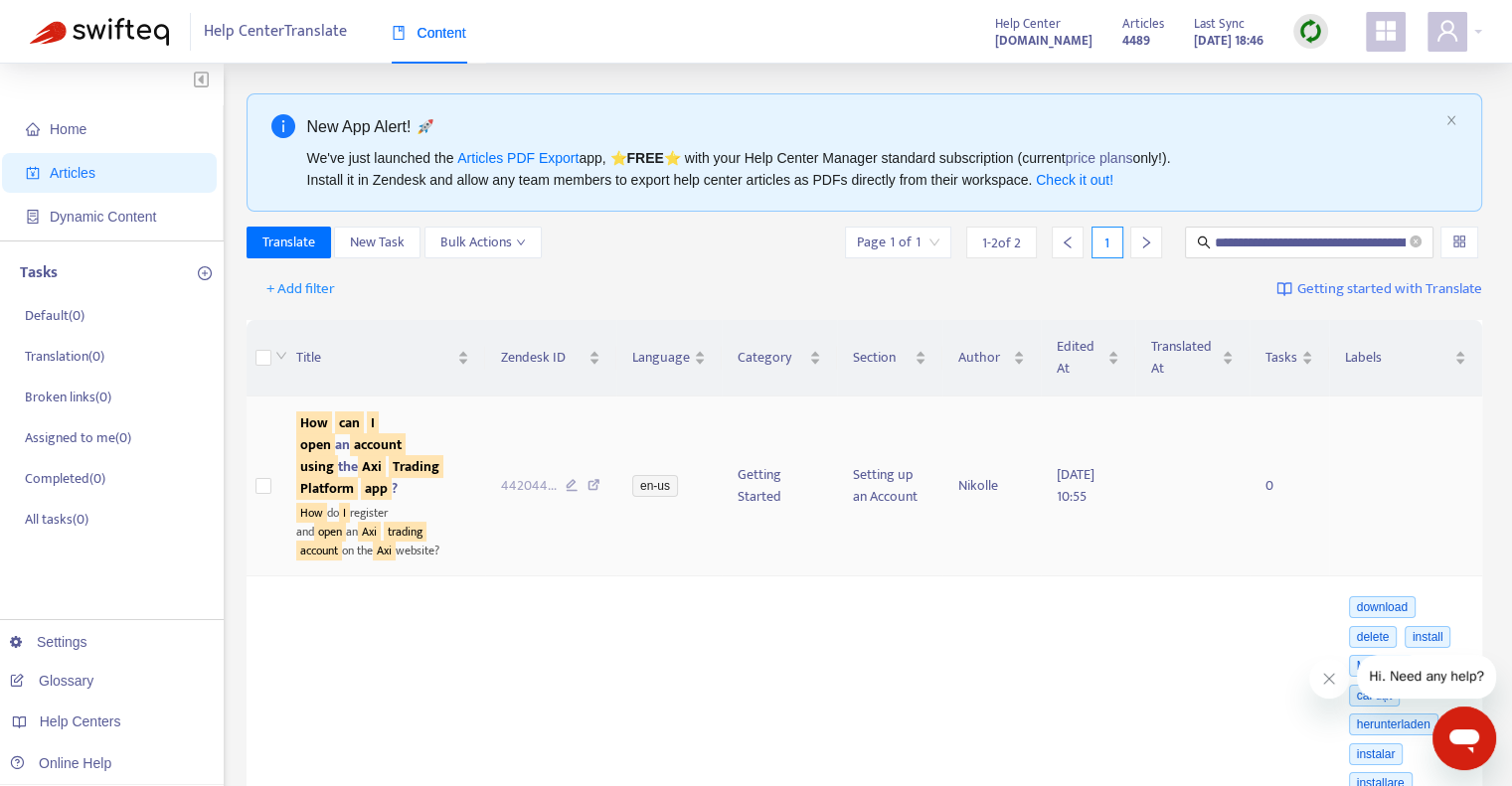 click on "using" at bounding box center (317, 466) 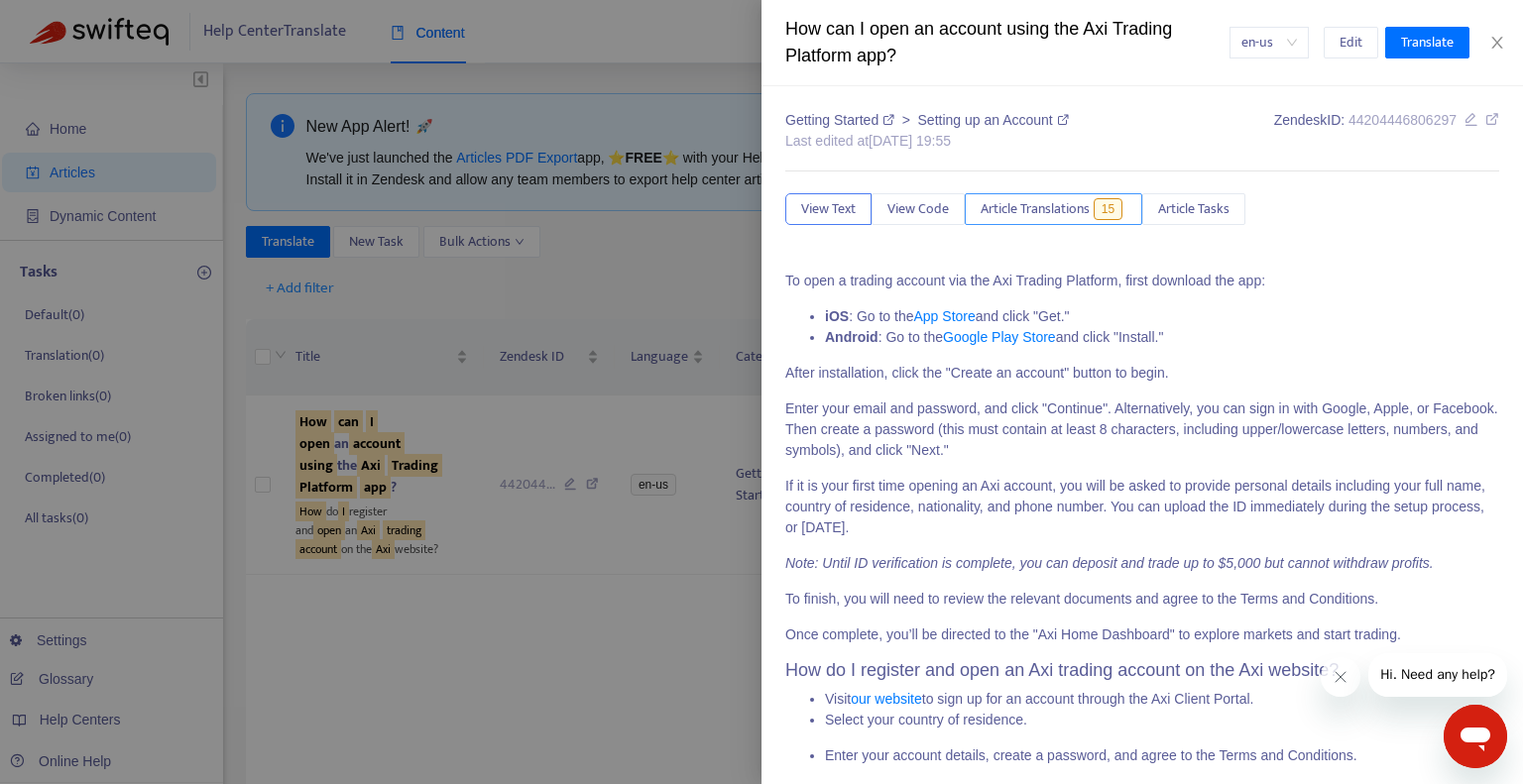 click on "Article Translations" at bounding box center (1035, 209) 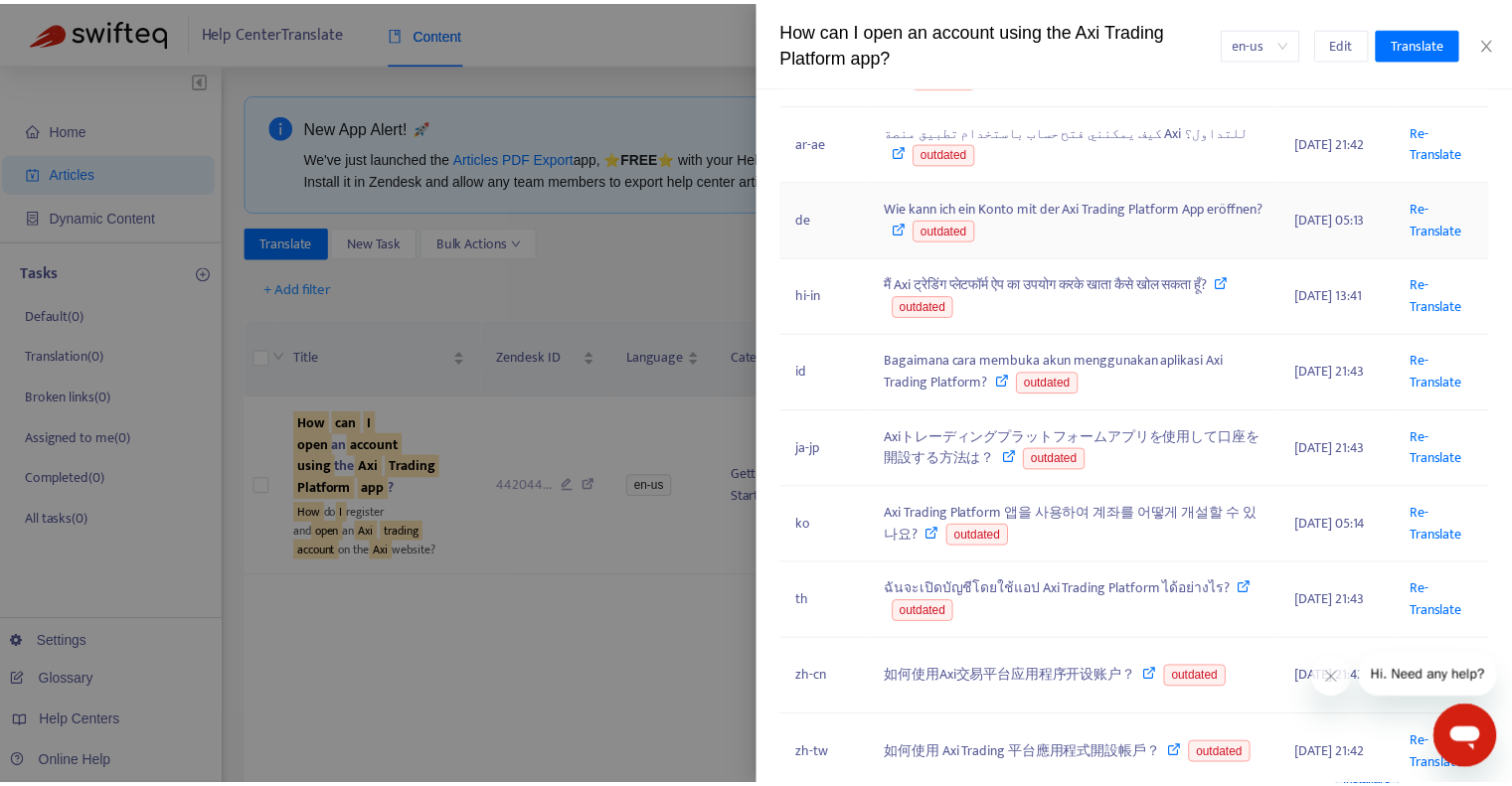 scroll, scrollTop: 356, scrollLeft: 0, axis: vertical 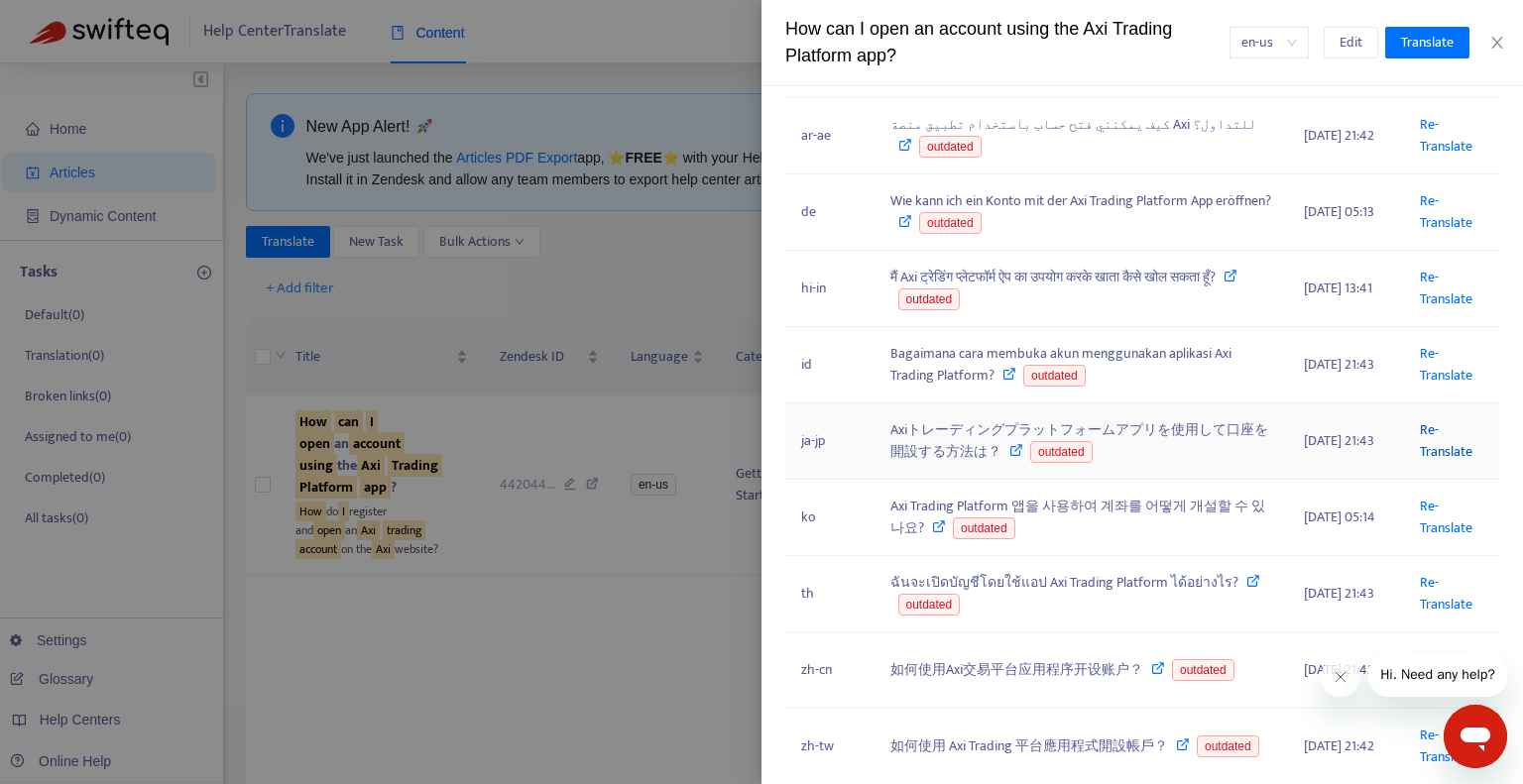 click on "Re-Translate" at bounding box center [1446, 440] 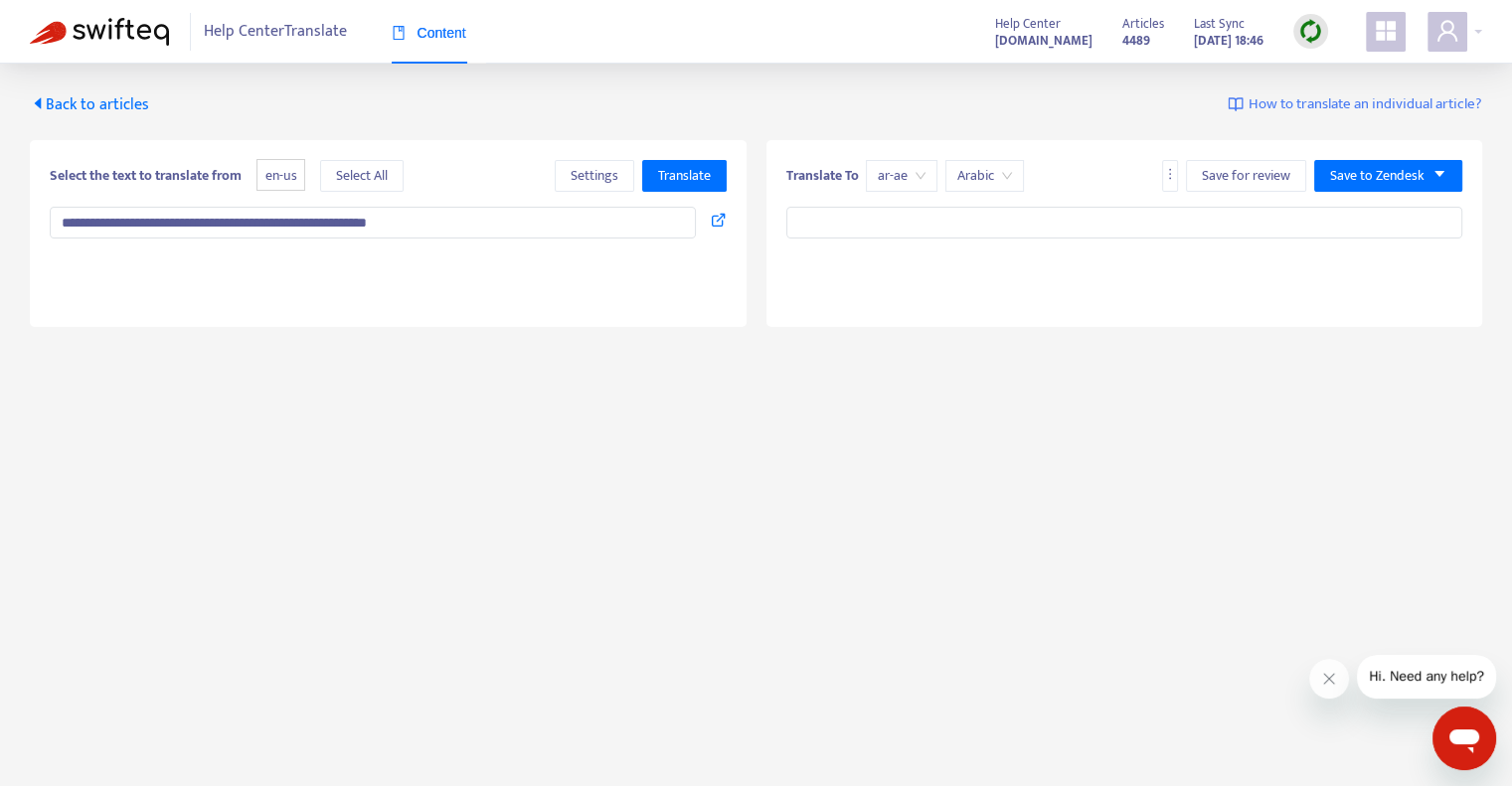 type on "**********" 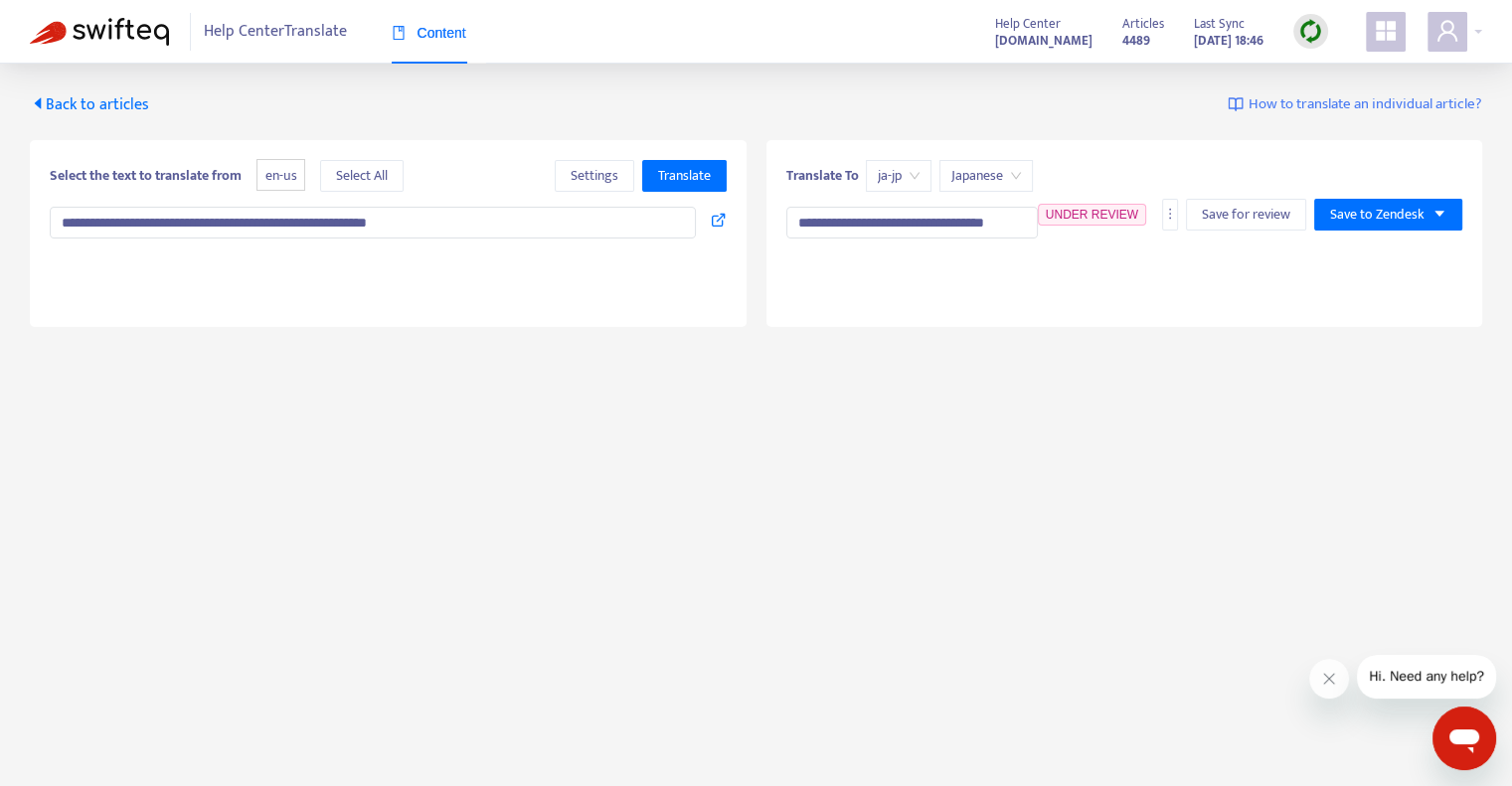 type on "**********" 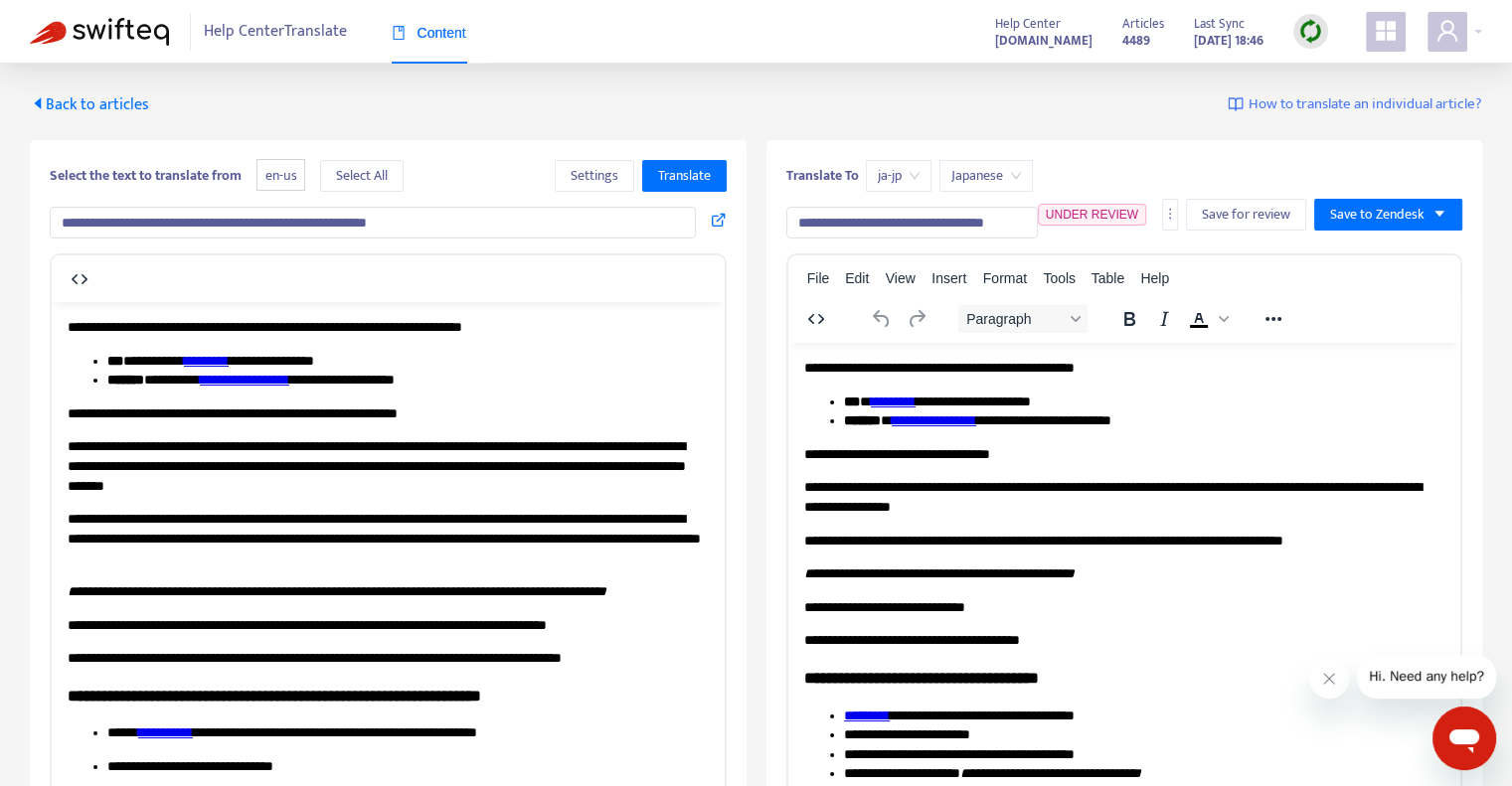 scroll, scrollTop: 0, scrollLeft: 0, axis: both 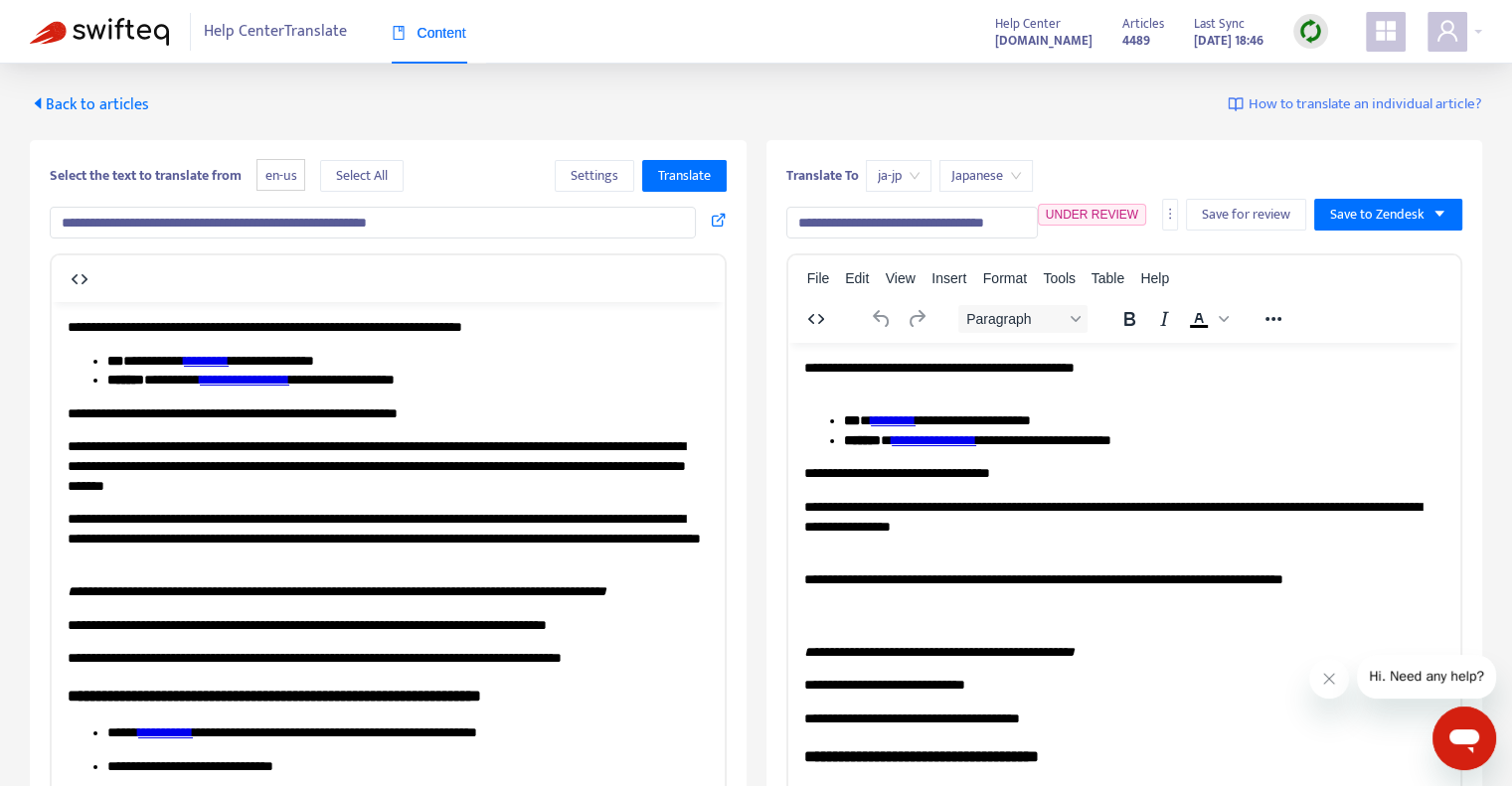 click on "**********" at bounding box center [912, 223] 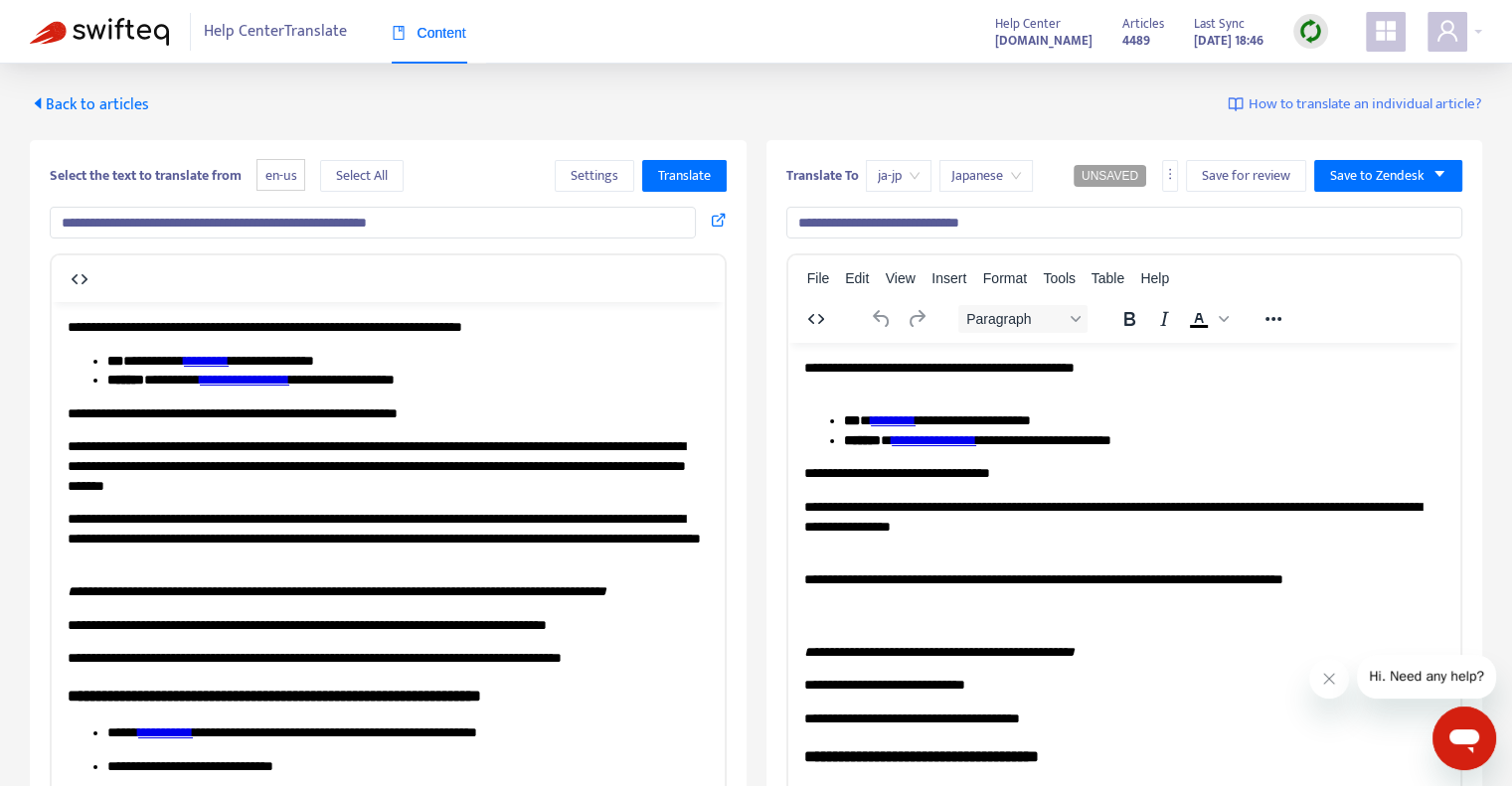 type on "**********" 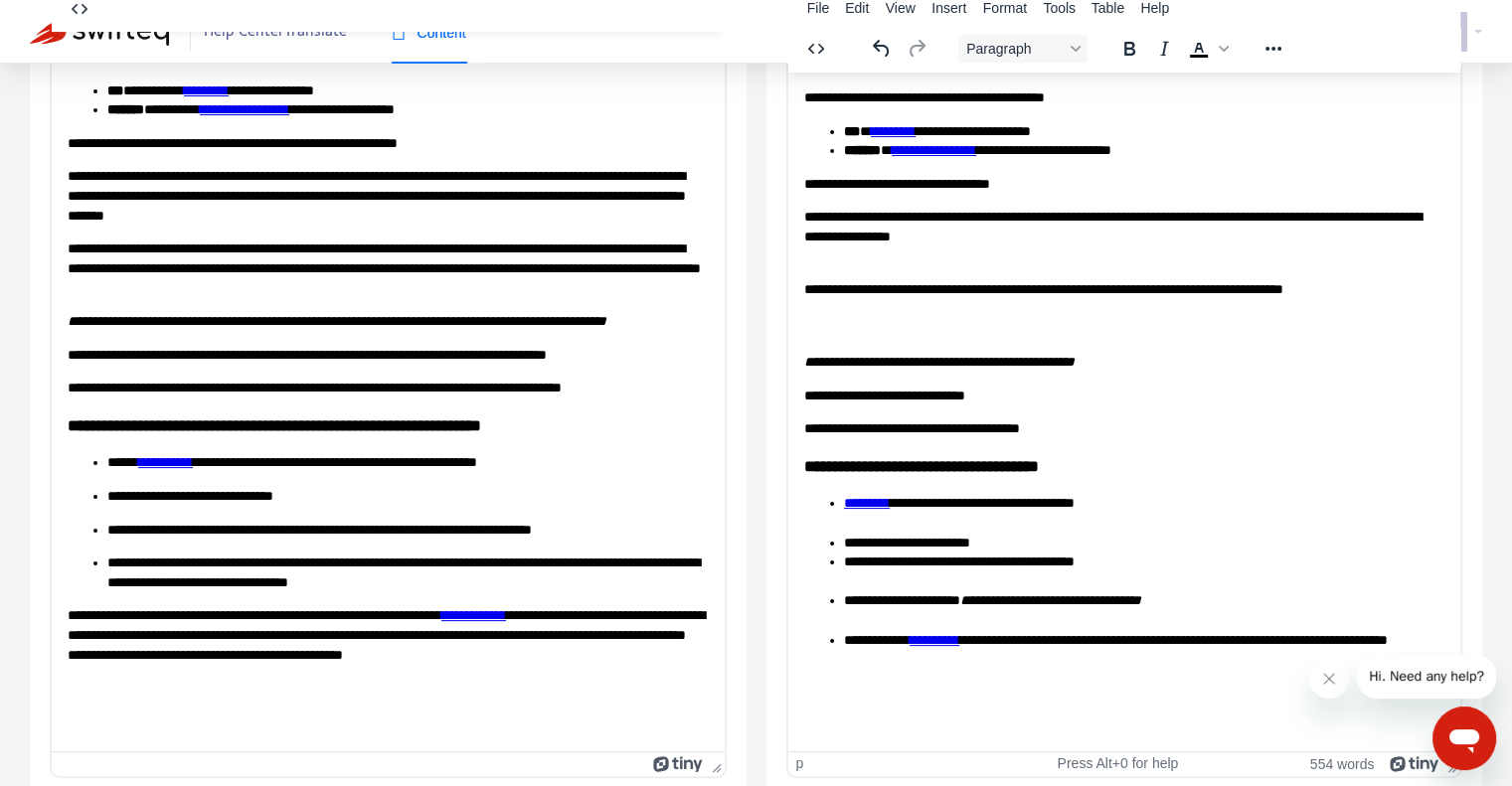 scroll, scrollTop: 270, scrollLeft: 0, axis: vertical 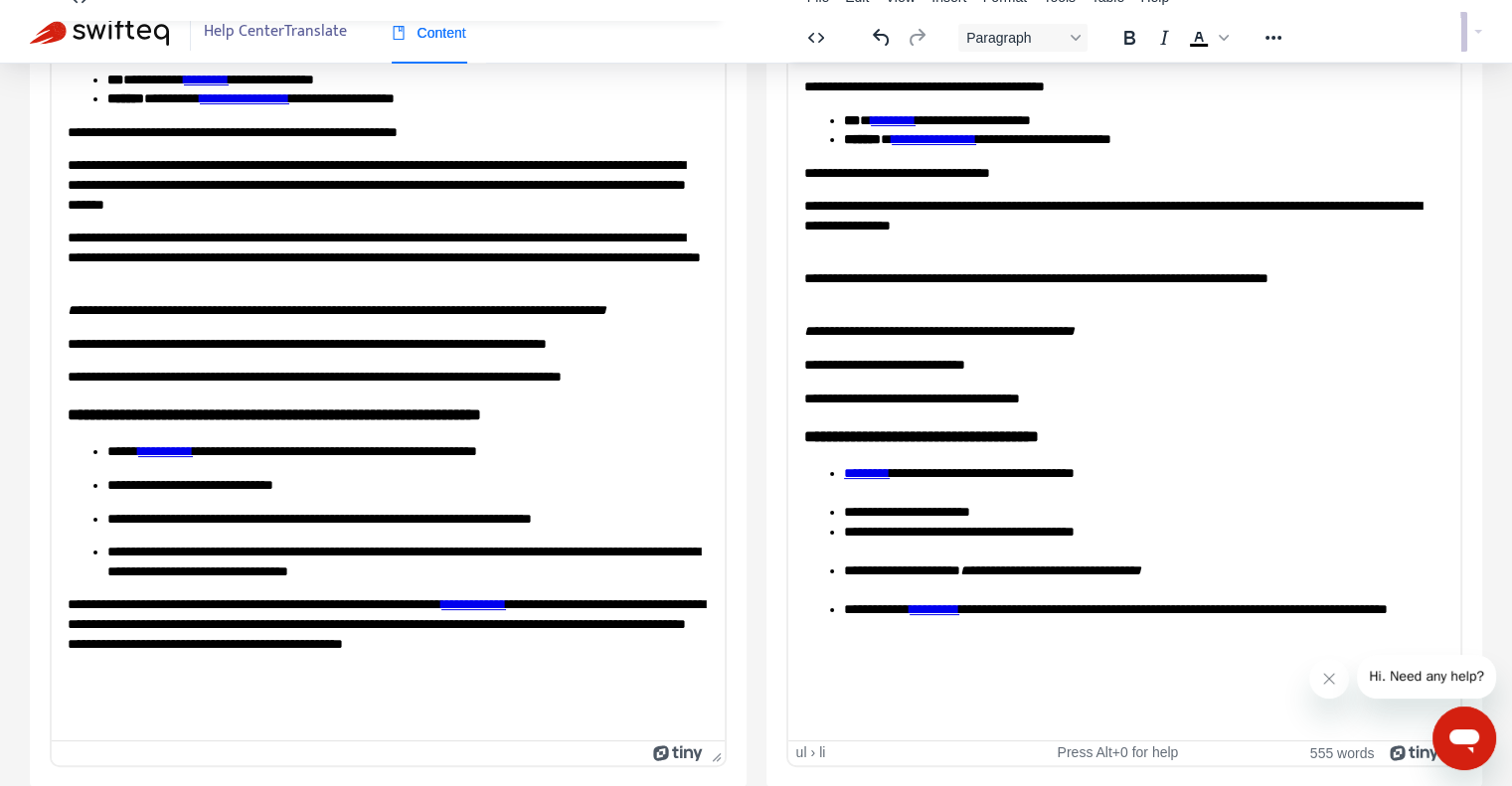 click on "**********" at bounding box center (1123, 560) 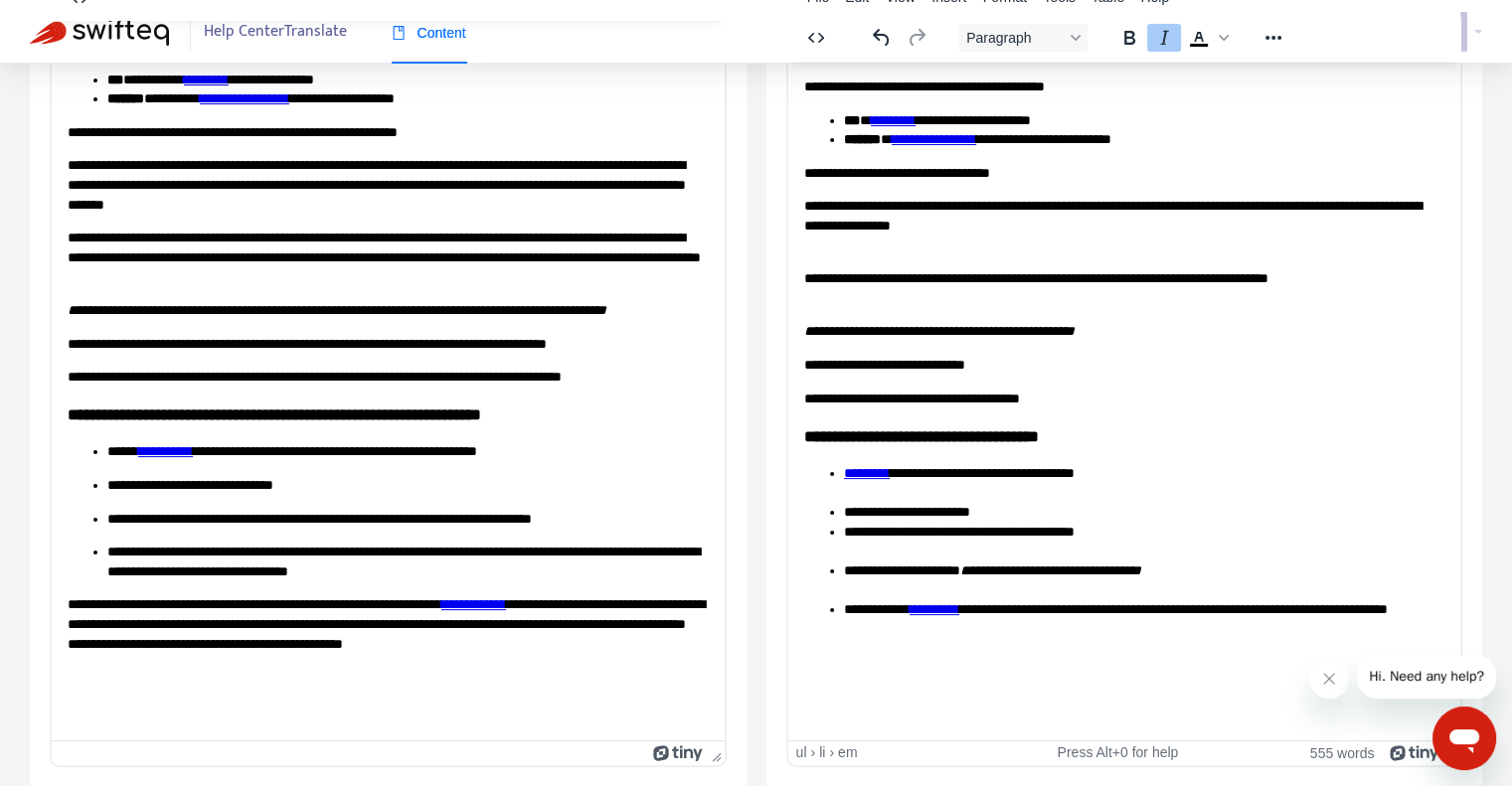 click on "**********" at bounding box center [1144, 579] 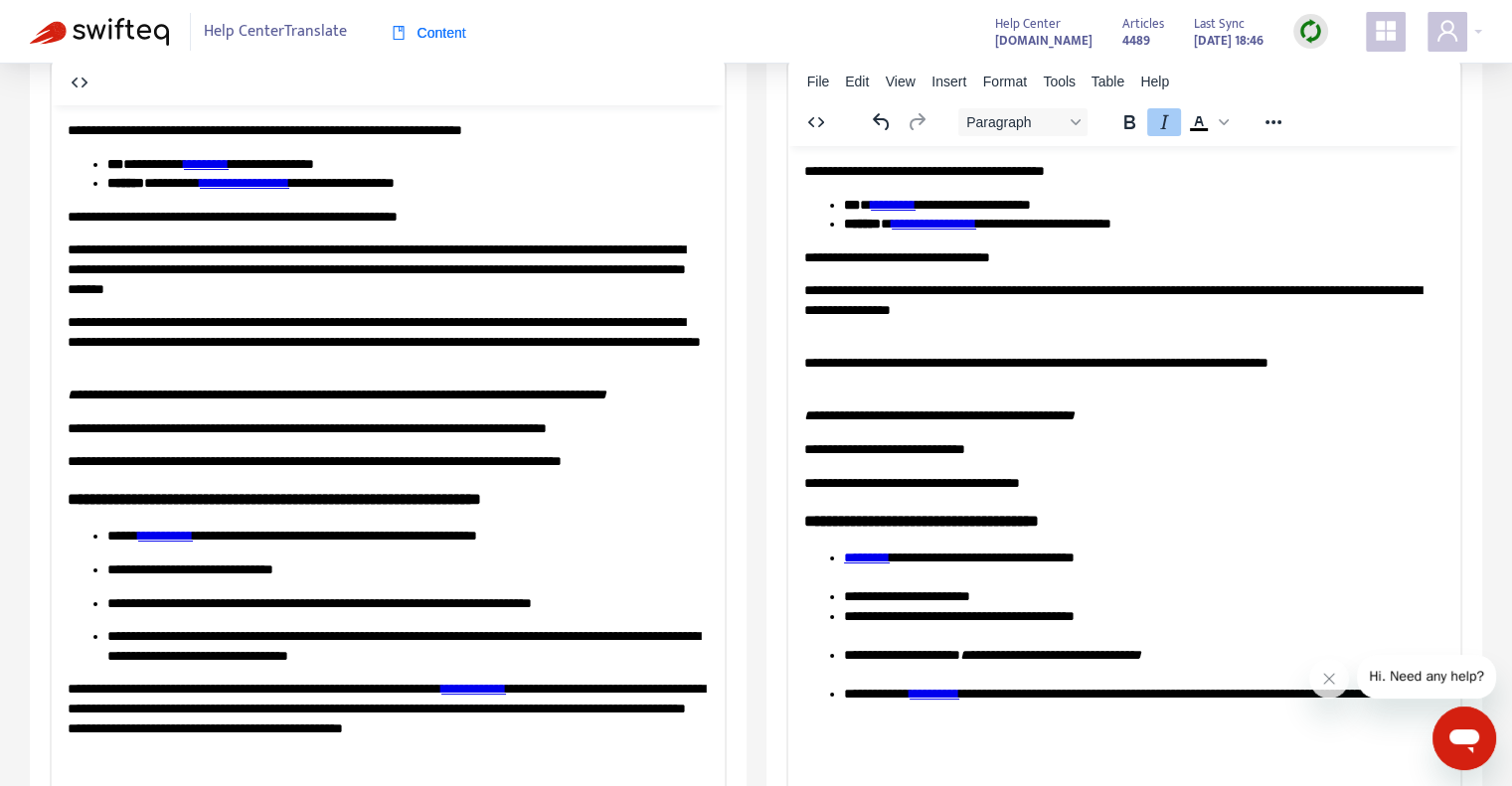 scroll, scrollTop: 207, scrollLeft: 0, axis: vertical 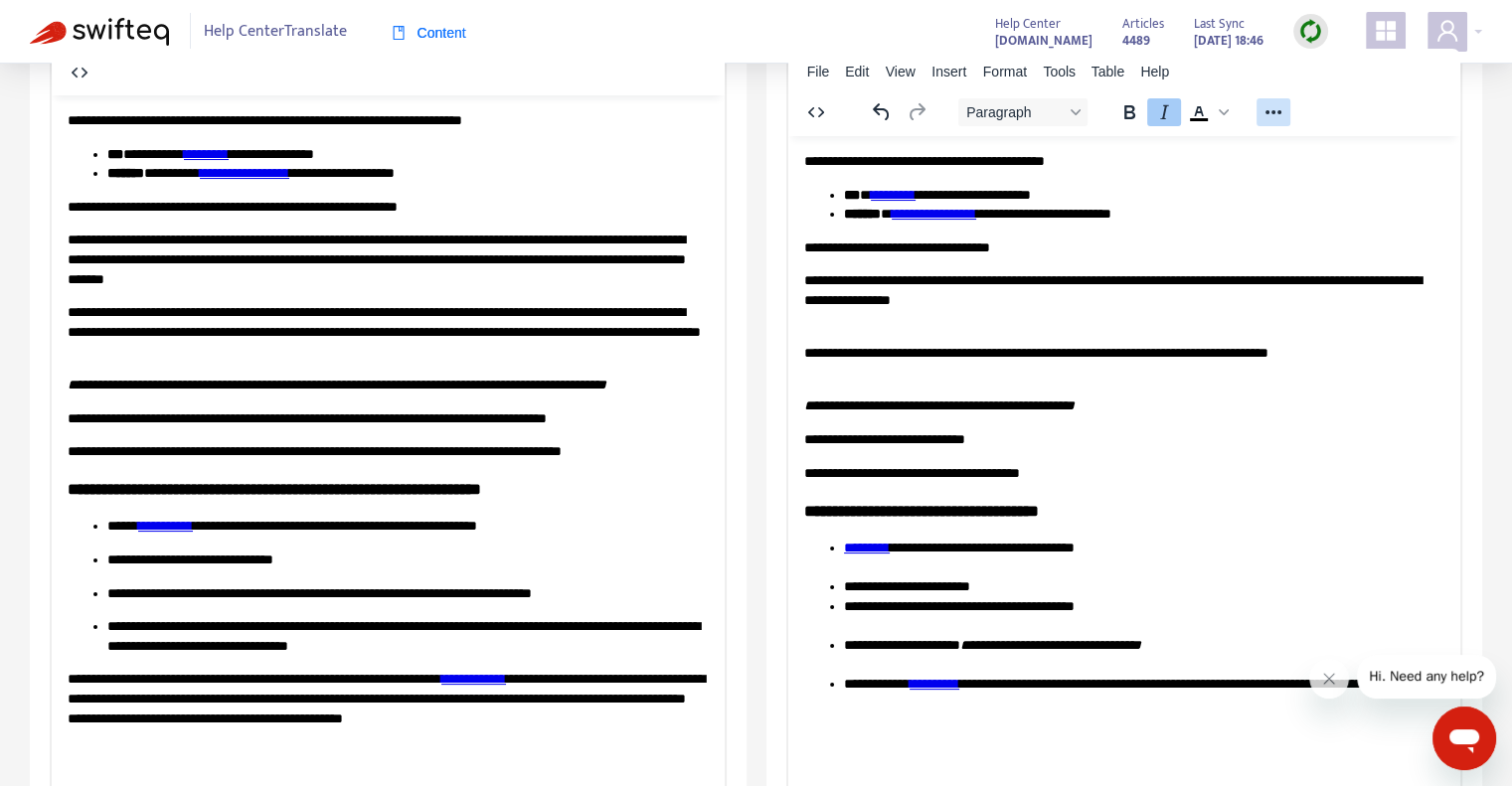 click 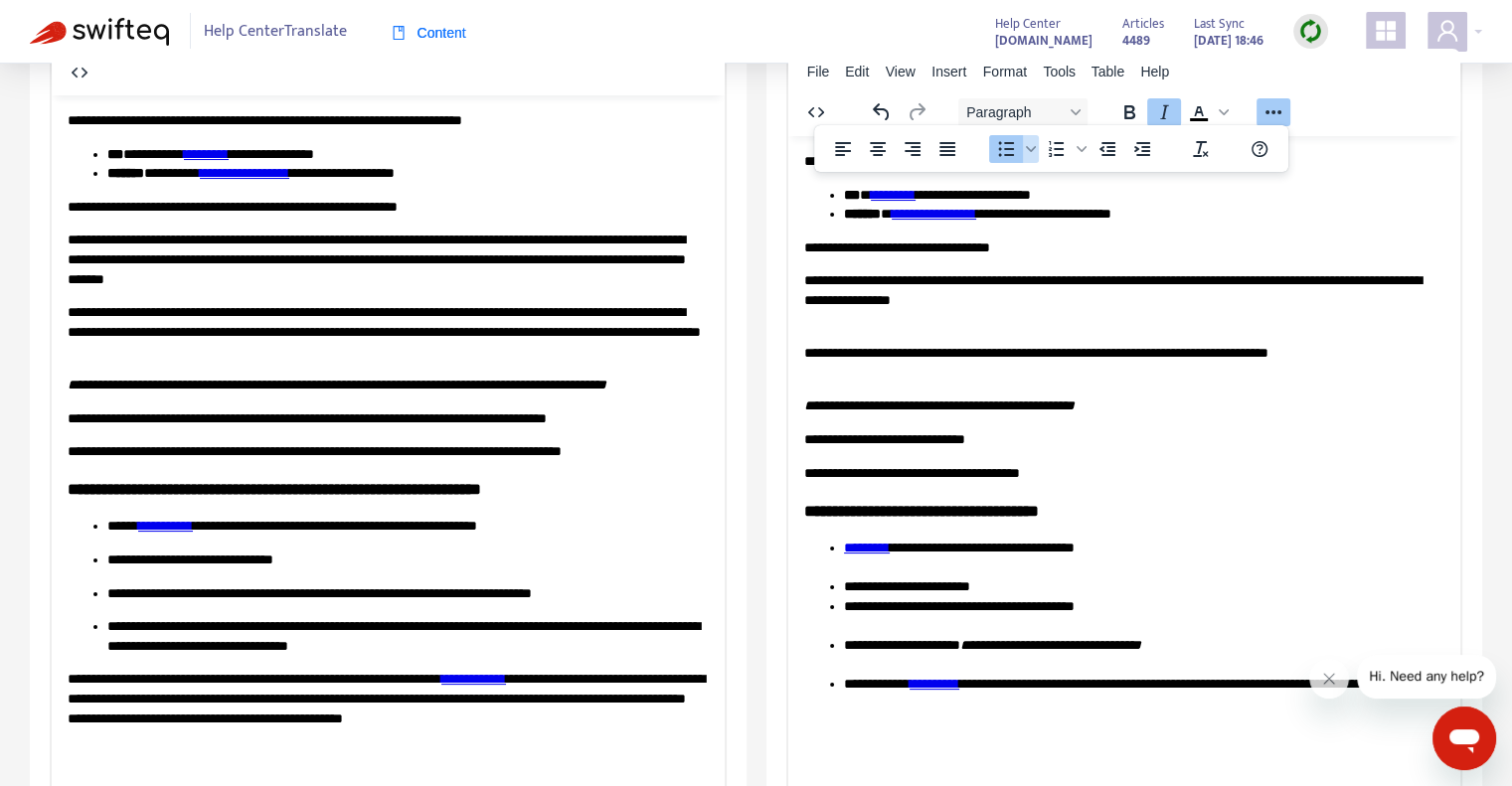 click 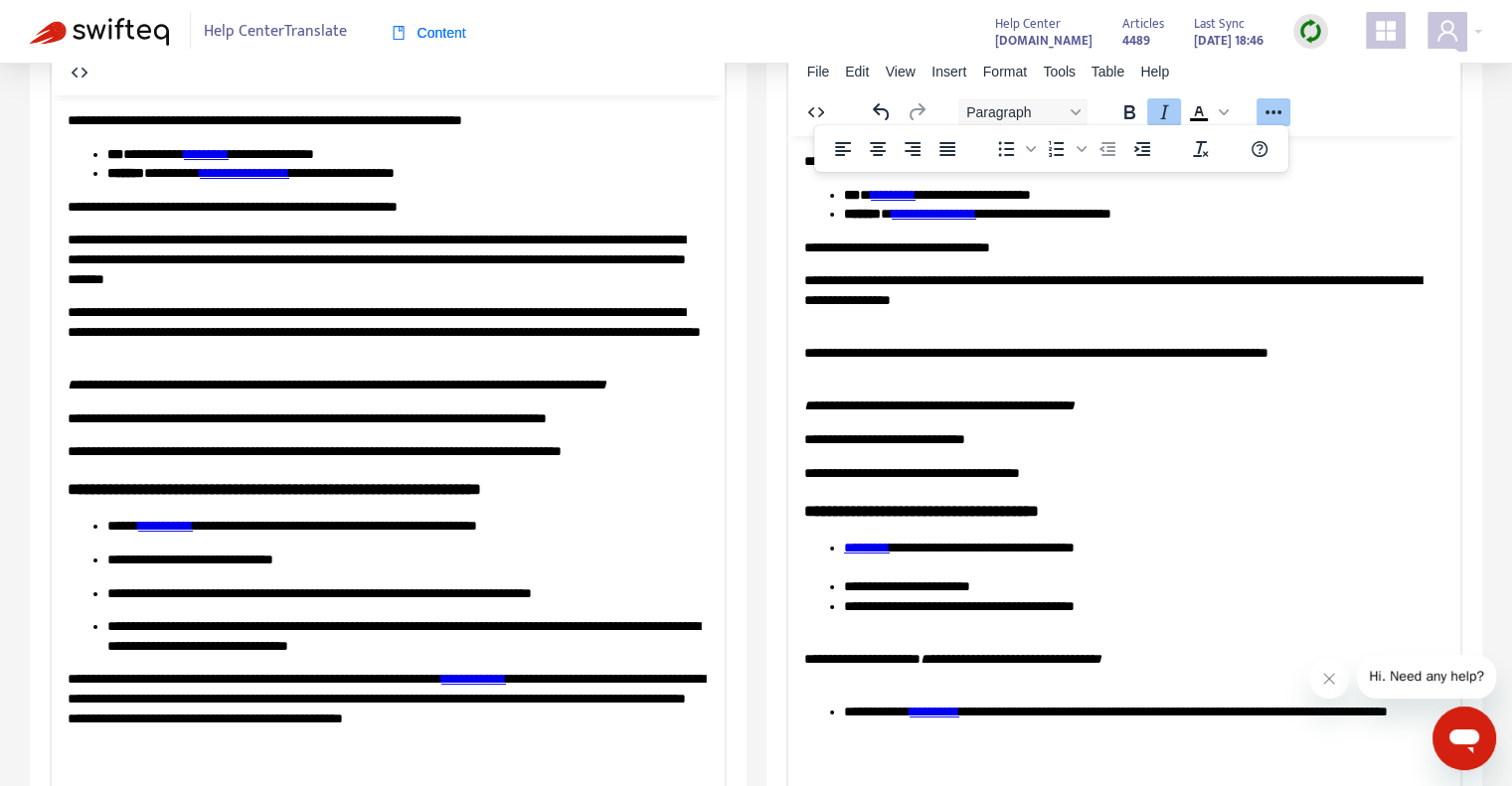 scroll, scrollTop: 281, scrollLeft: 0, axis: vertical 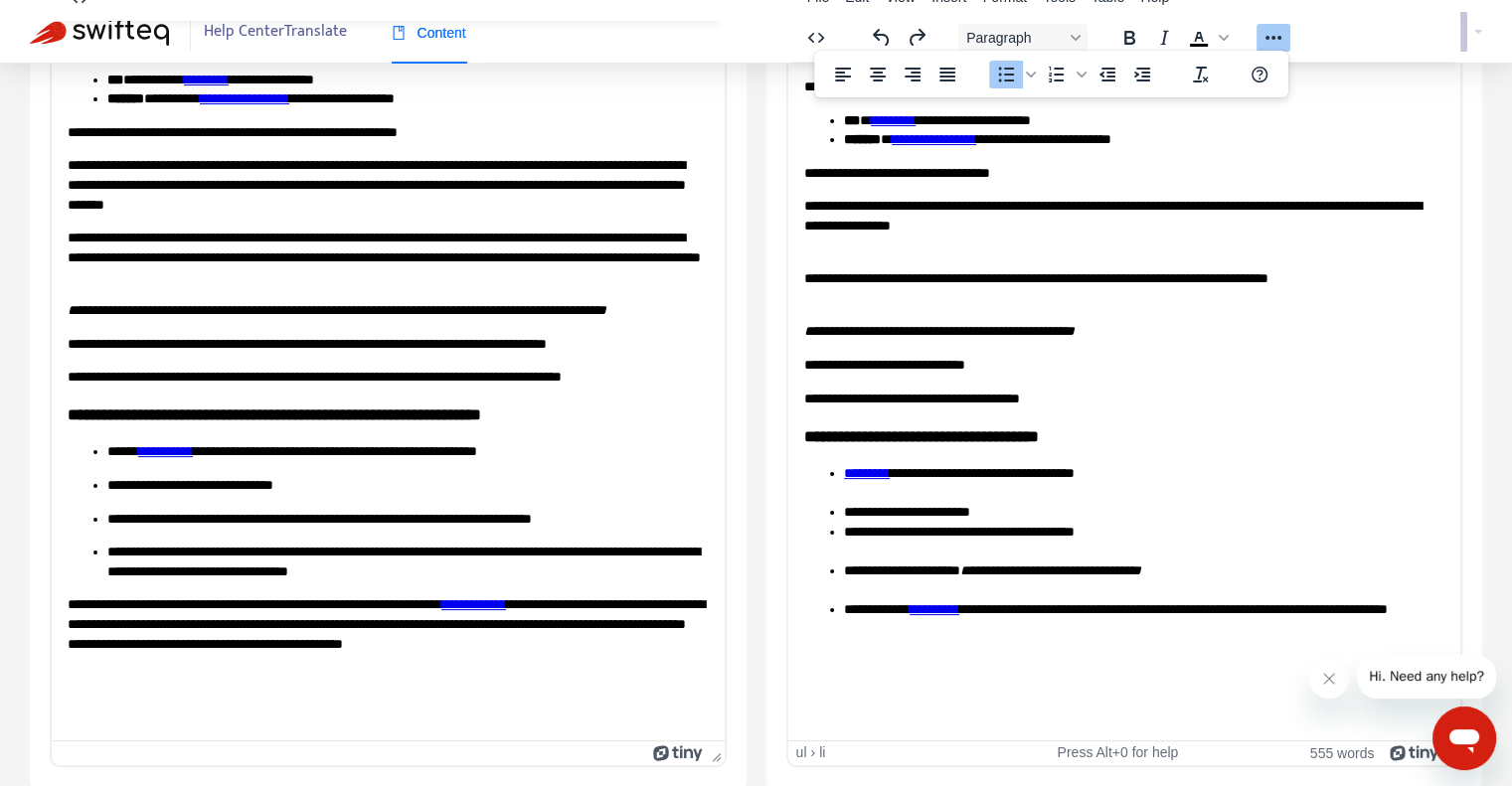 click on "**********" at bounding box center (1144, 628) 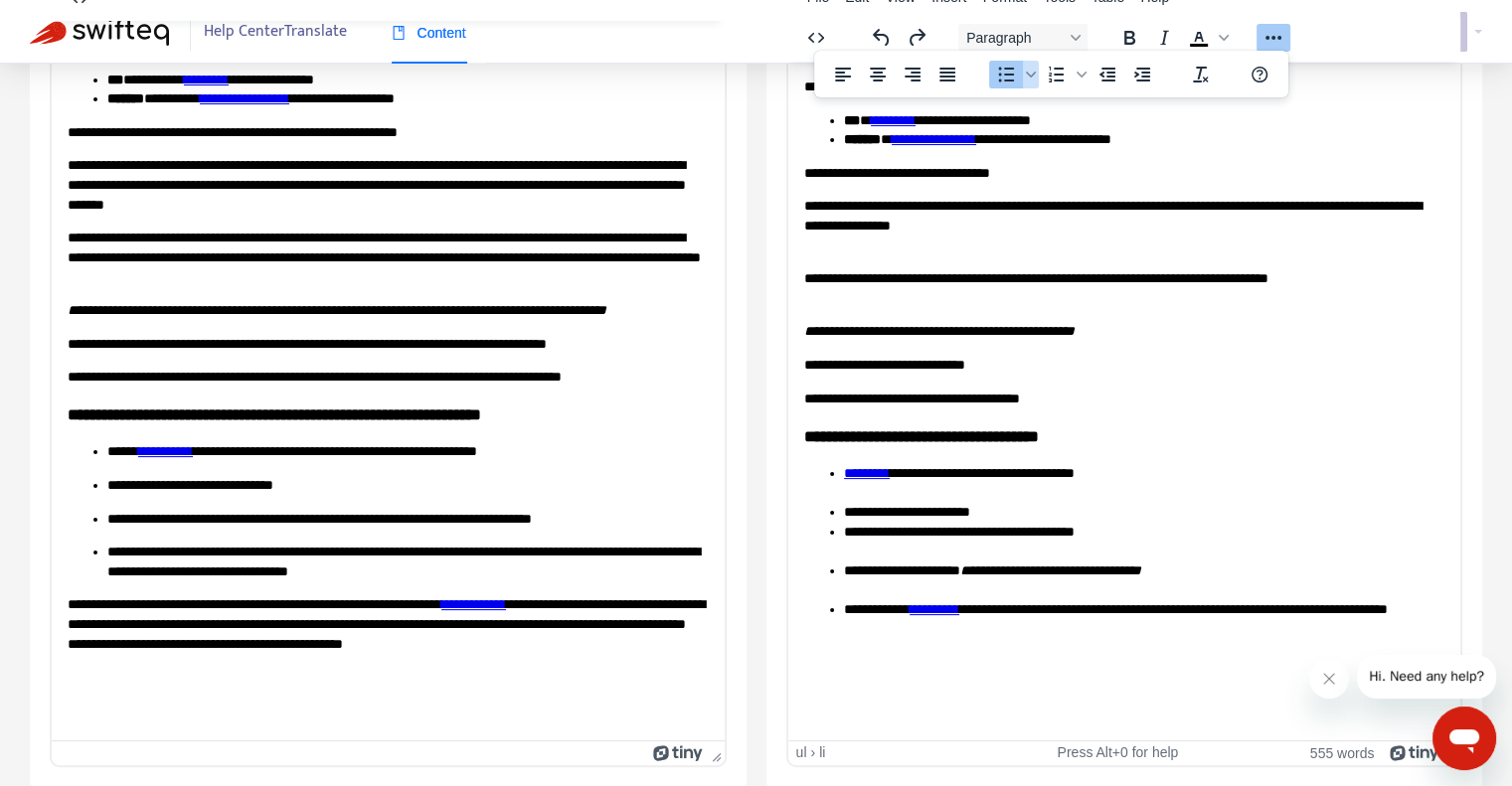 click 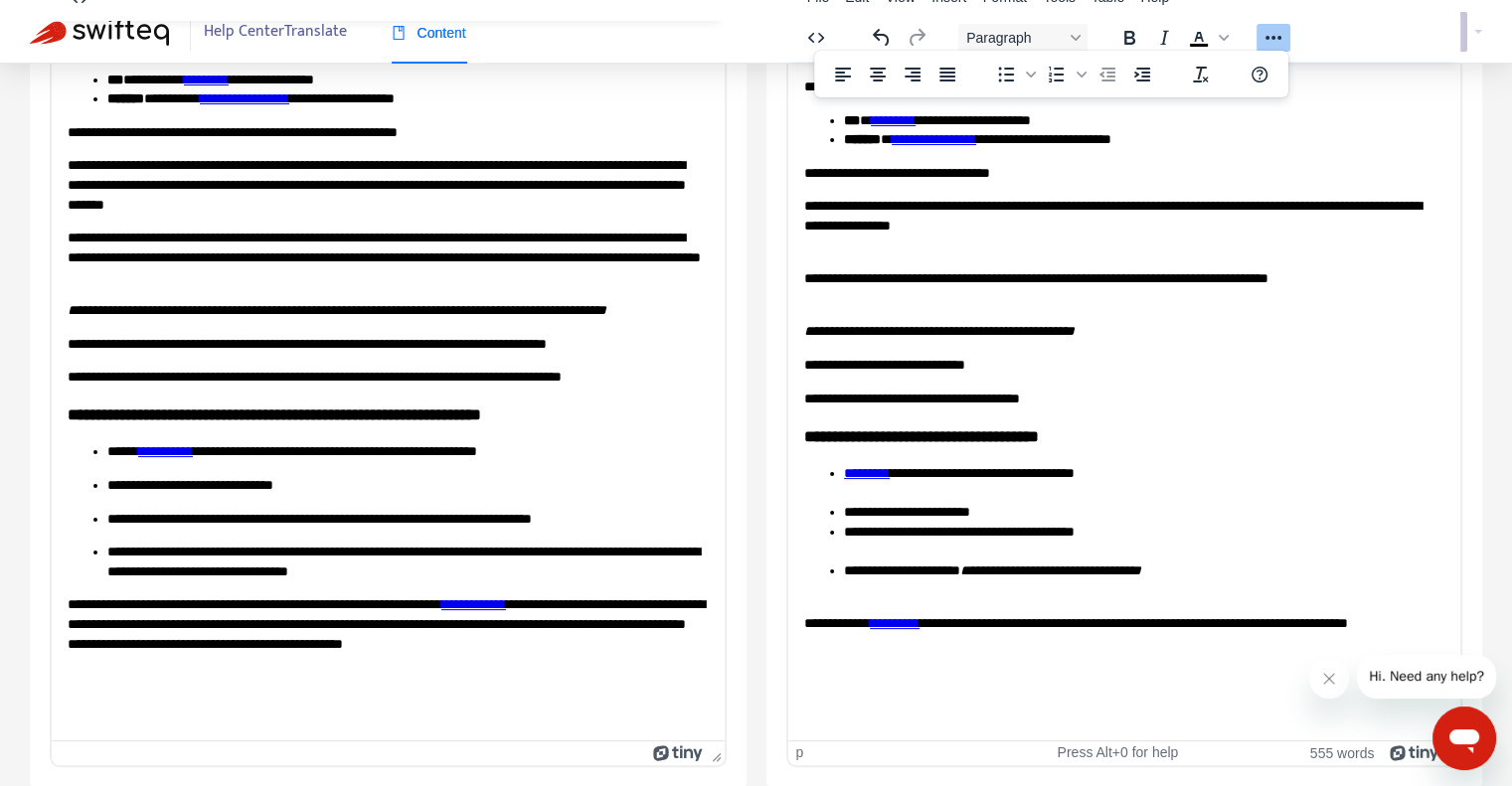 click on "**********" at bounding box center (1124, 642) 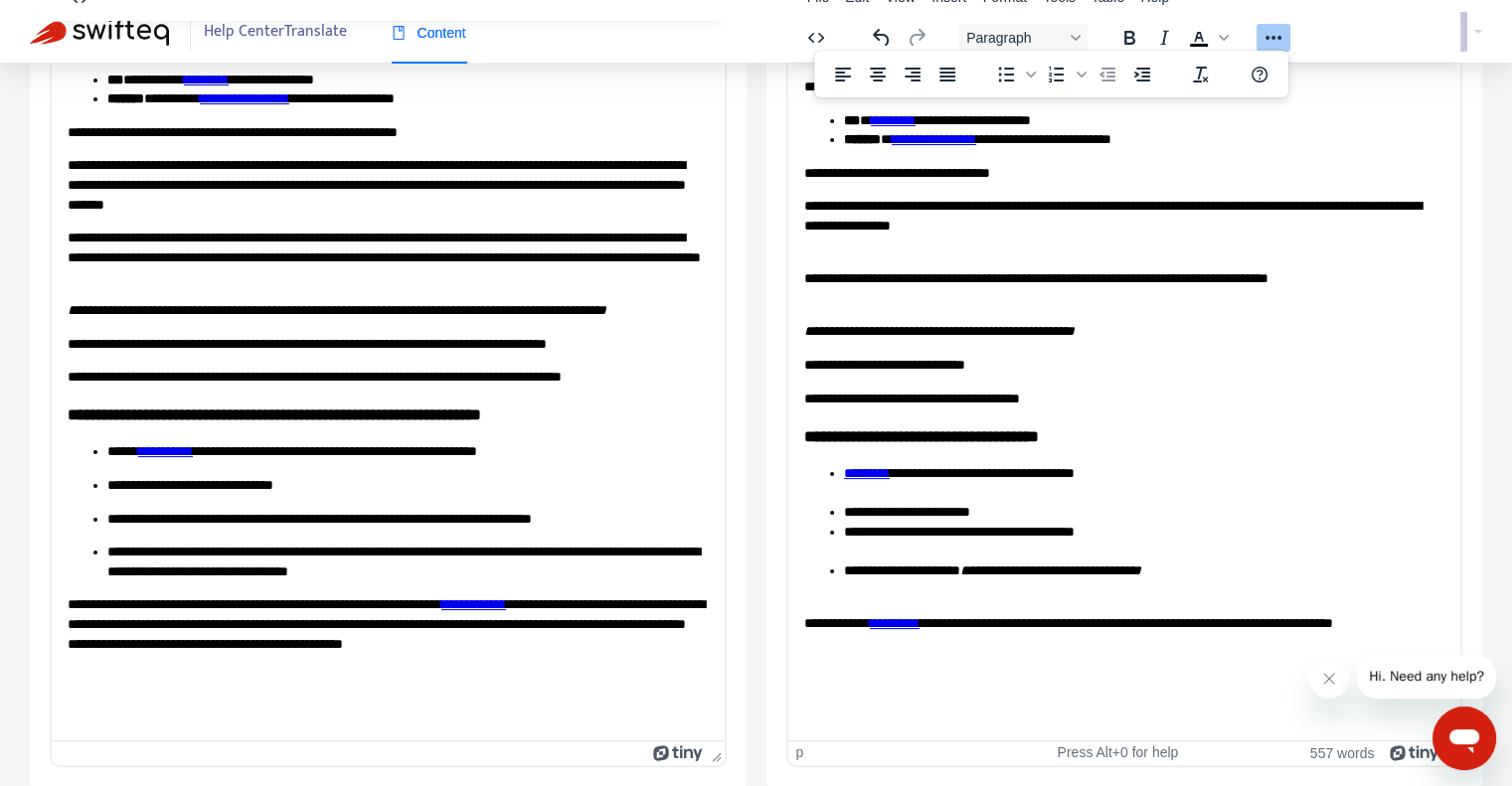 scroll, scrollTop: 0, scrollLeft: 0, axis: both 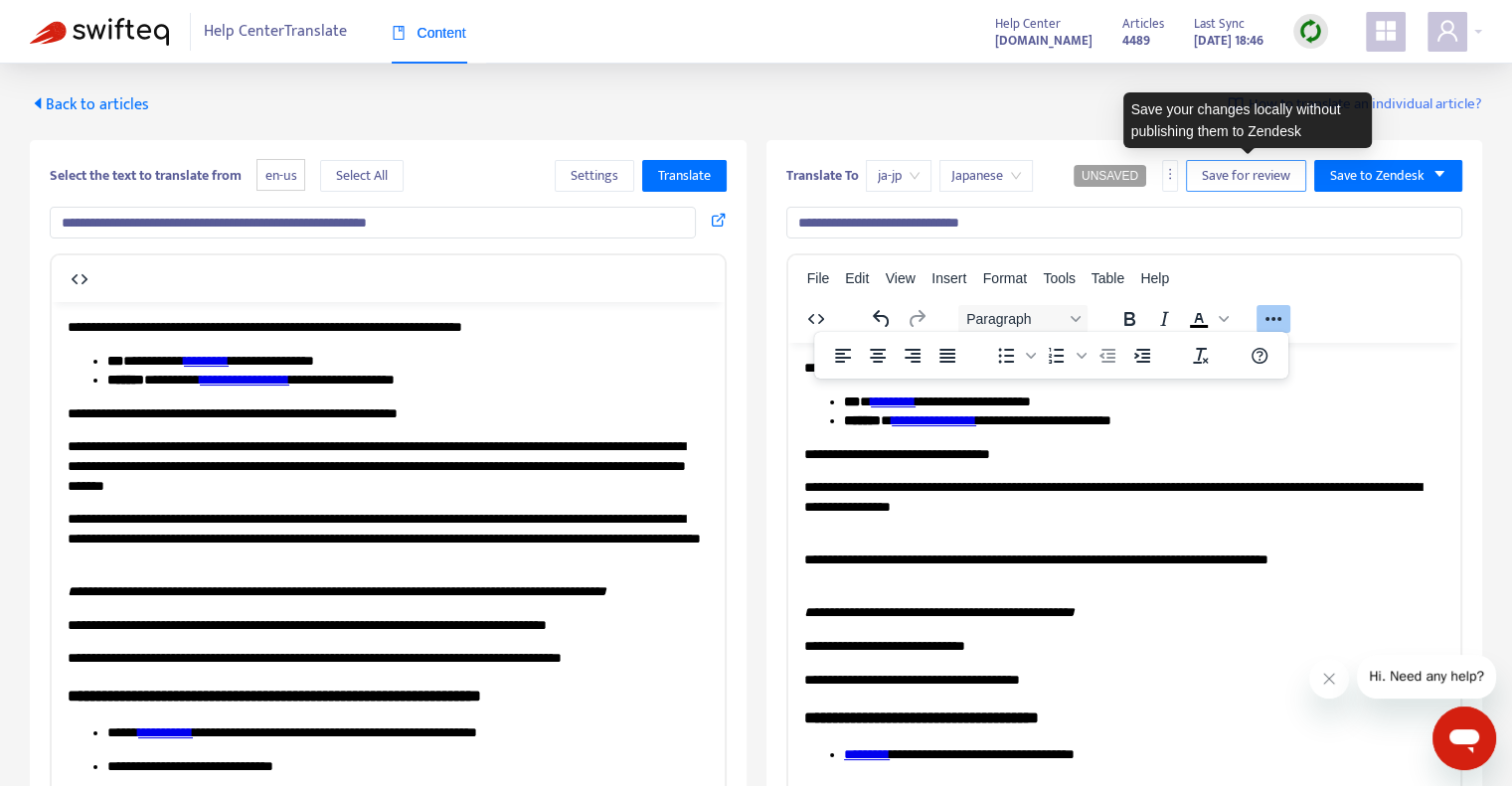 click on "Save for review" at bounding box center (1246, 176) 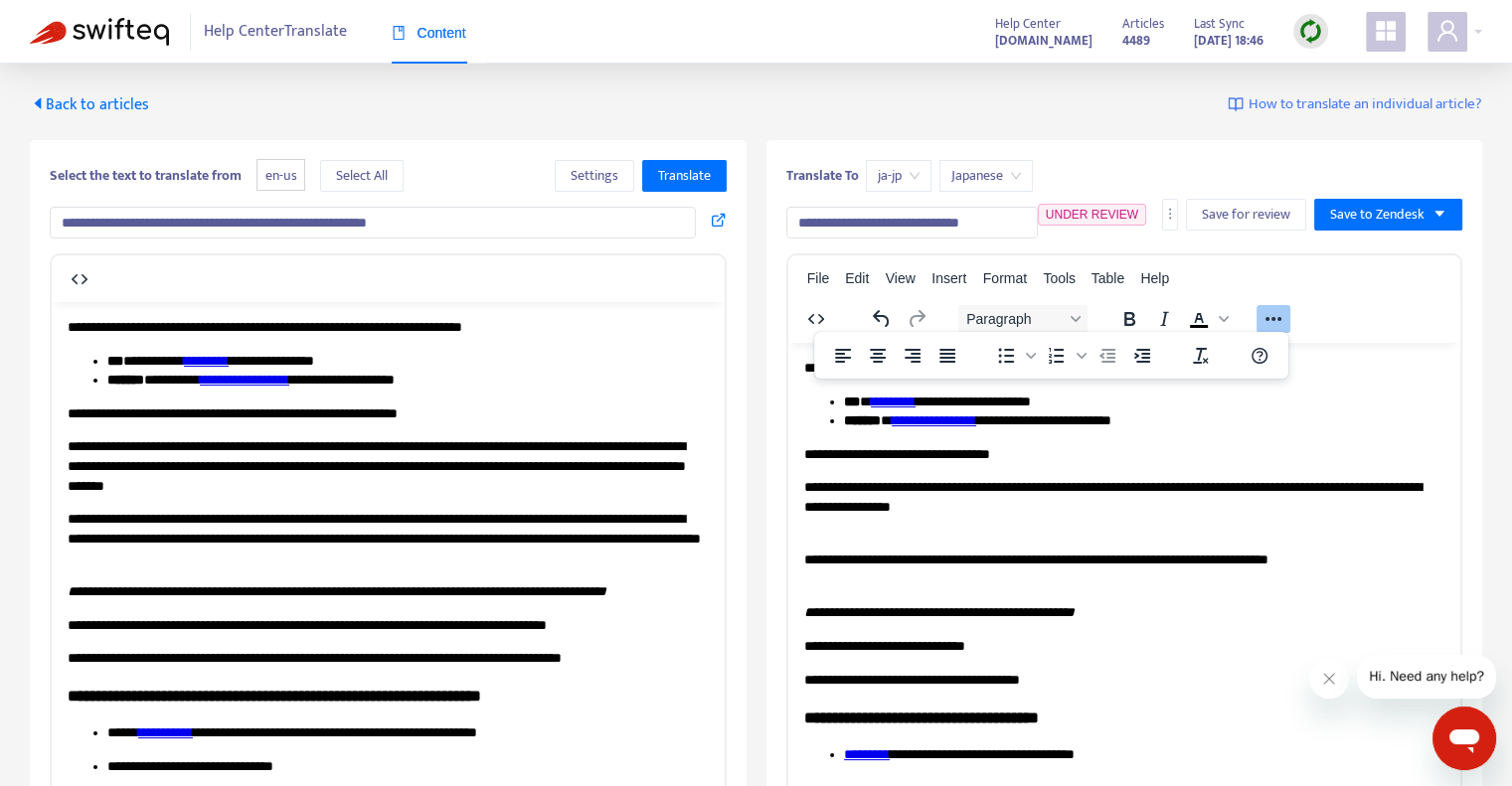 click on "**********" at bounding box center (373, 223) 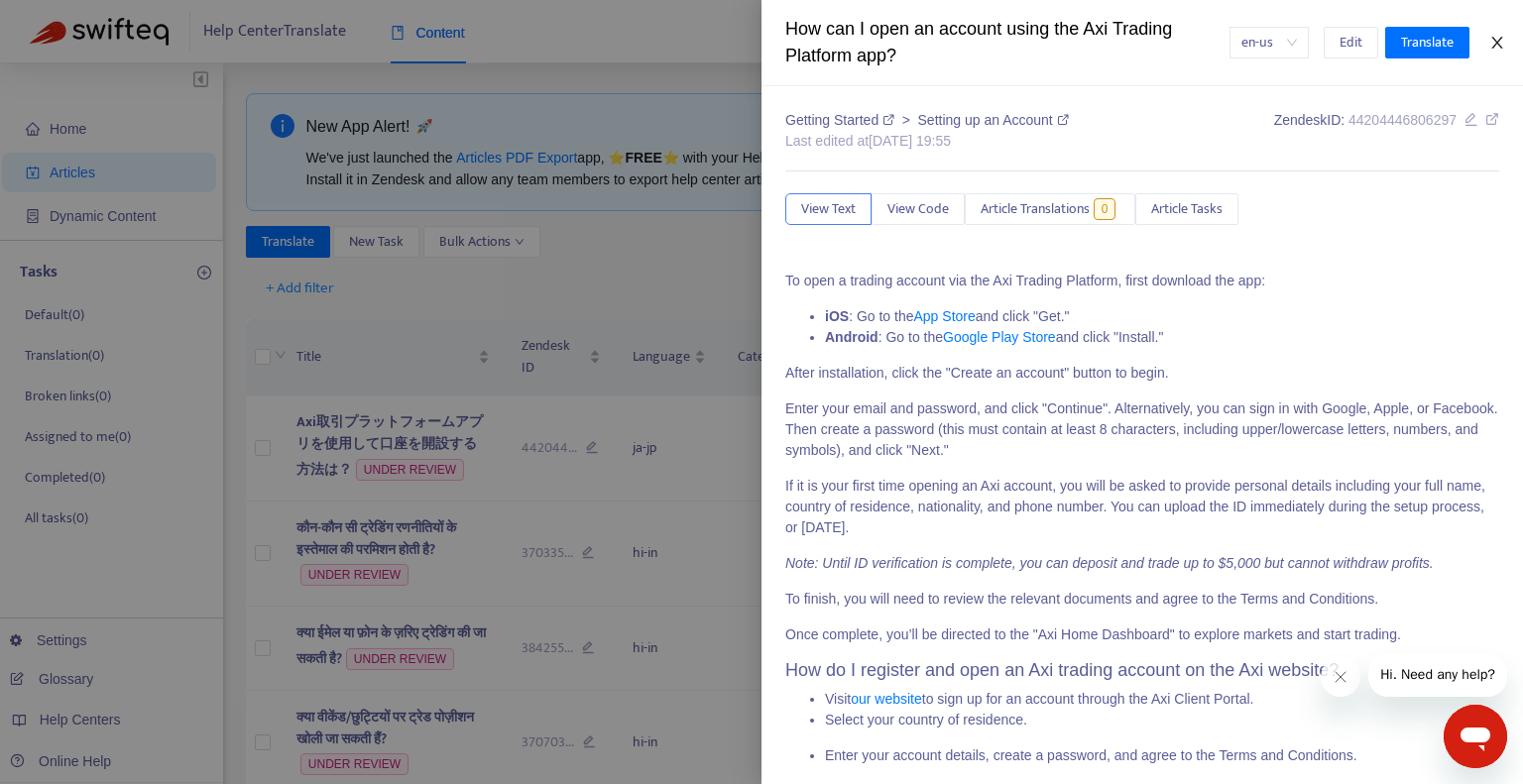 click 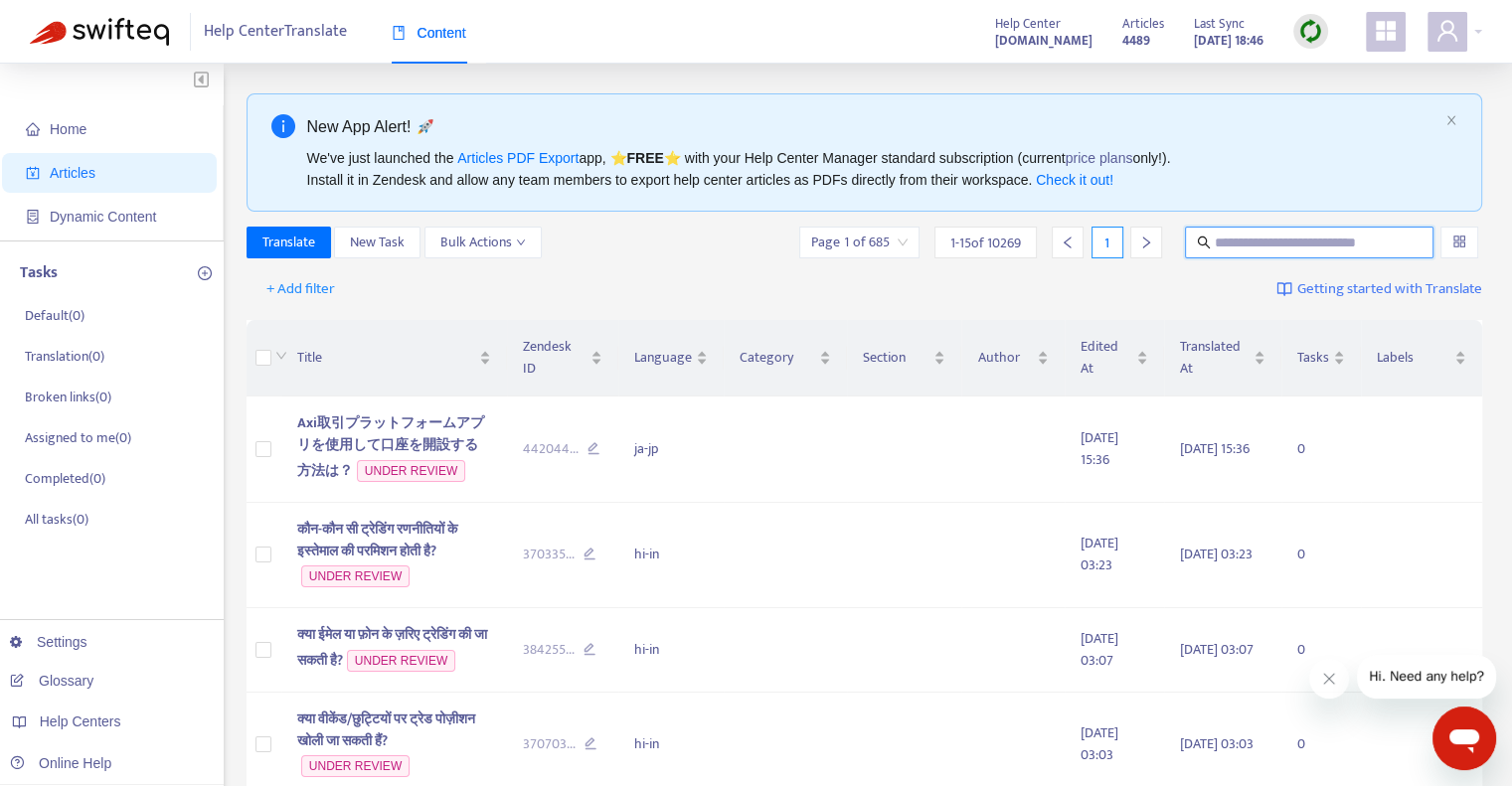 click at bounding box center (1310, 242) 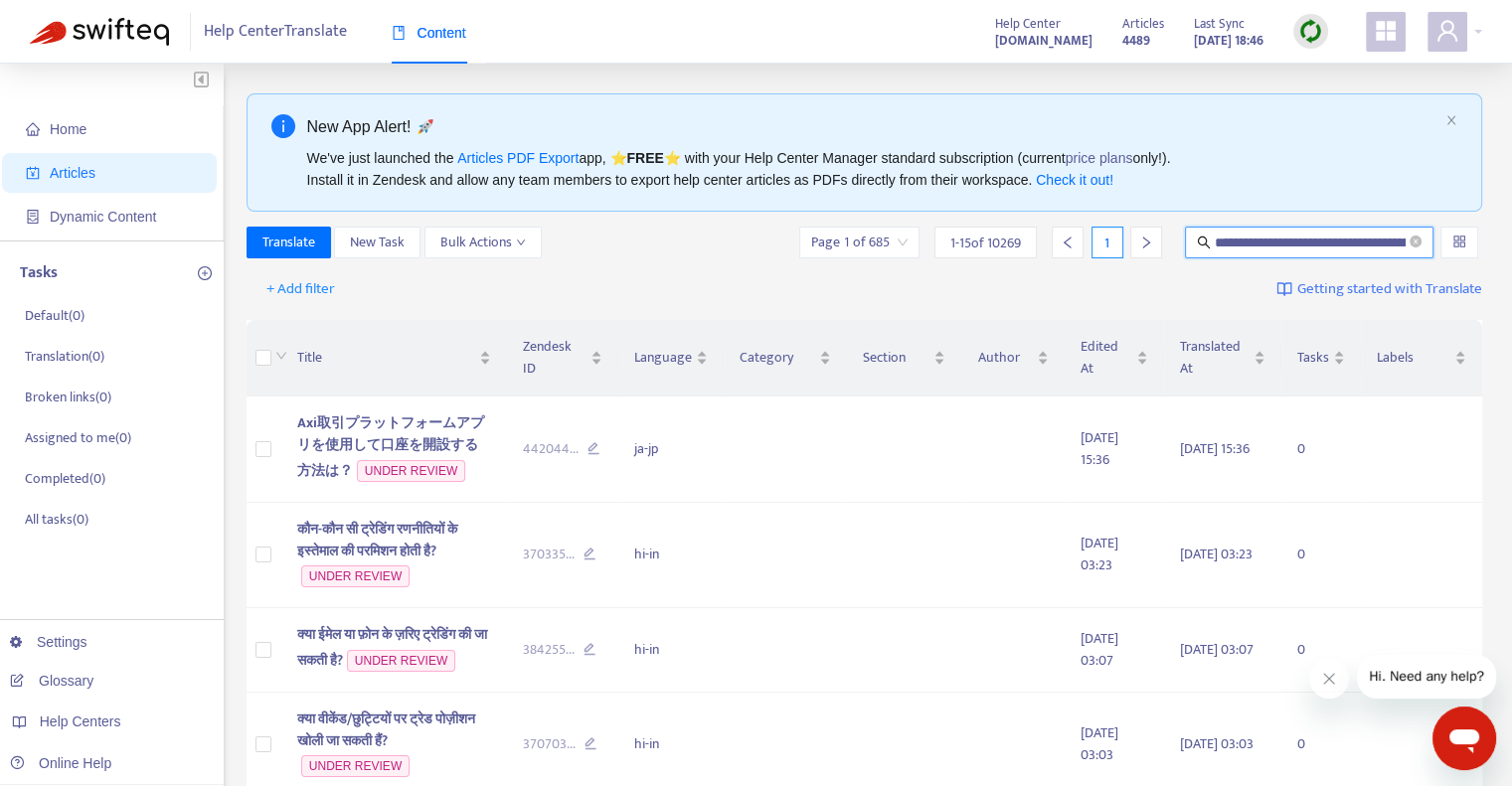 scroll, scrollTop: 0, scrollLeft: 113, axis: horizontal 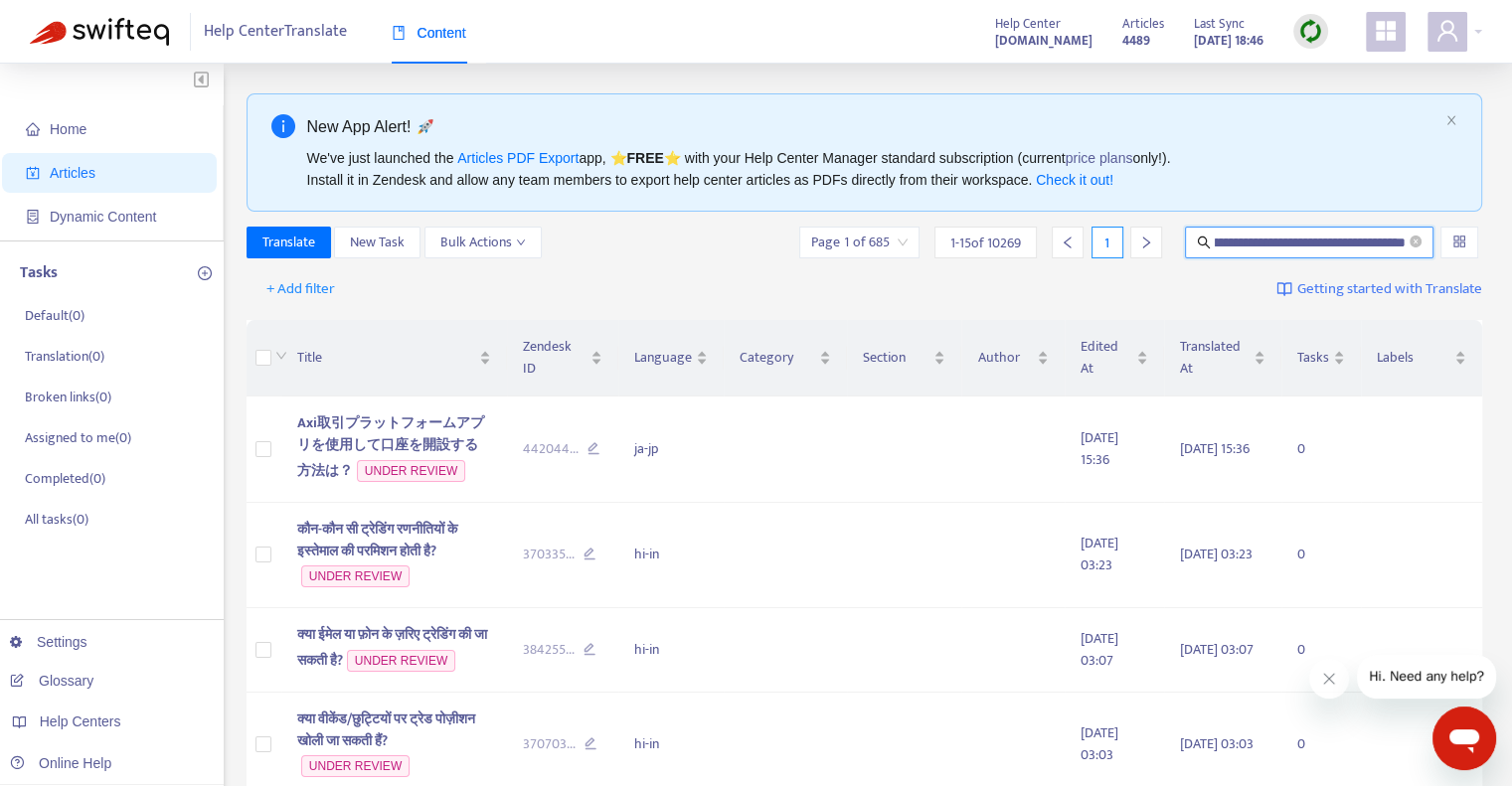 type on "**********" 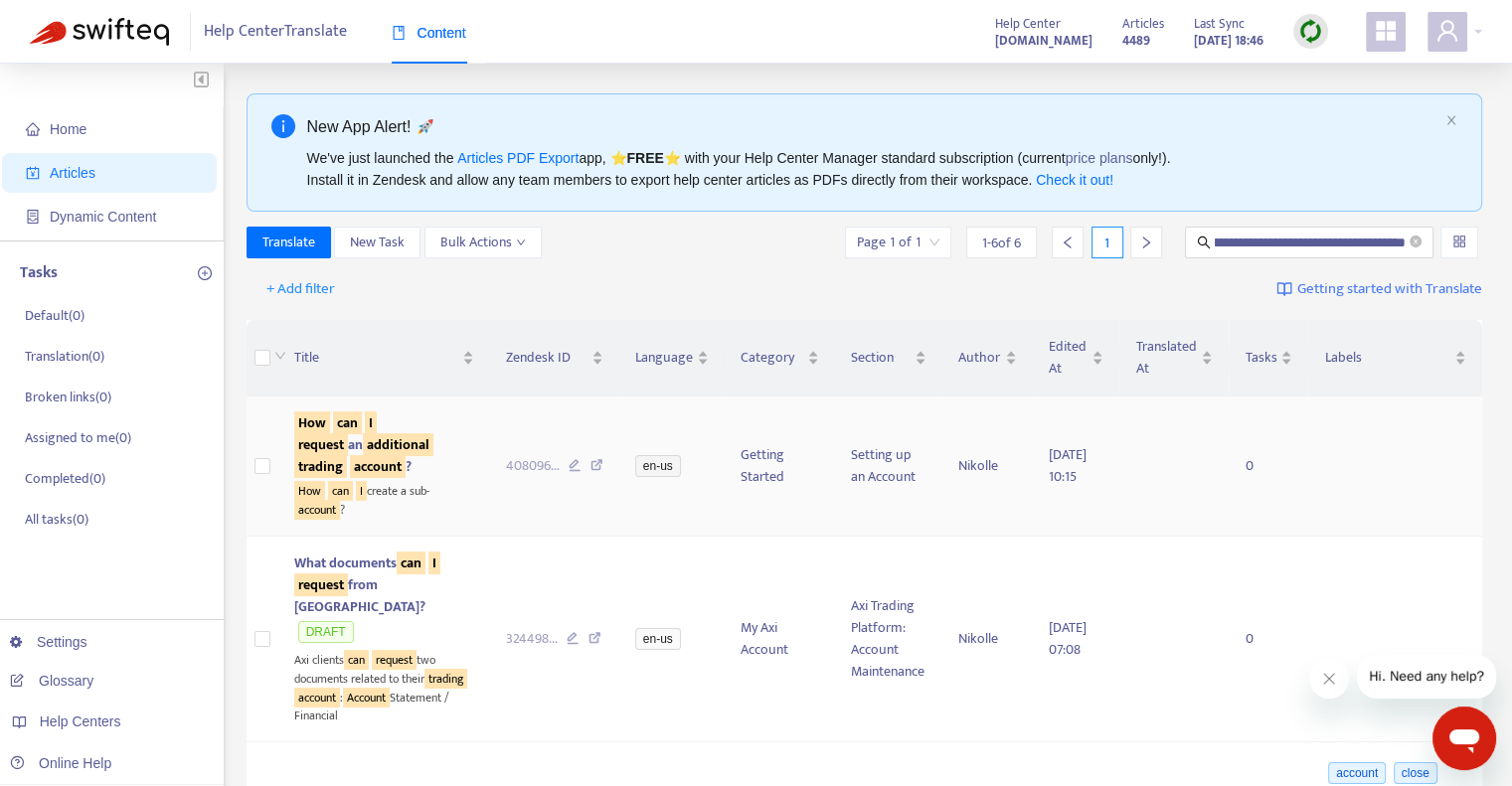 scroll, scrollTop: 0, scrollLeft: 0, axis: both 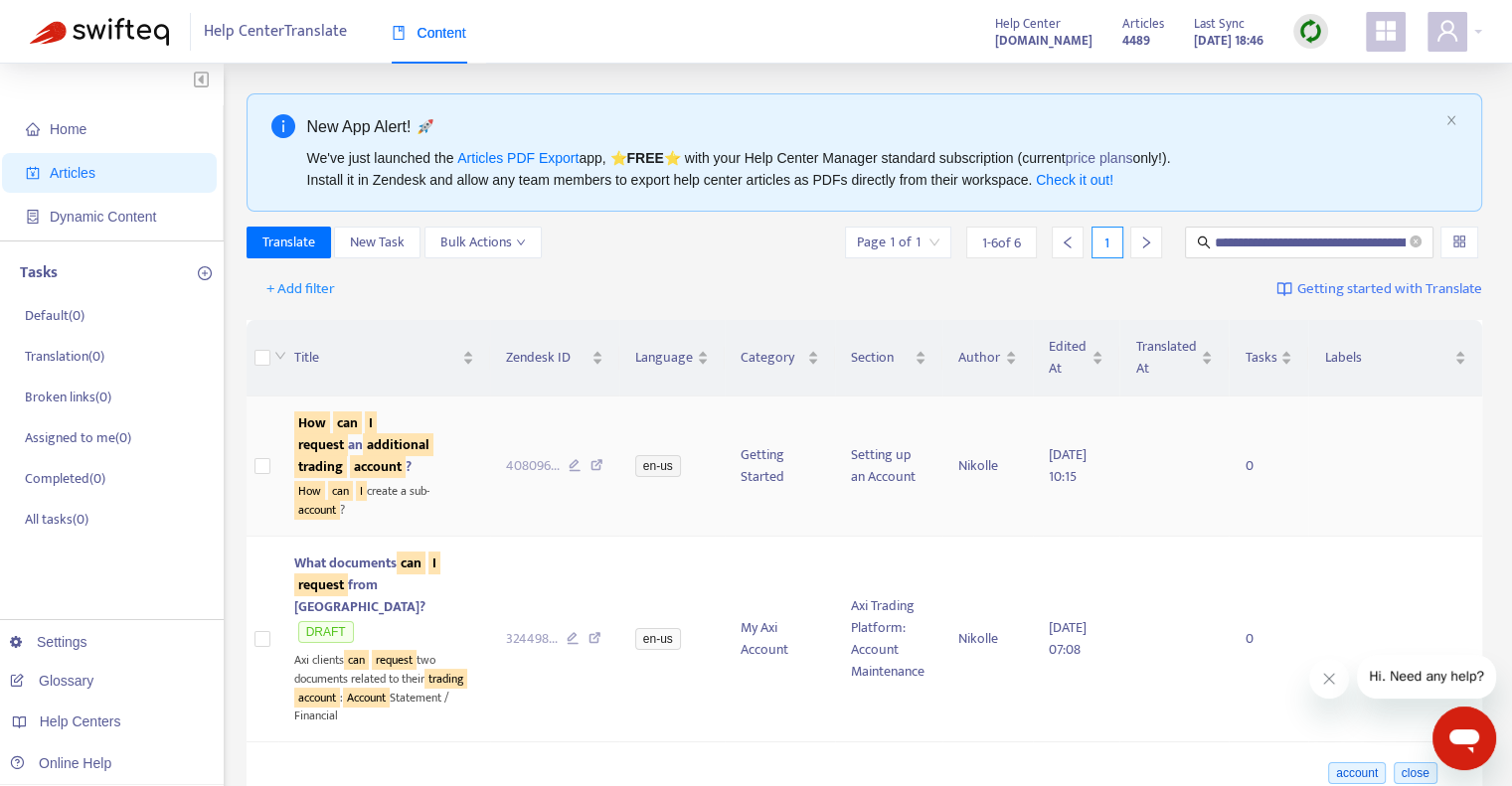 click on "request" at bounding box center (321, 444) 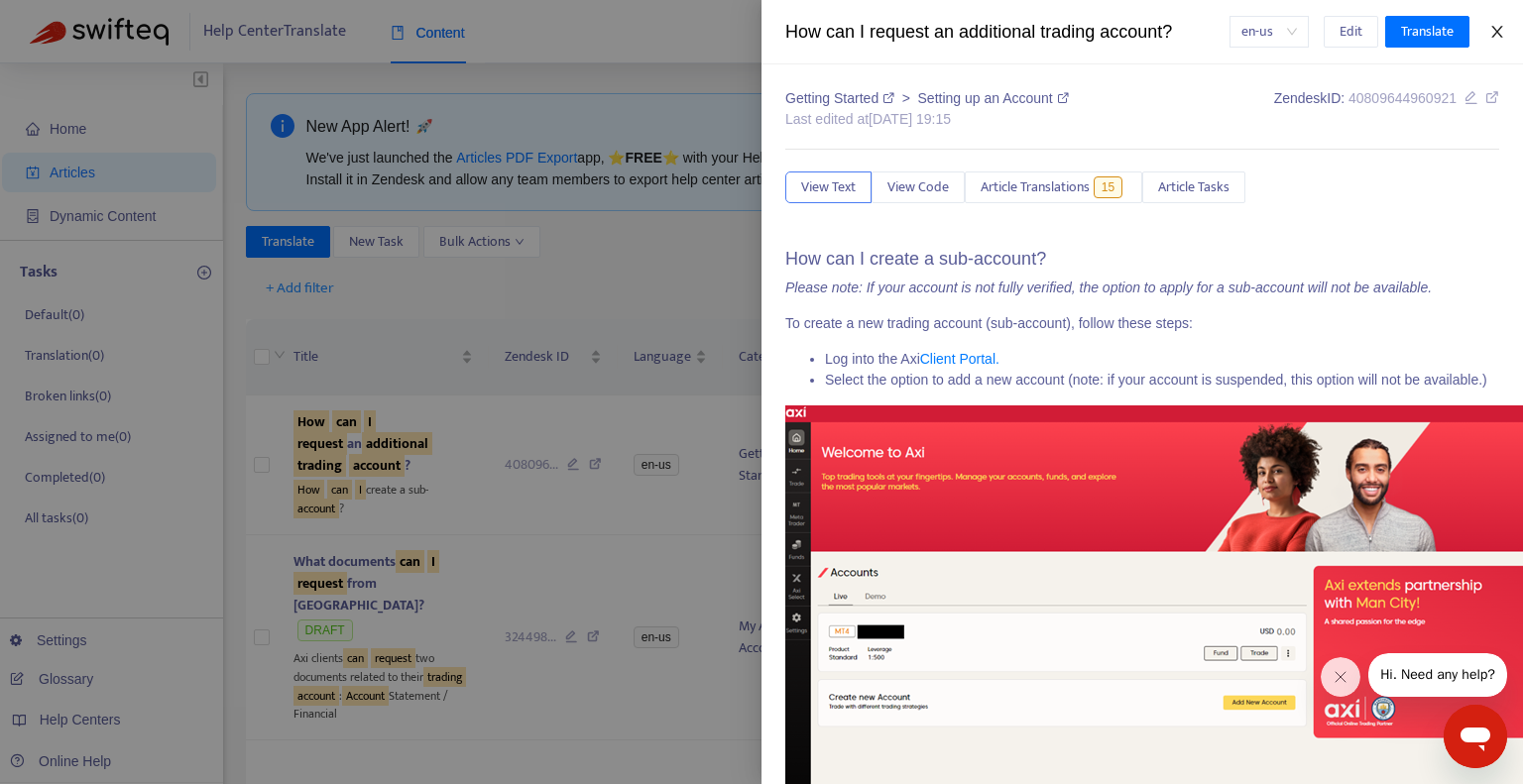 click 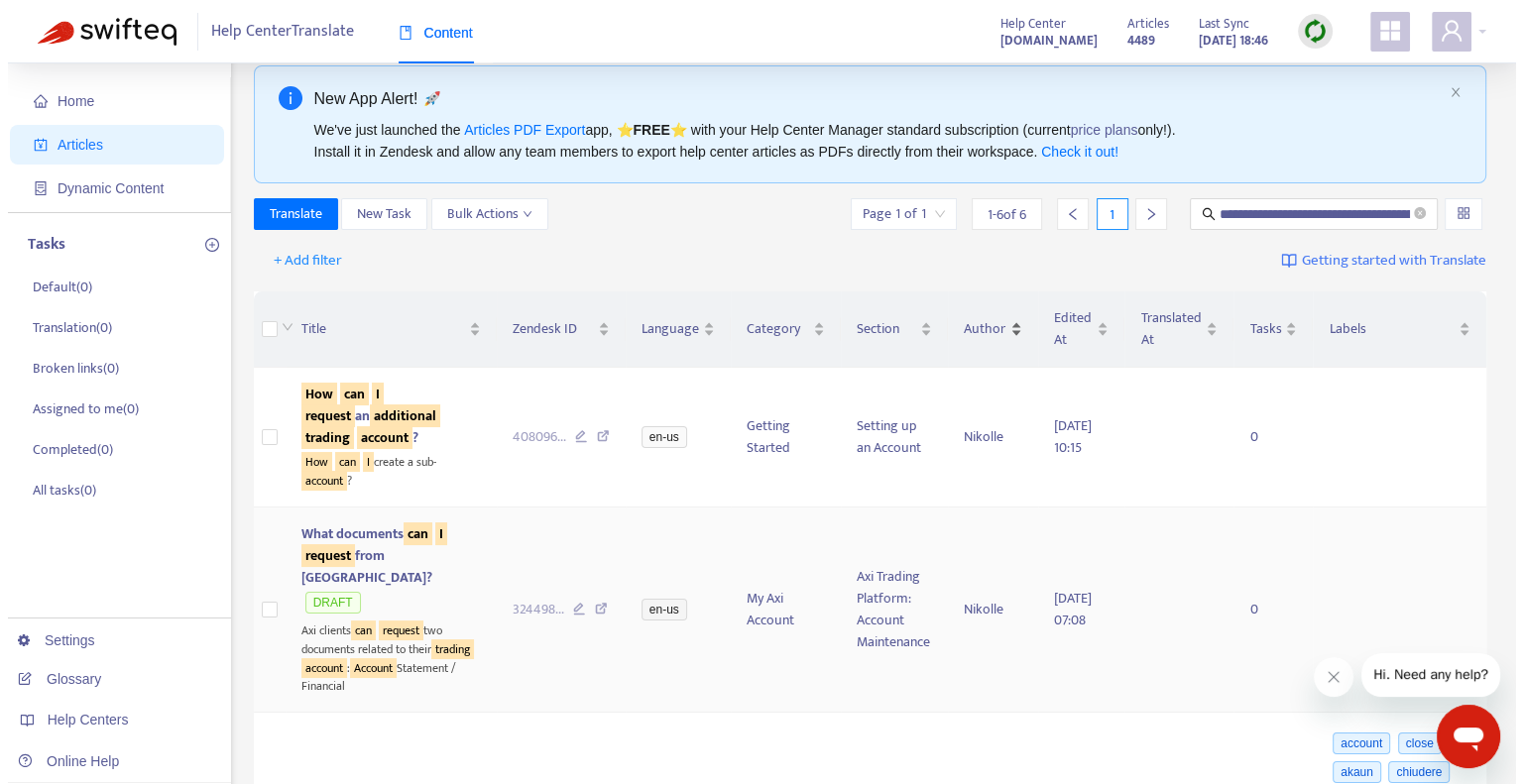 scroll, scrollTop: 28, scrollLeft: 0, axis: vertical 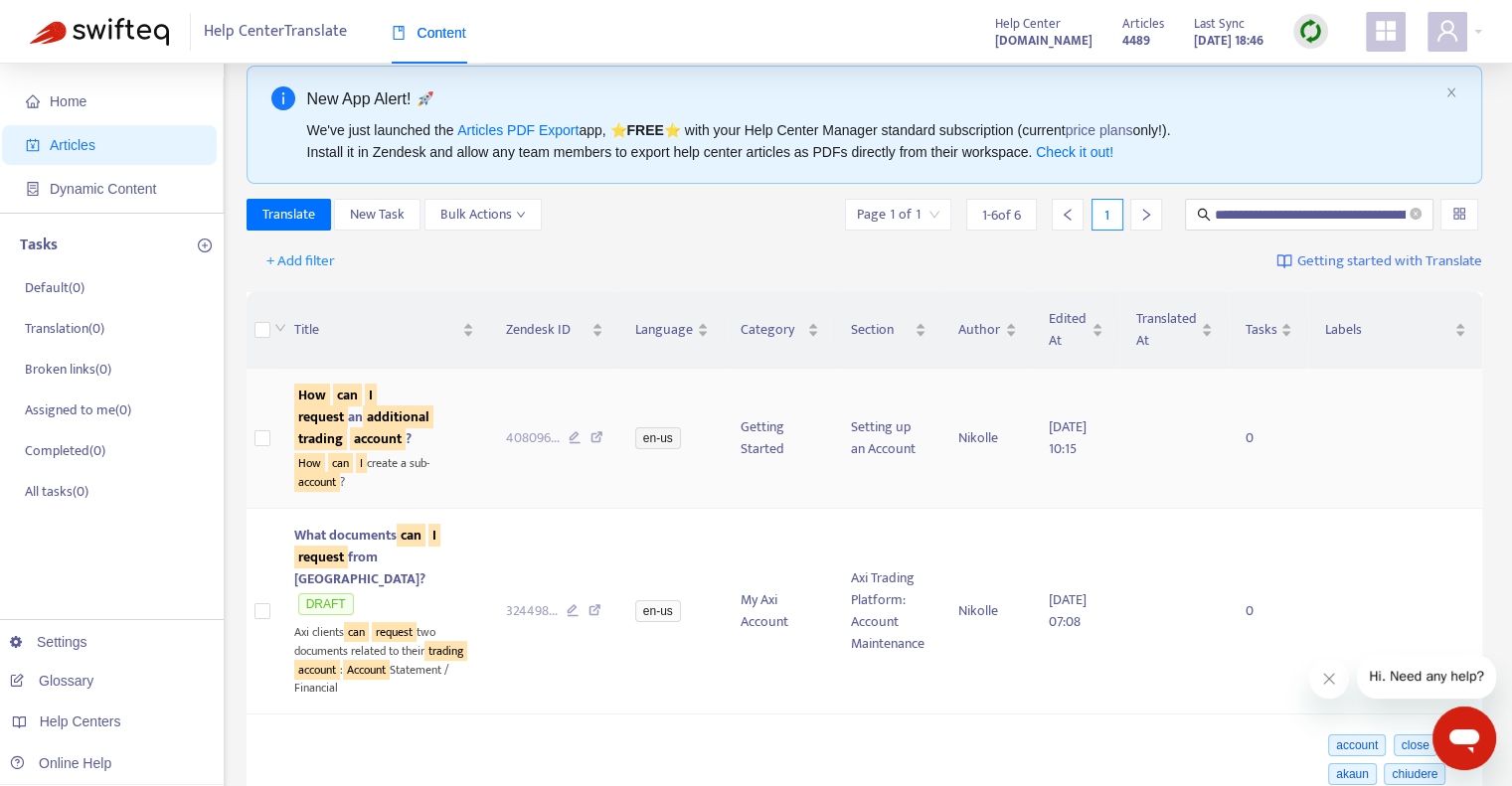 click on "additional" at bounding box center [398, 416] 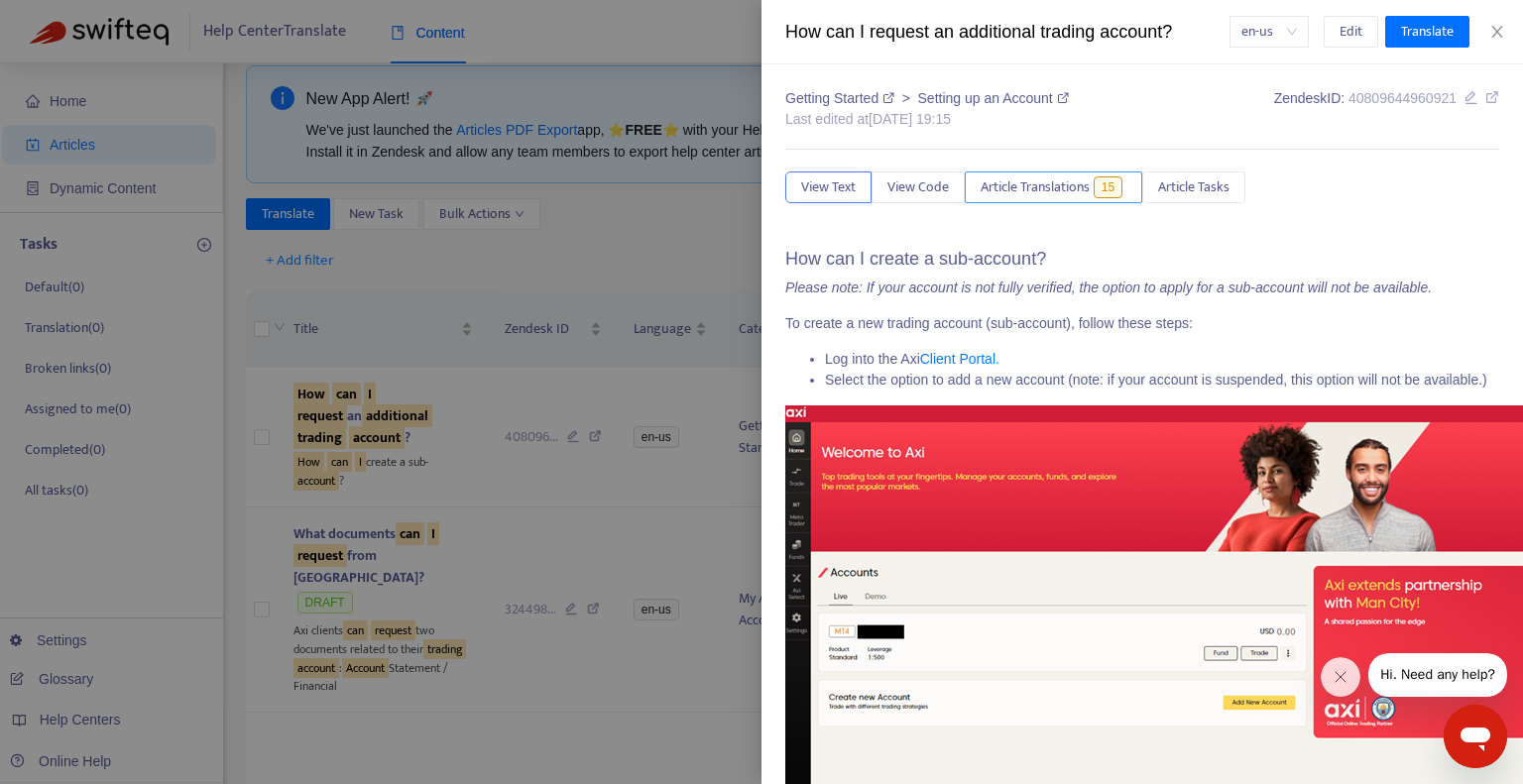 click on "Article Translations" at bounding box center [1035, 187] 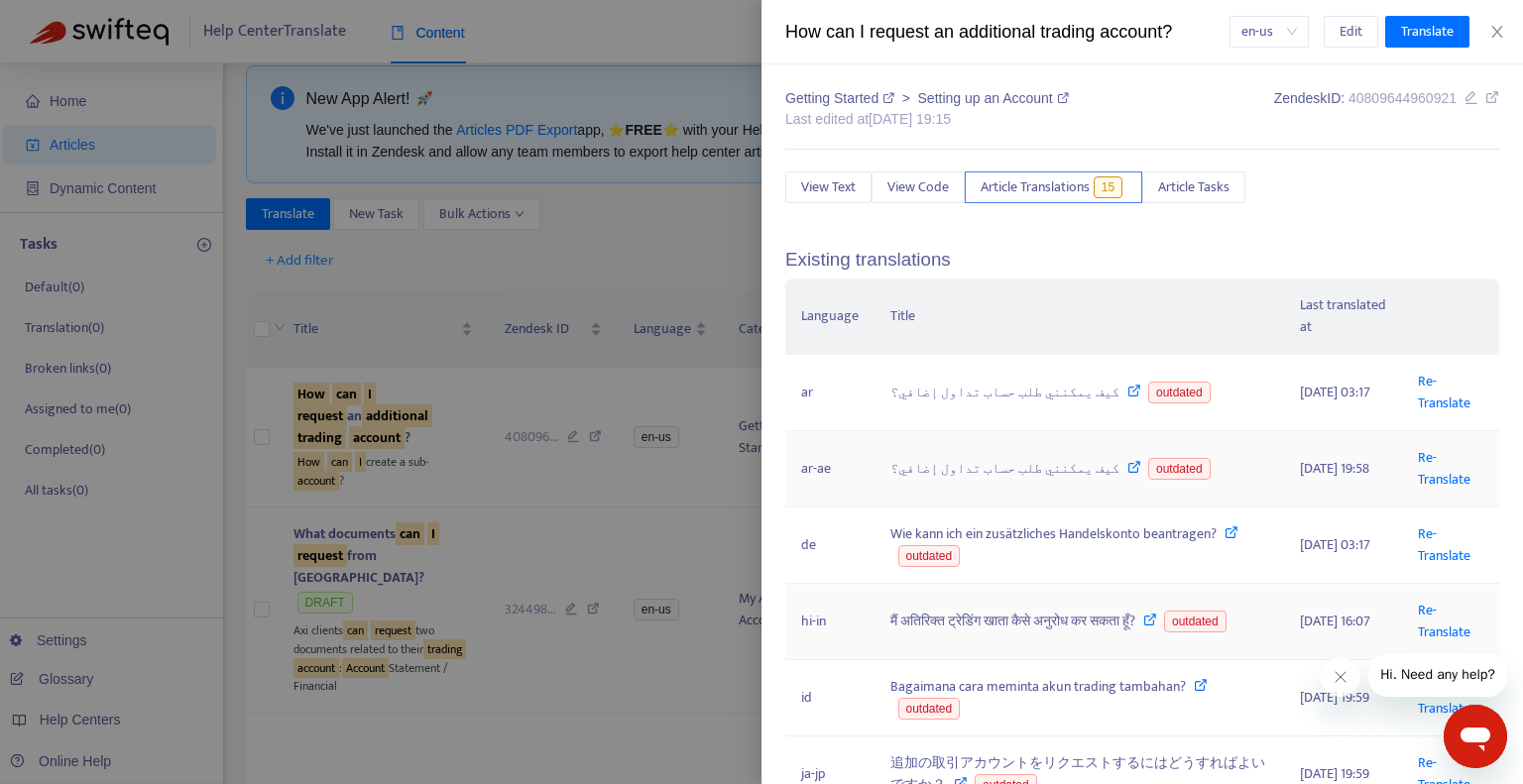 scroll, scrollTop: 214, scrollLeft: 0, axis: vertical 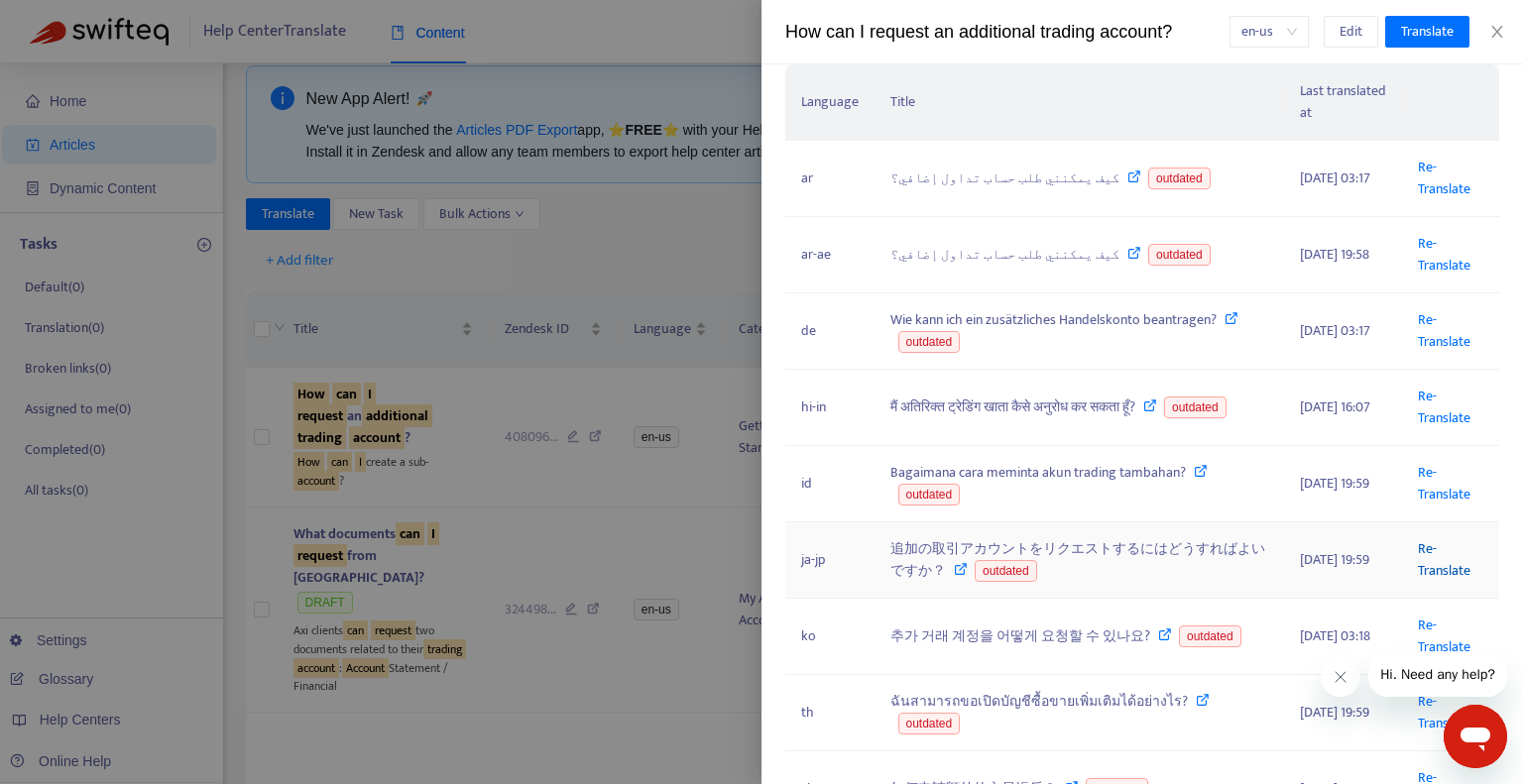 click on "Re-Translate" at bounding box center [1444, 559] 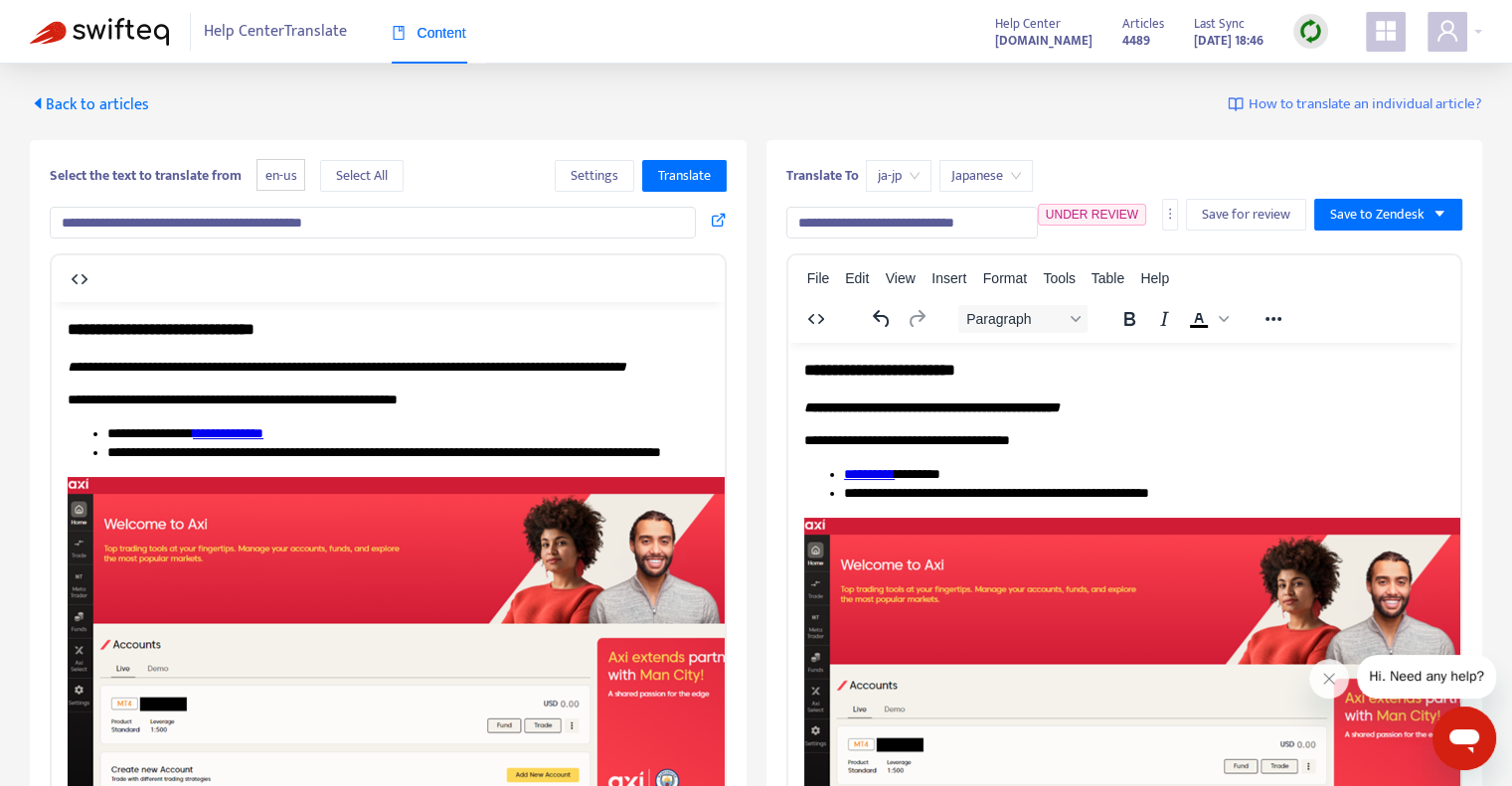 scroll, scrollTop: 0, scrollLeft: 0, axis: both 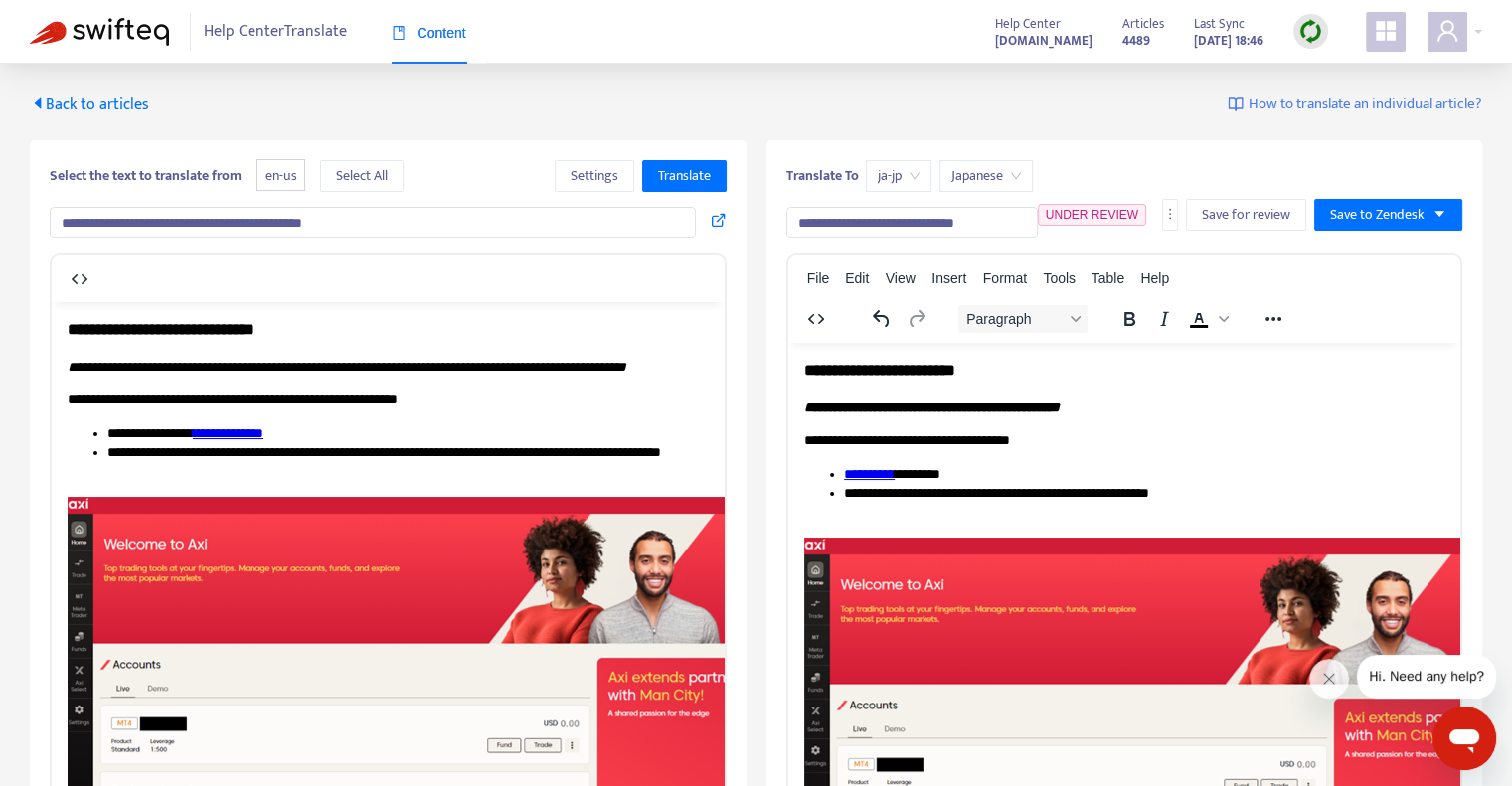 click on "**********" at bounding box center (912, 223) 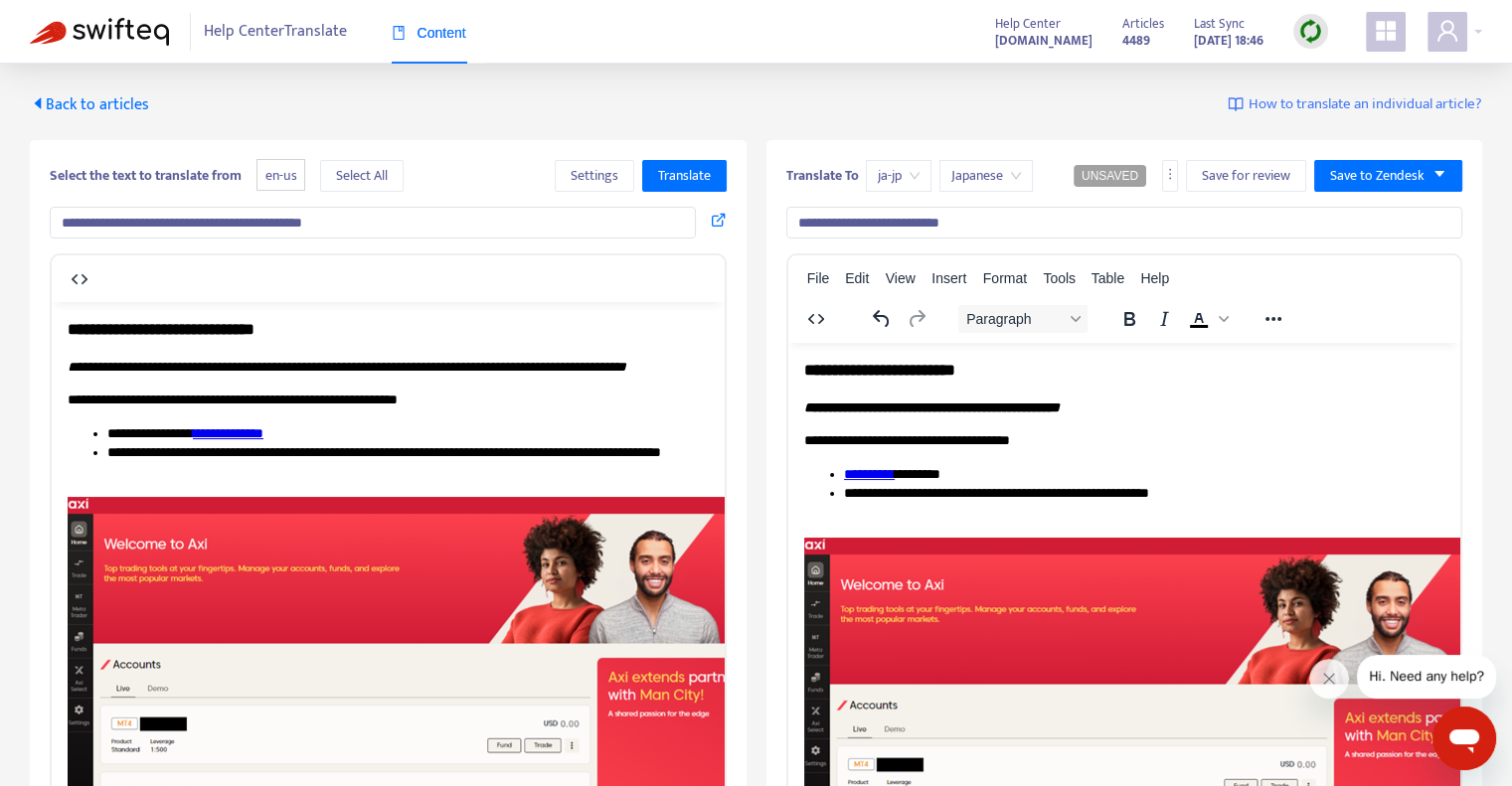 type on "**********" 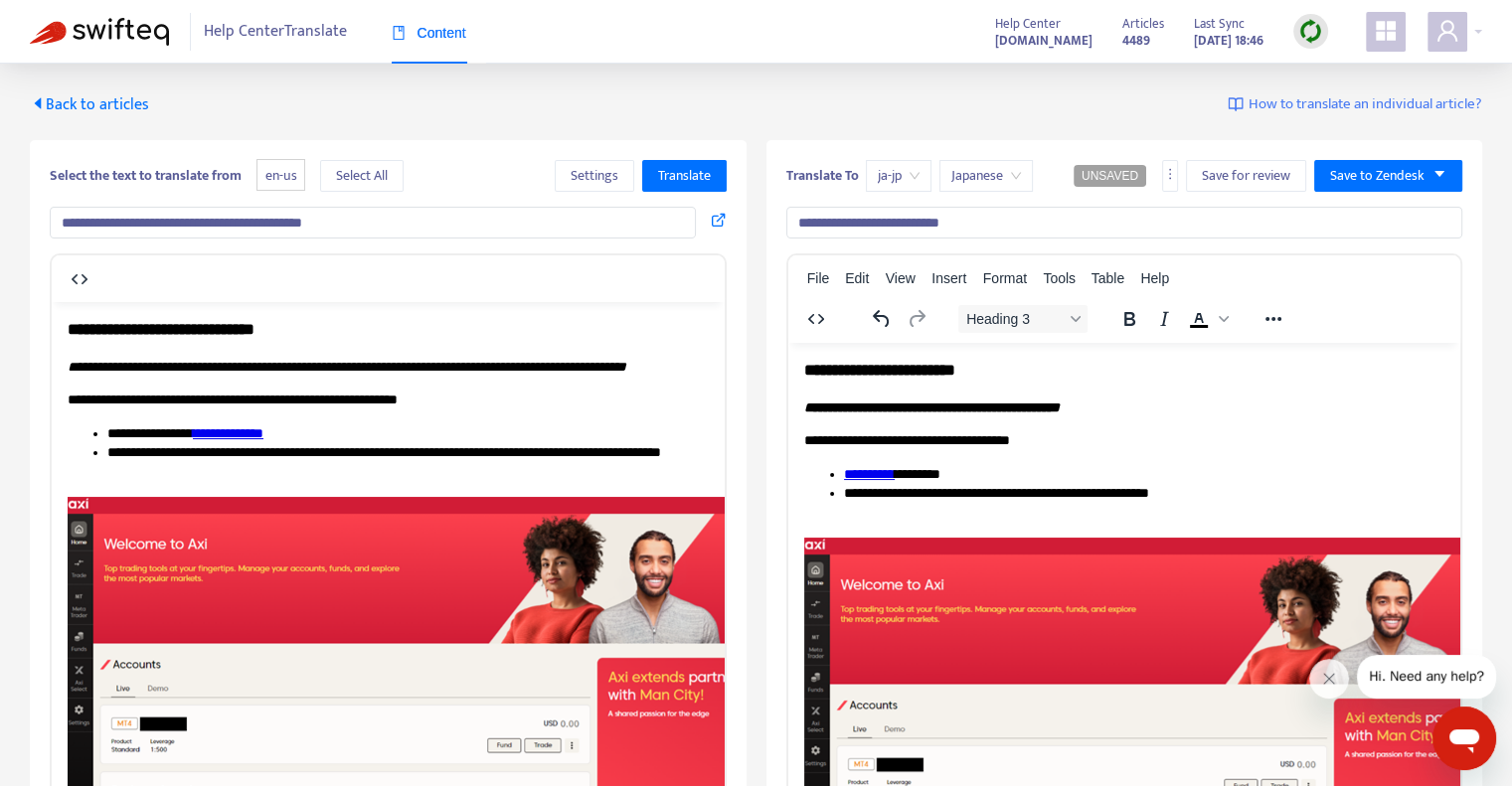 click on "**********" at bounding box center (1116, 369) 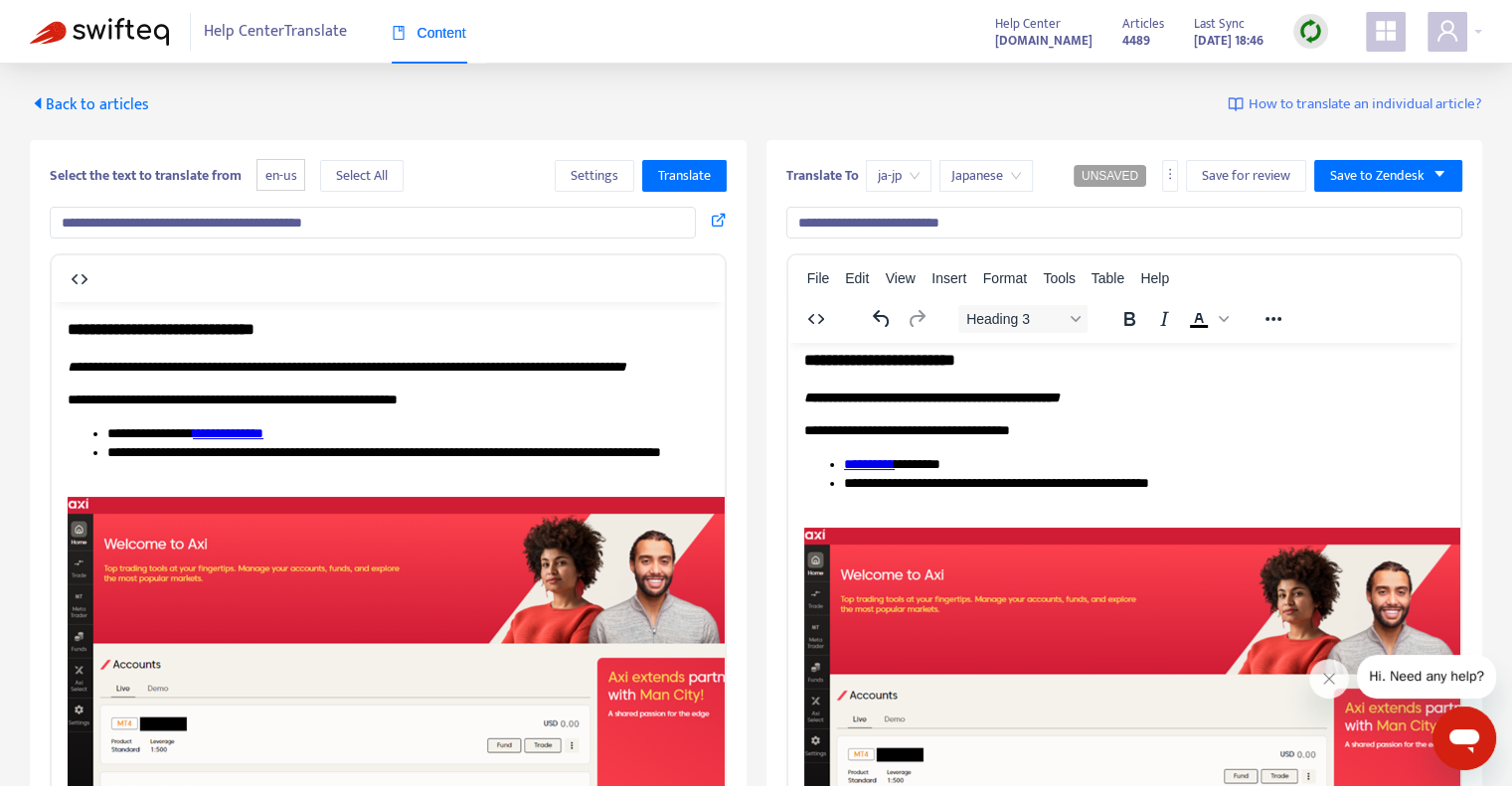 scroll, scrollTop: 11, scrollLeft: 0, axis: vertical 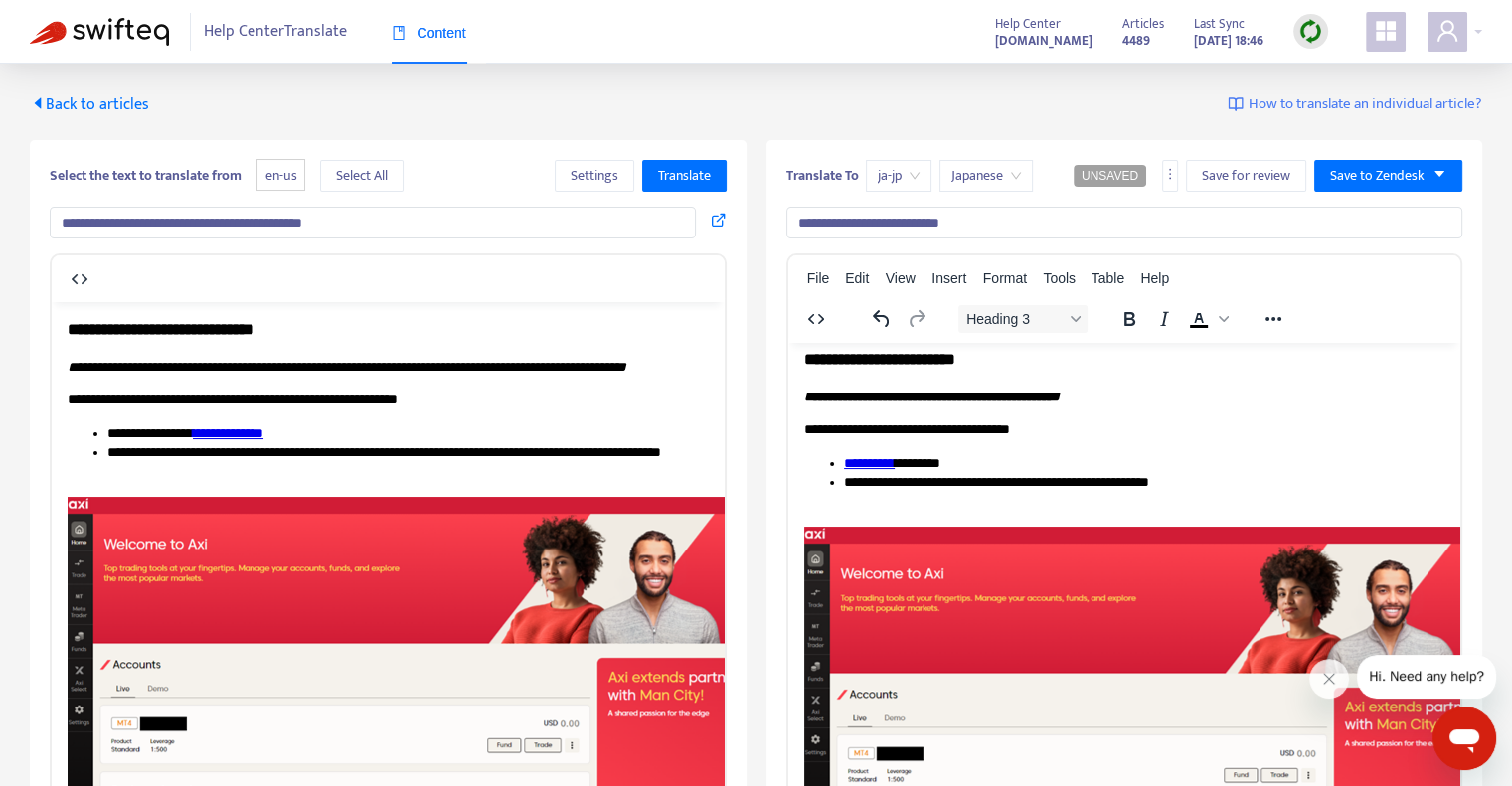 click on "**********" at bounding box center [1116, 429] 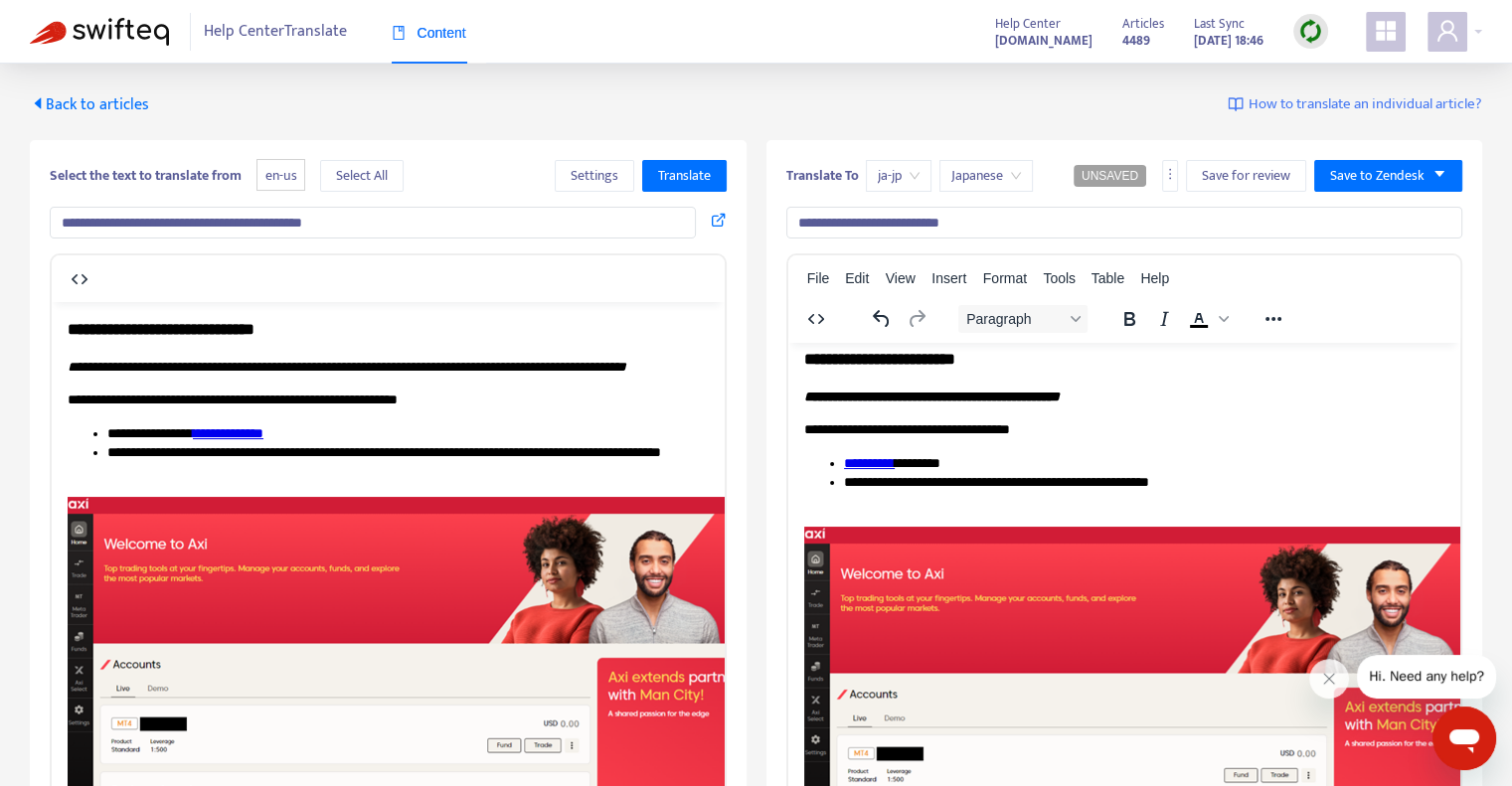 type 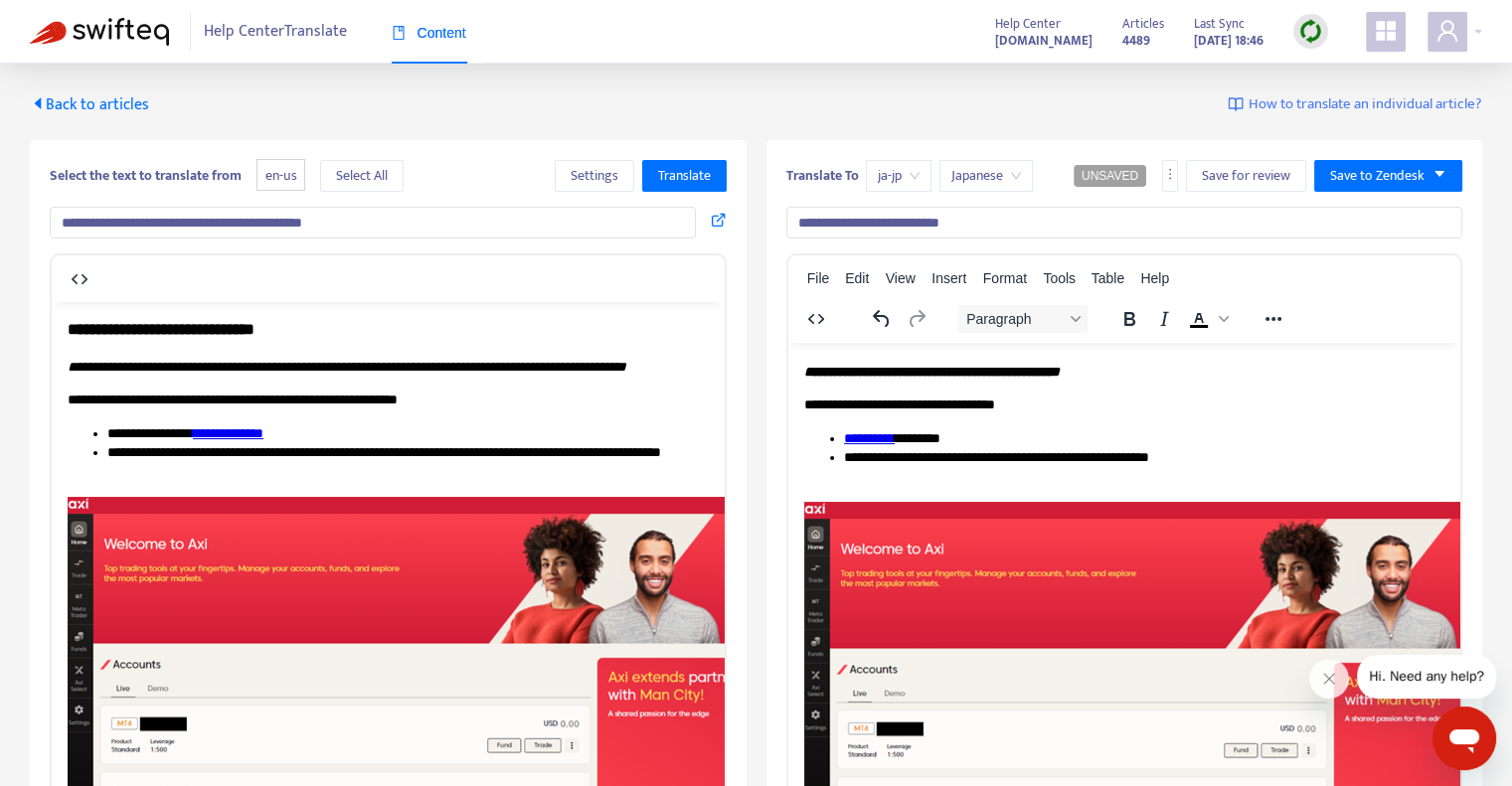 scroll, scrollTop: 39, scrollLeft: 0, axis: vertical 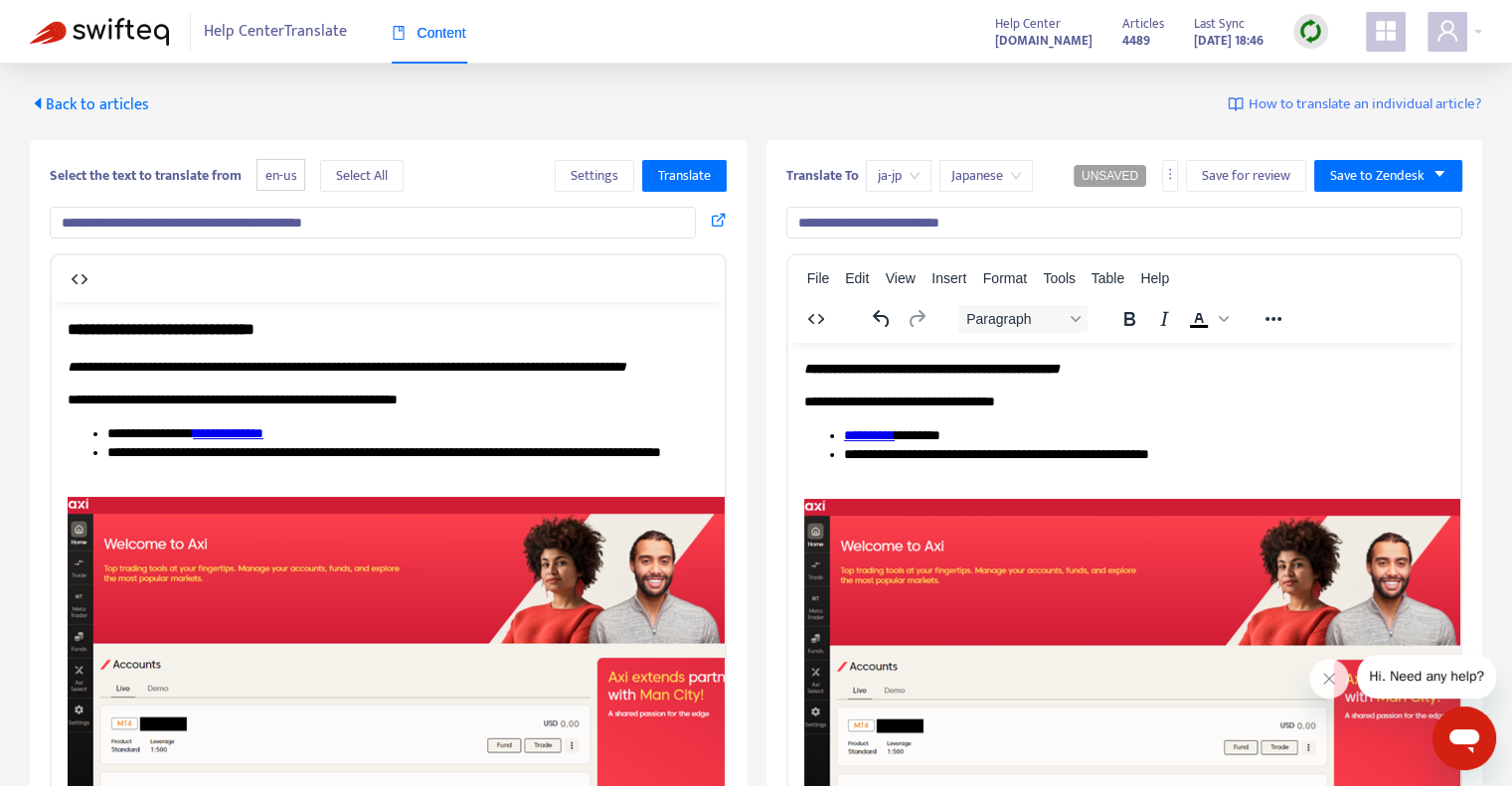 click on "**********" at bounding box center [1136, 463] 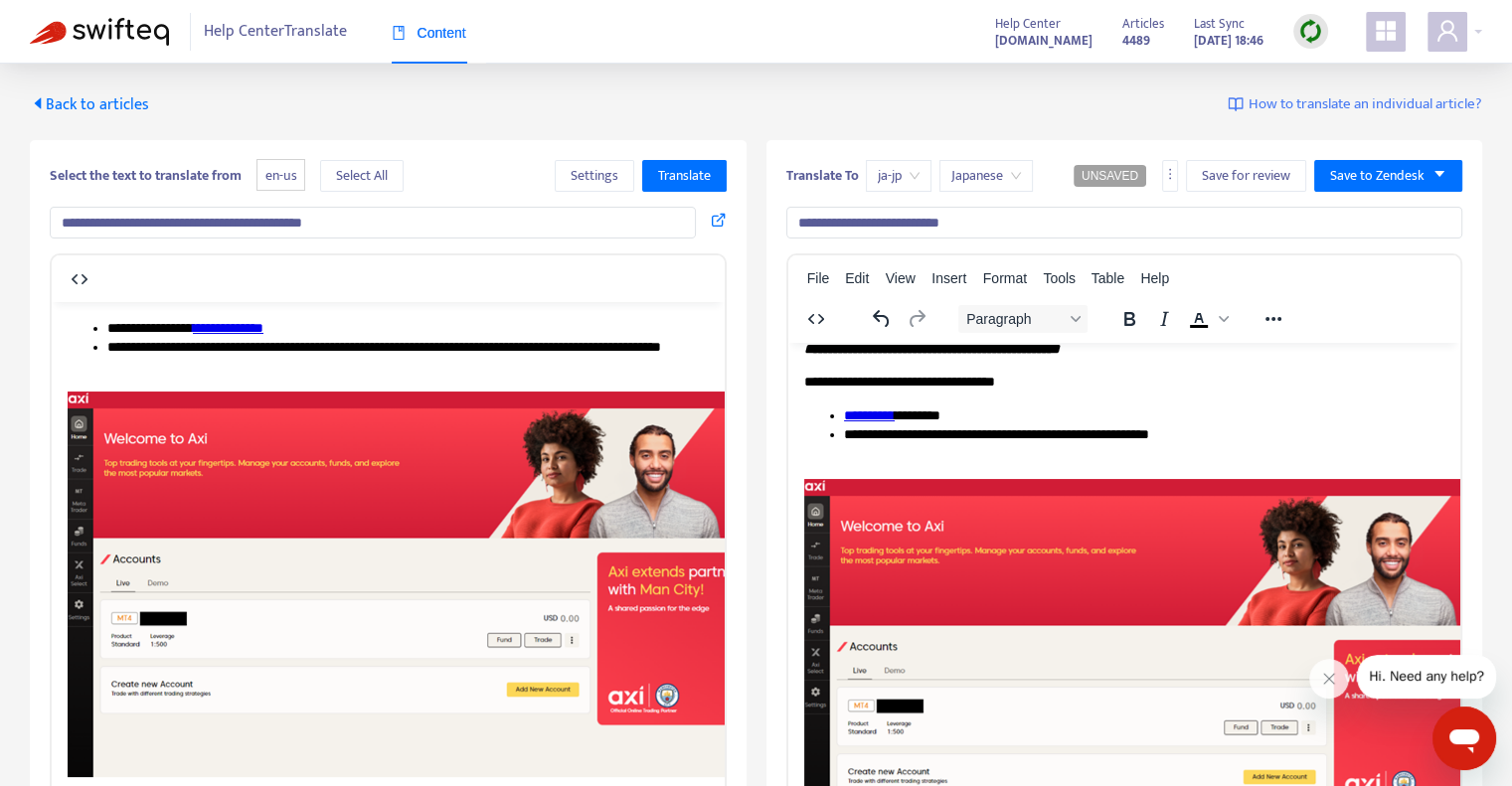 scroll, scrollTop: 58, scrollLeft: 0, axis: vertical 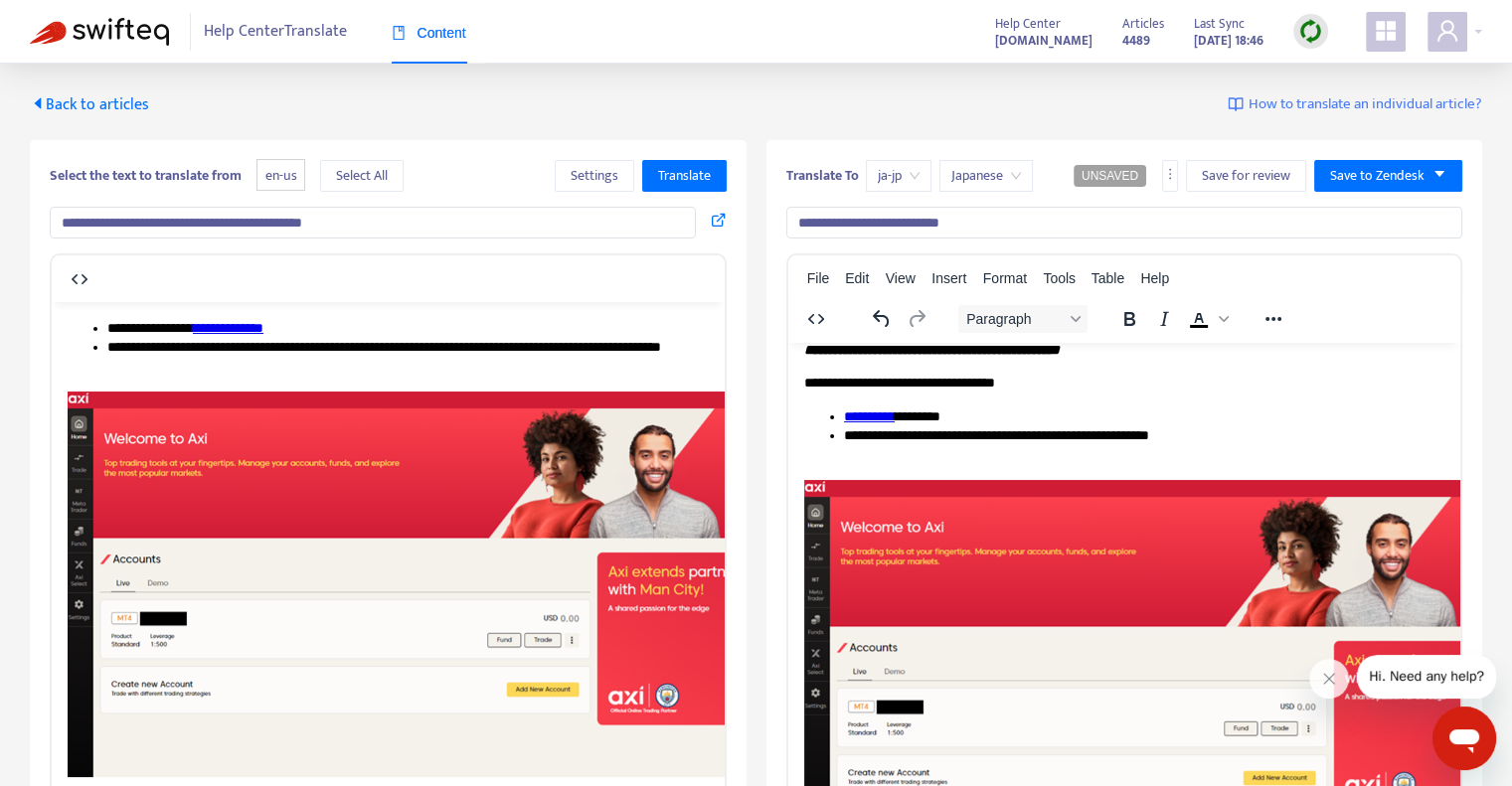 click on "**********" at bounding box center [1136, 444] 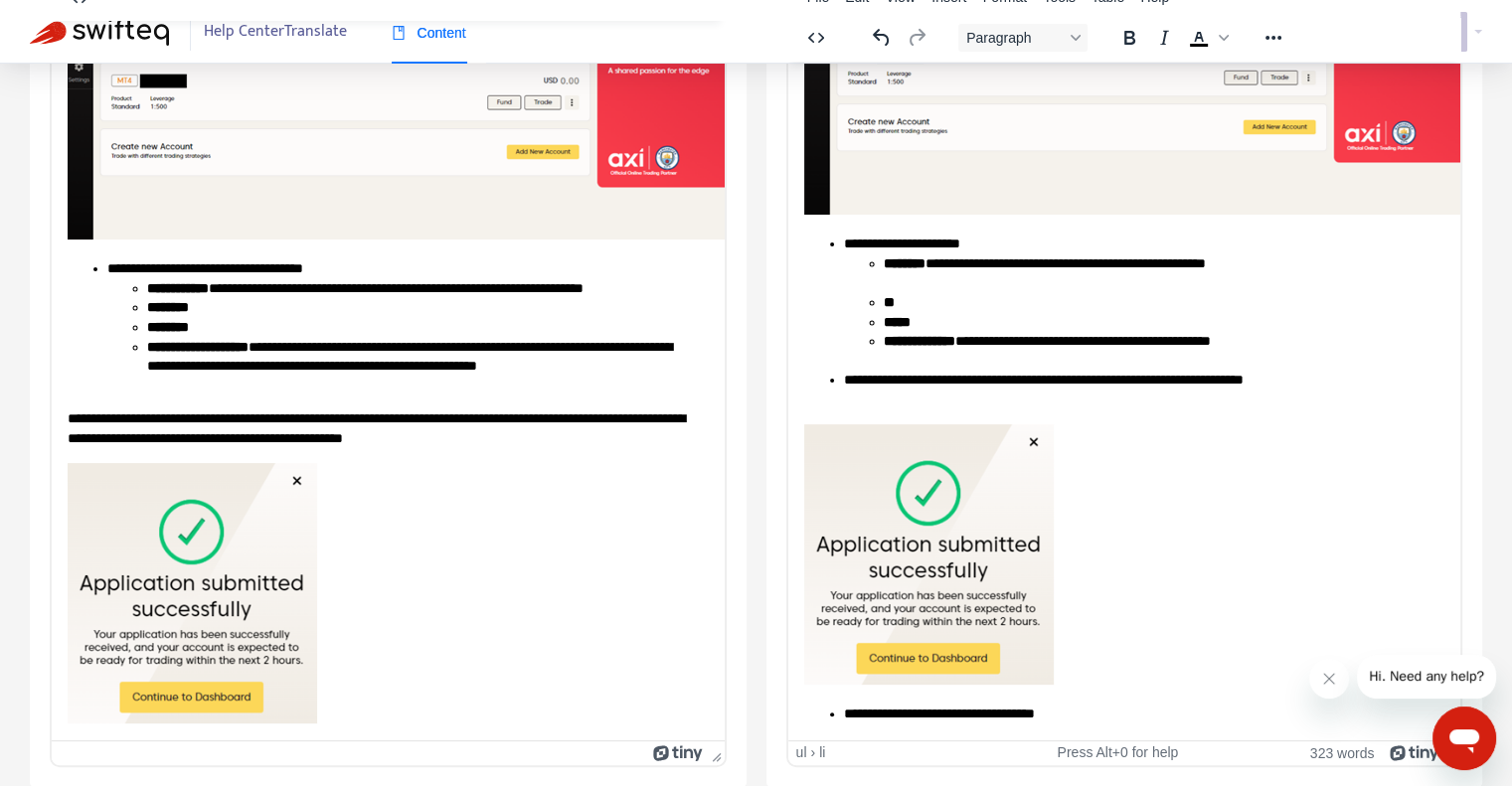 scroll, scrollTop: 450, scrollLeft: 0, axis: vertical 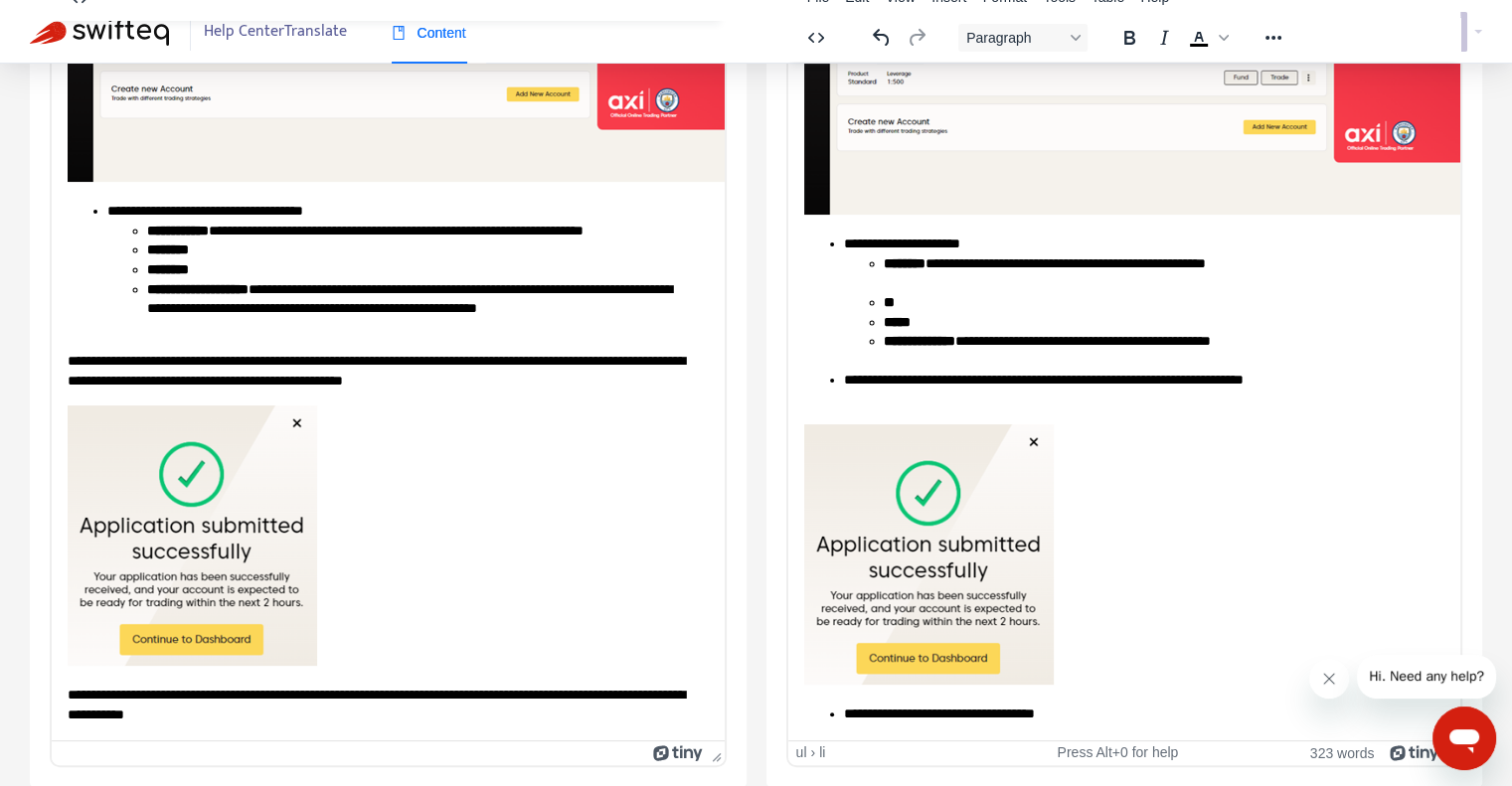 click 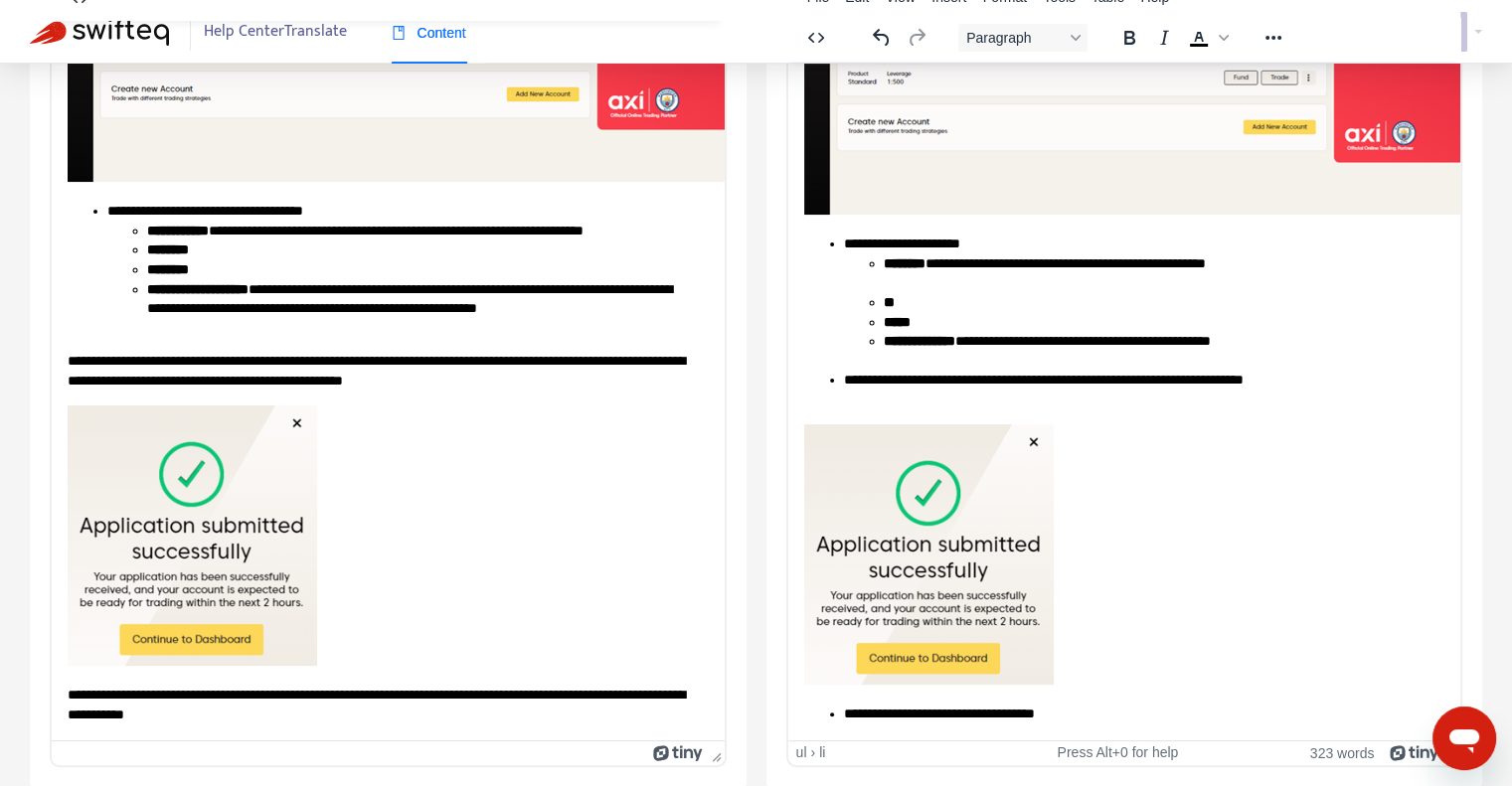 scroll, scrollTop: 0, scrollLeft: 0, axis: both 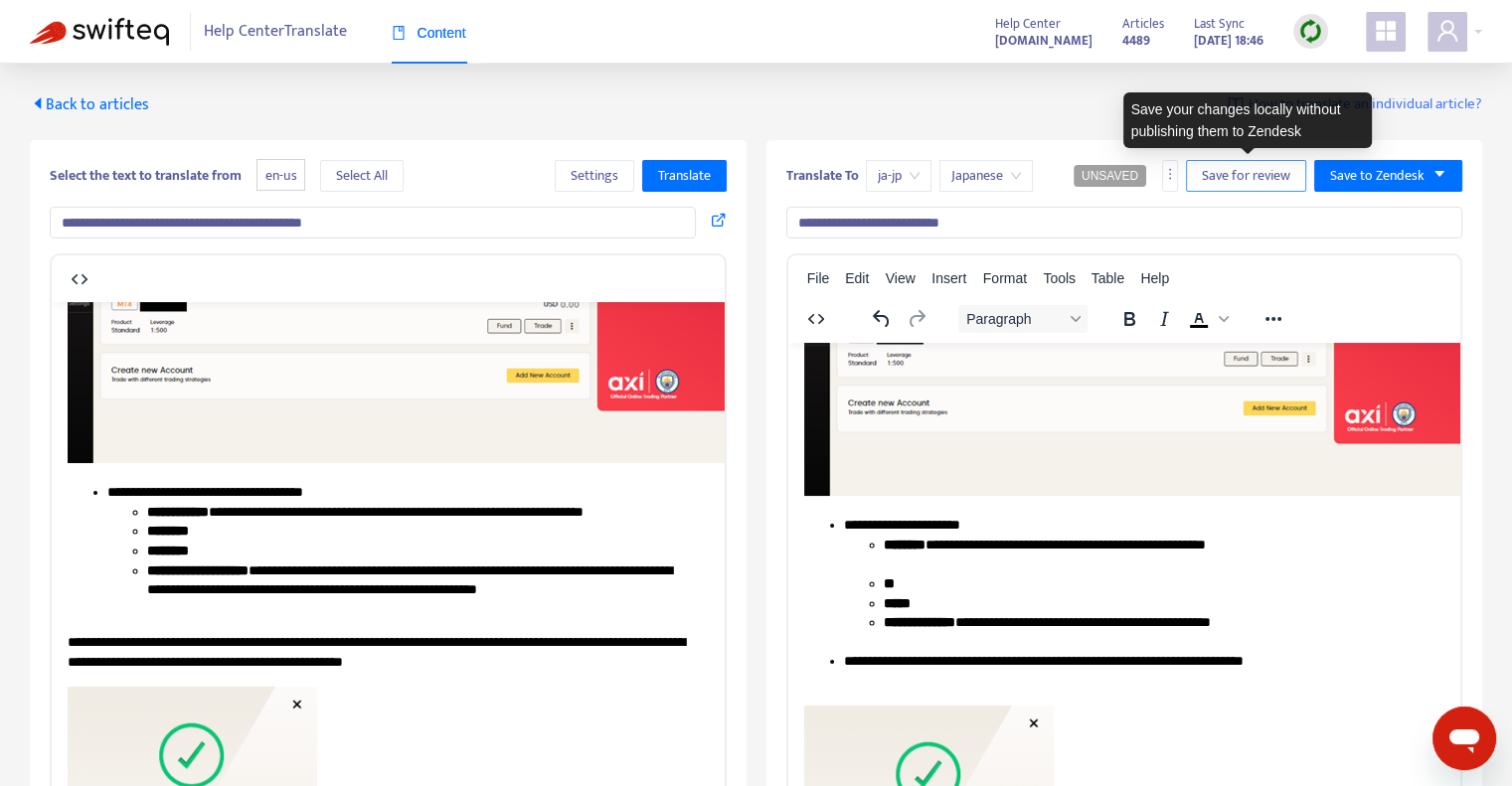 click on "Save for review" at bounding box center [1246, 176] 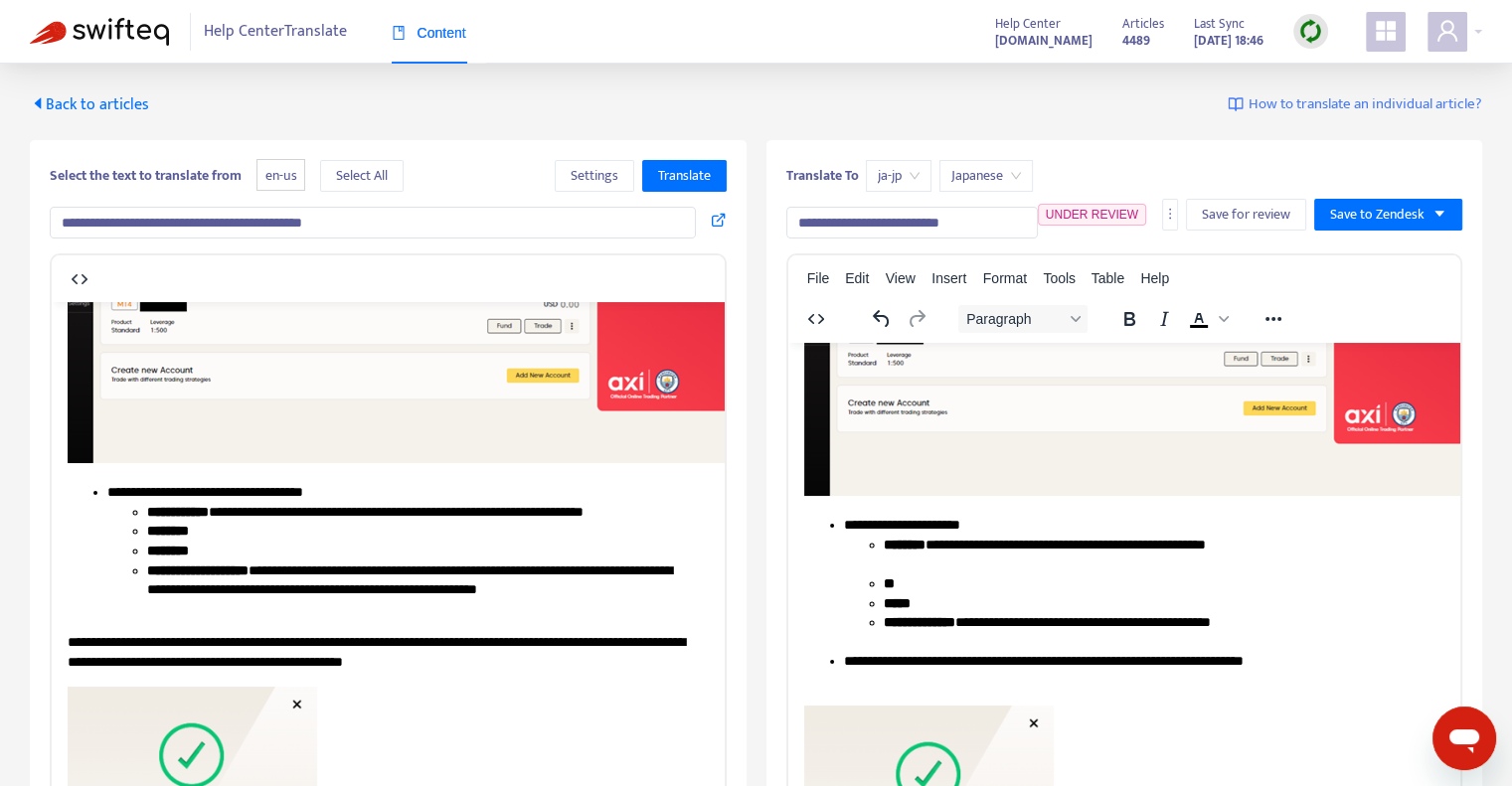 click at bounding box center [99, 32] 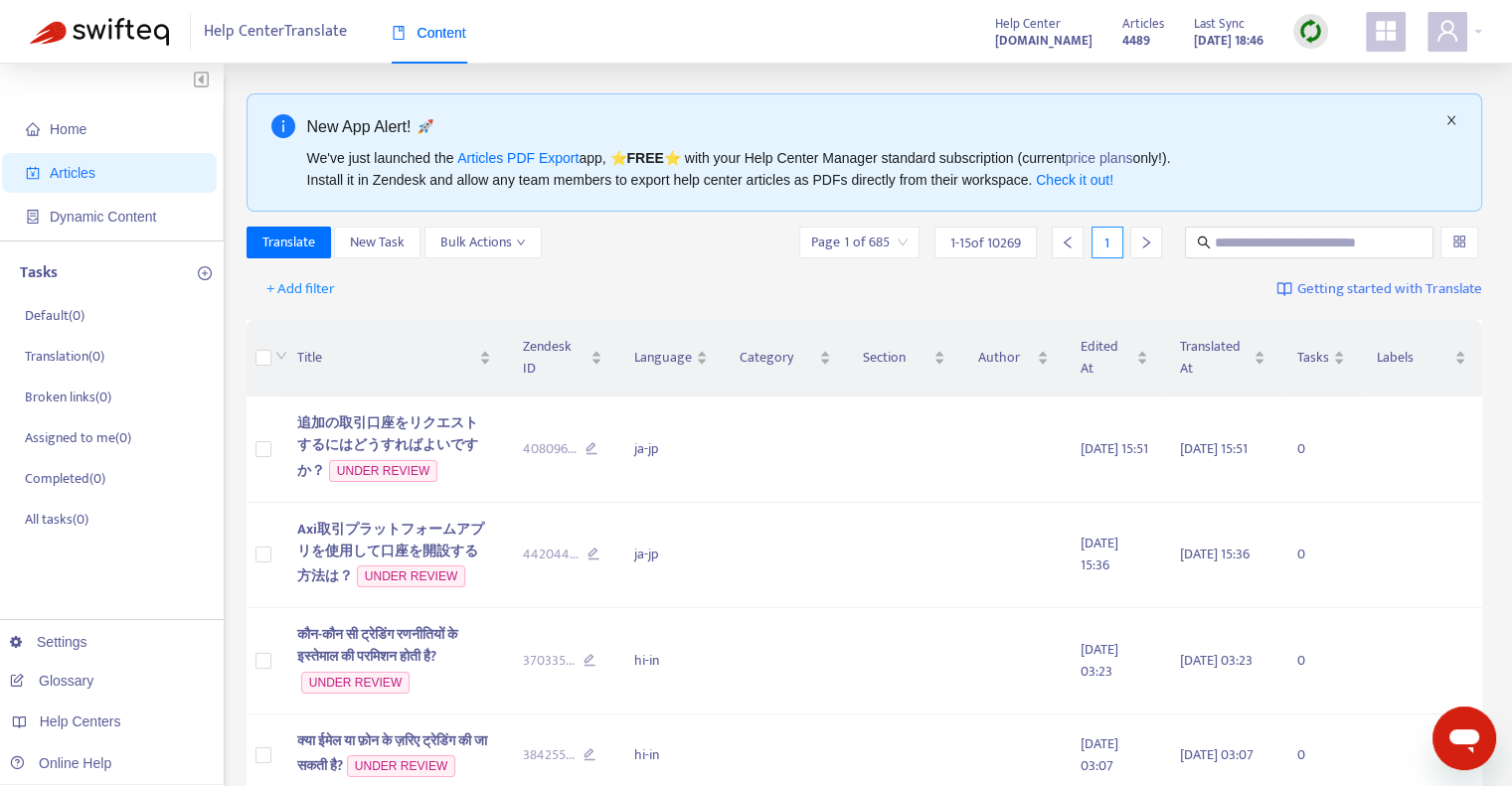 click 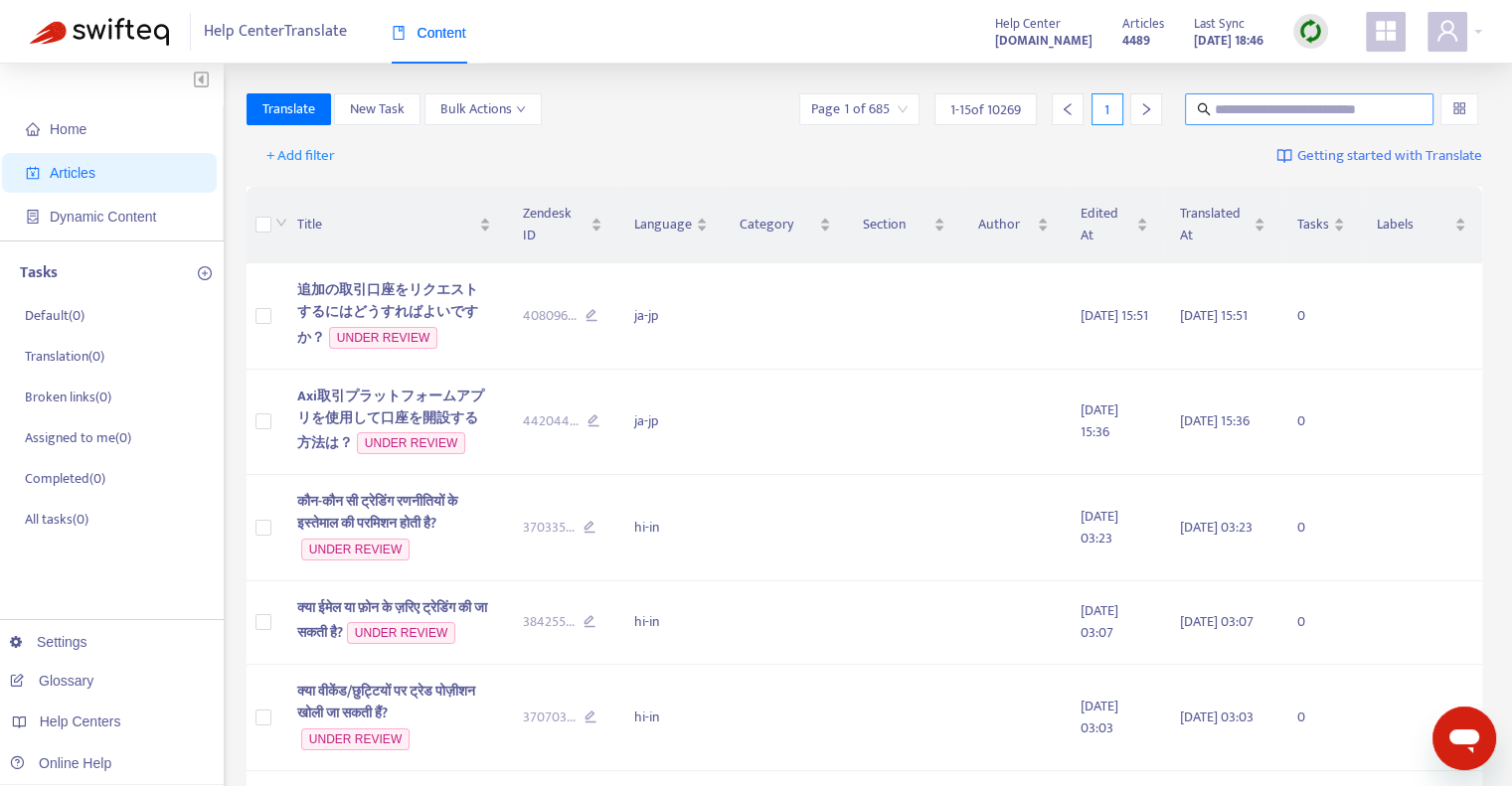 click at bounding box center [1310, 109] 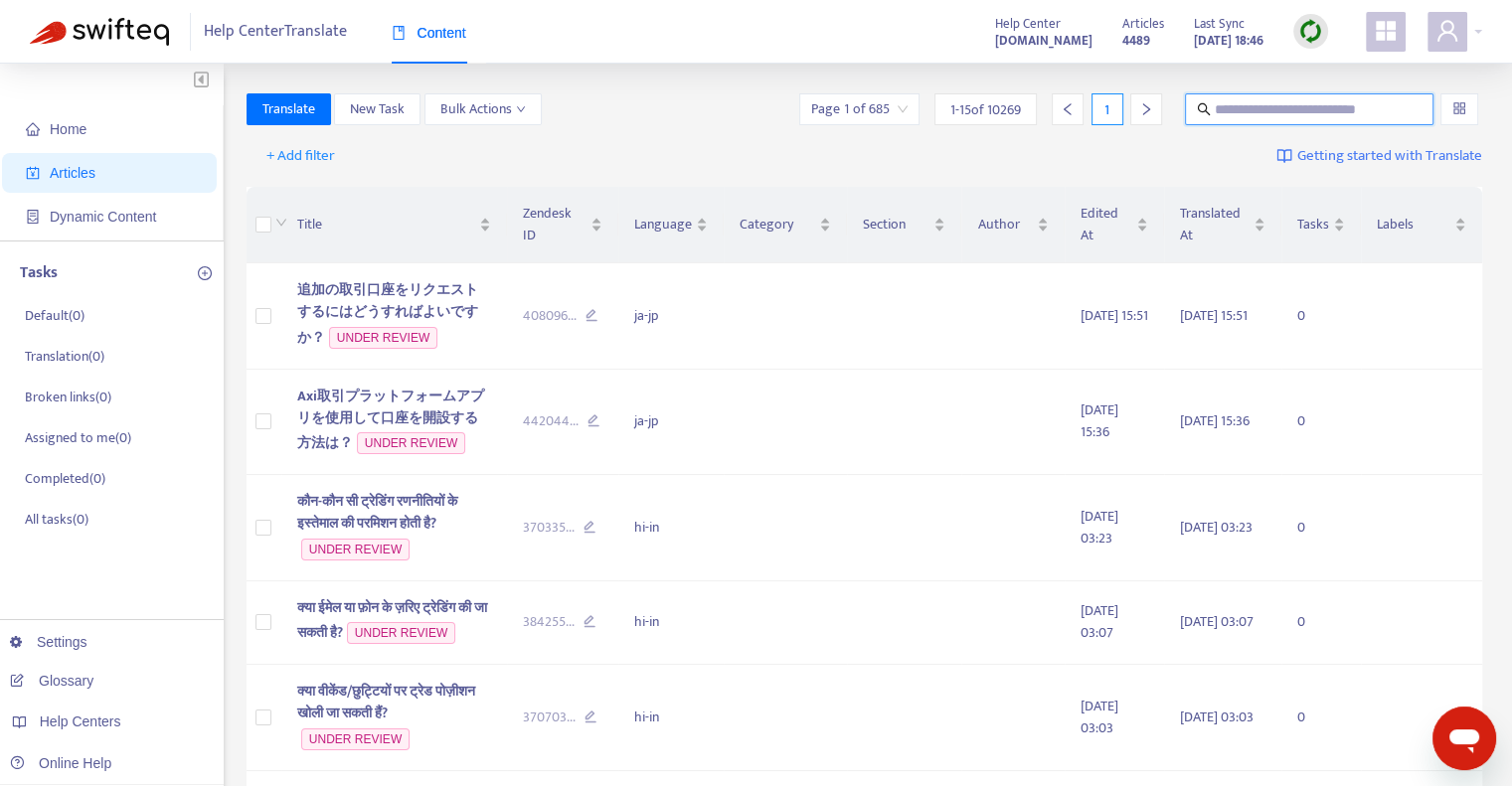 paste on "**********" 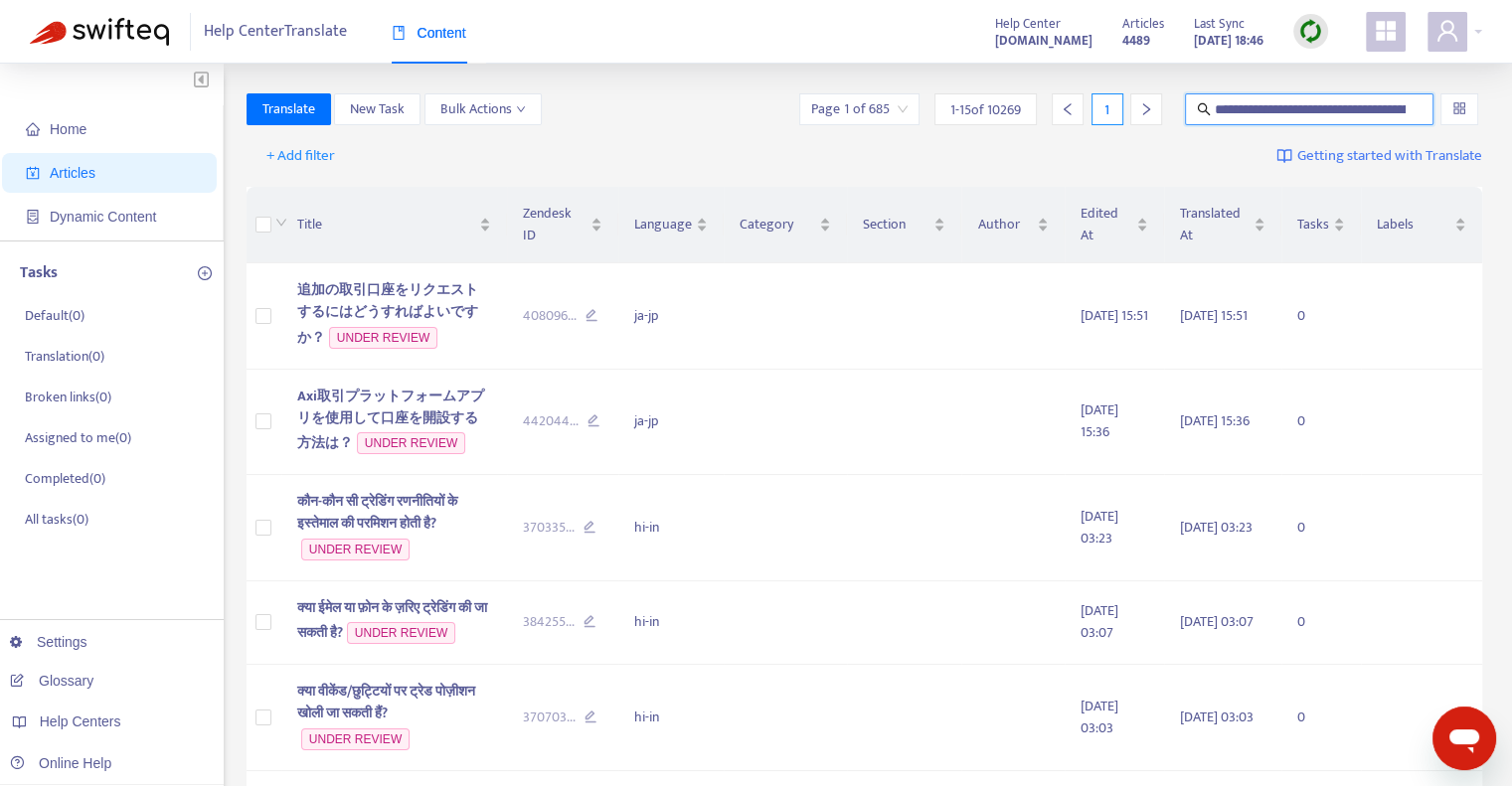 scroll, scrollTop: 0, scrollLeft: 290, axis: horizontal 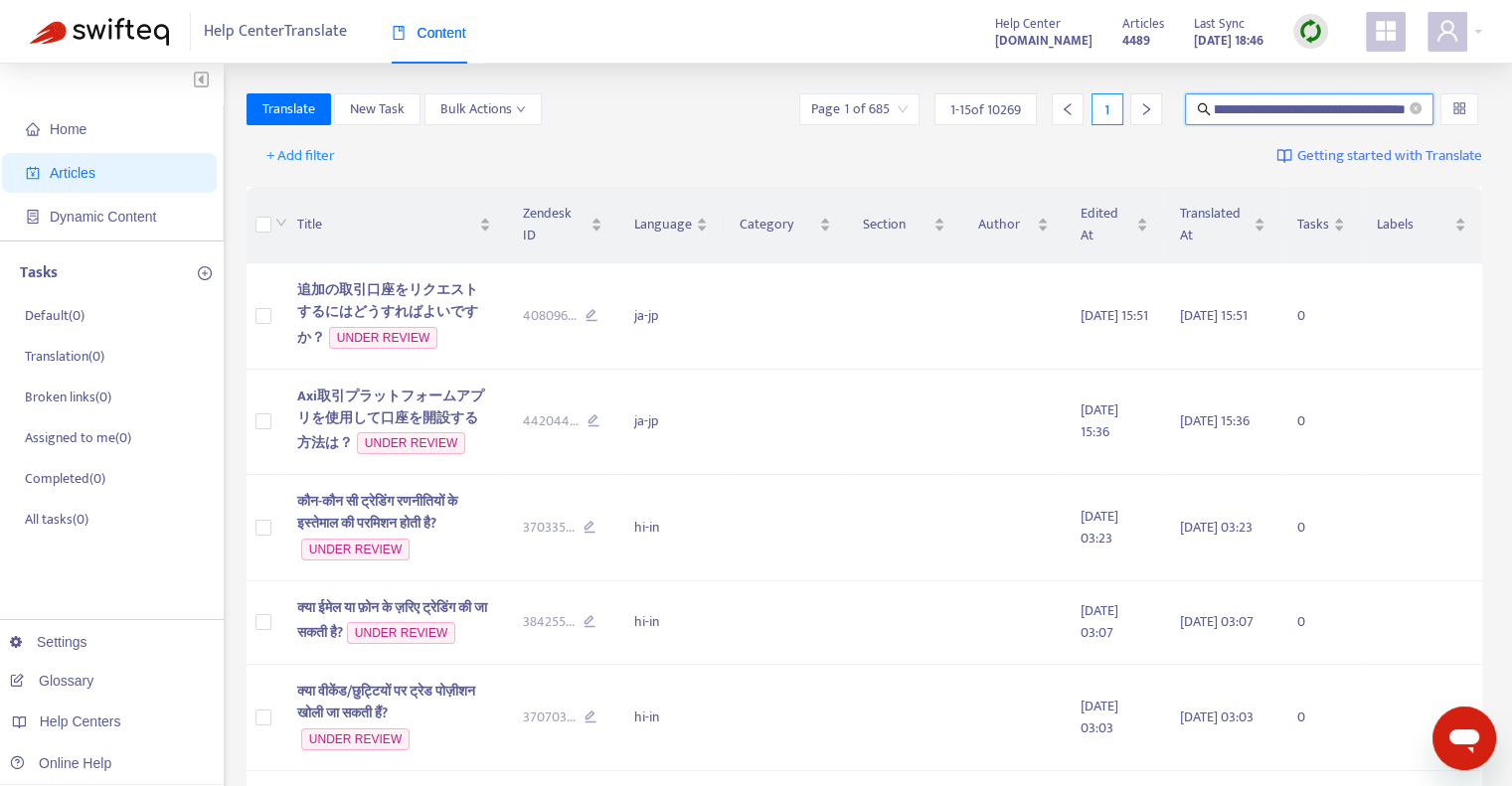 type on "**********" 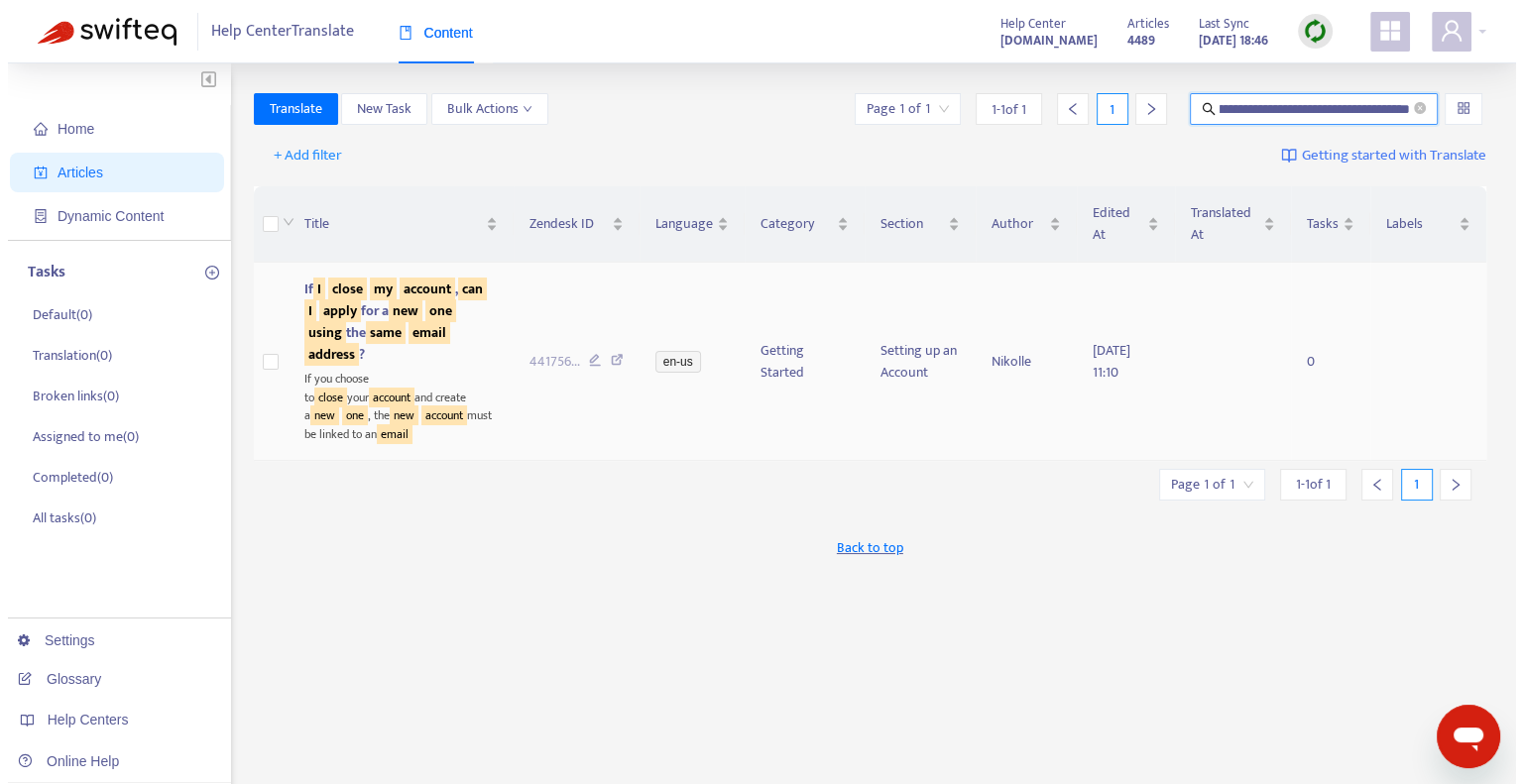 scroll, scrollTop: 0, scrollLeft: 0, axis: both 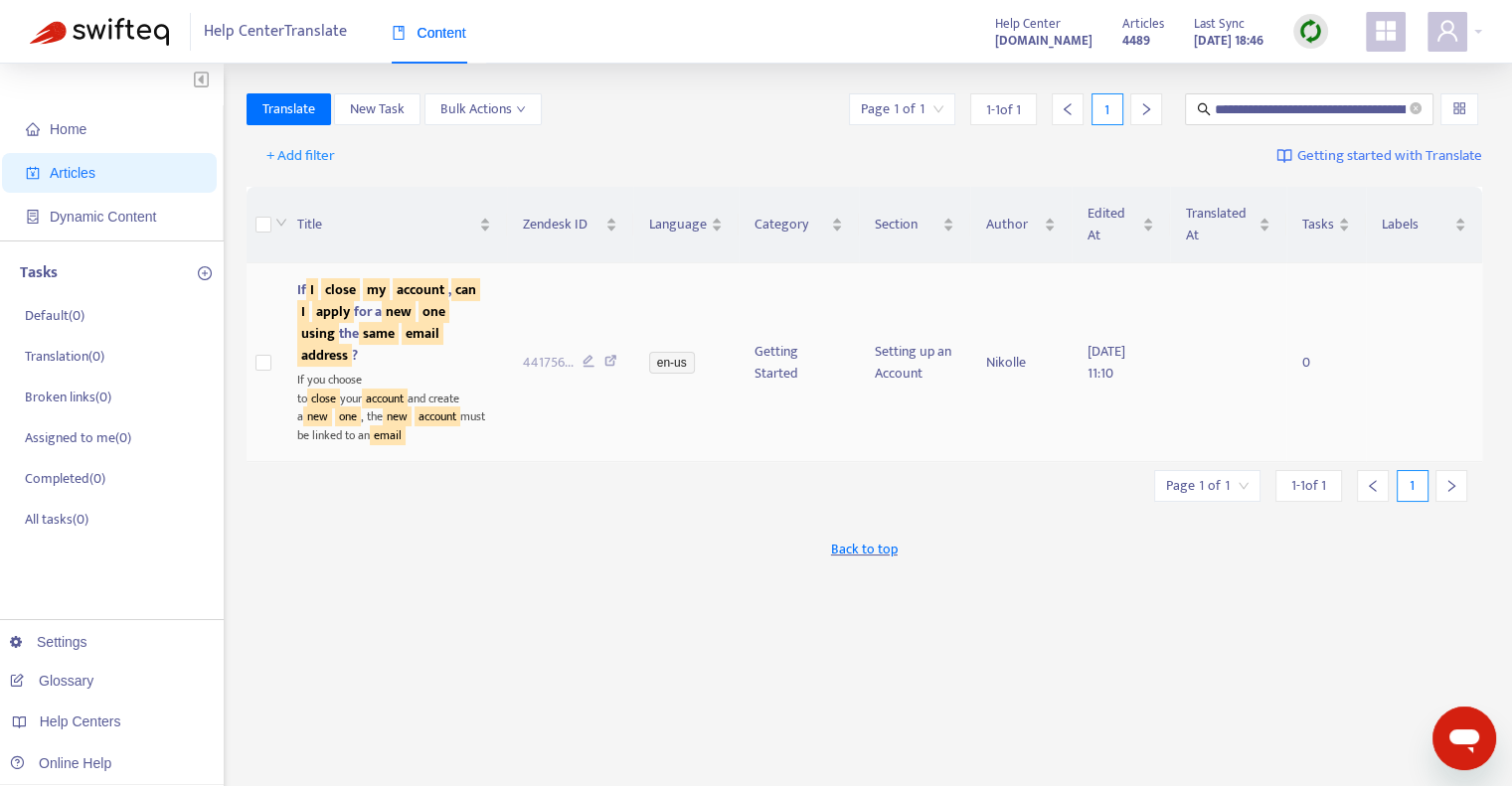 click on "new" at bounding box center [399, 311] 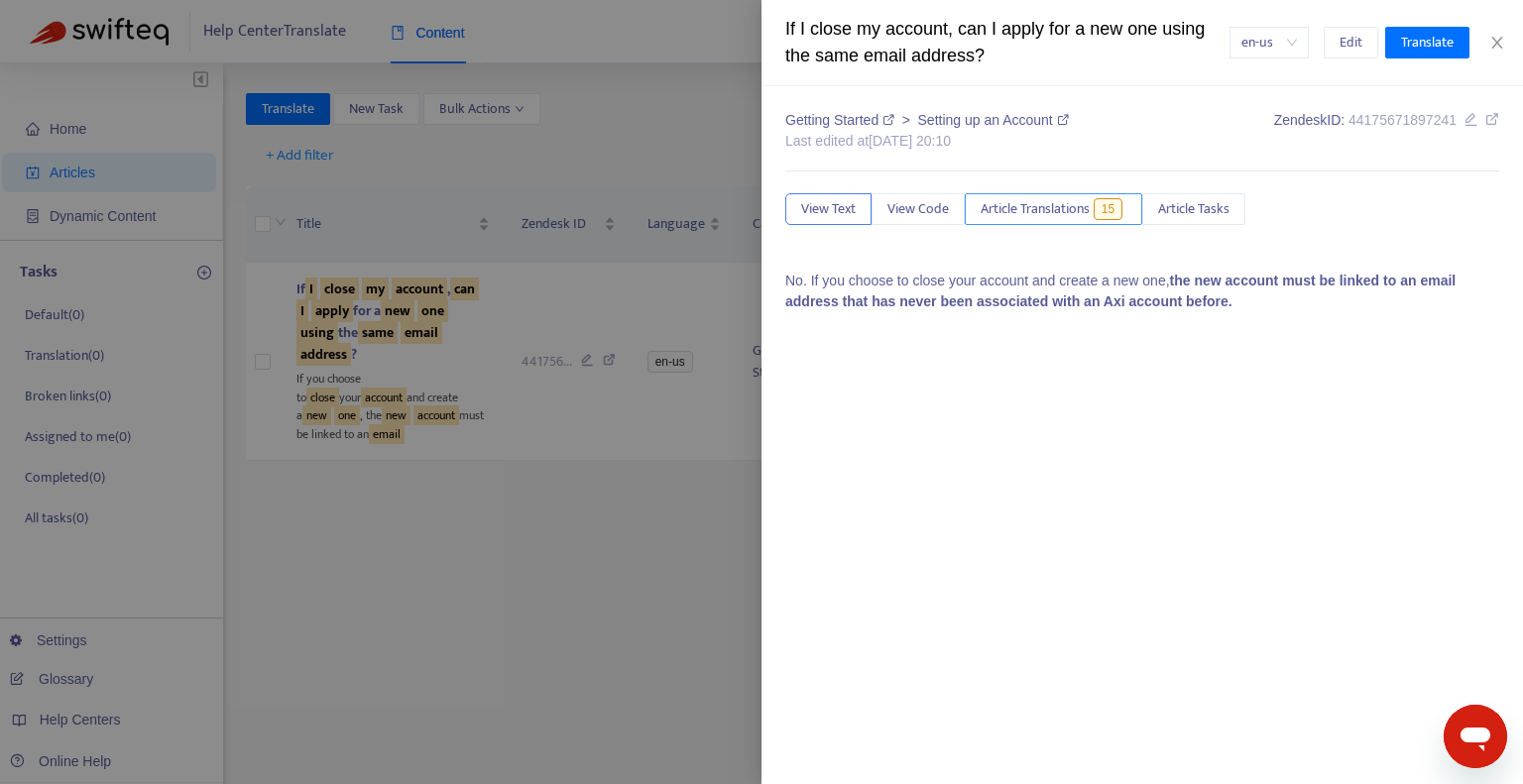click on "Article Translations" at bounding box center (1035, 209) 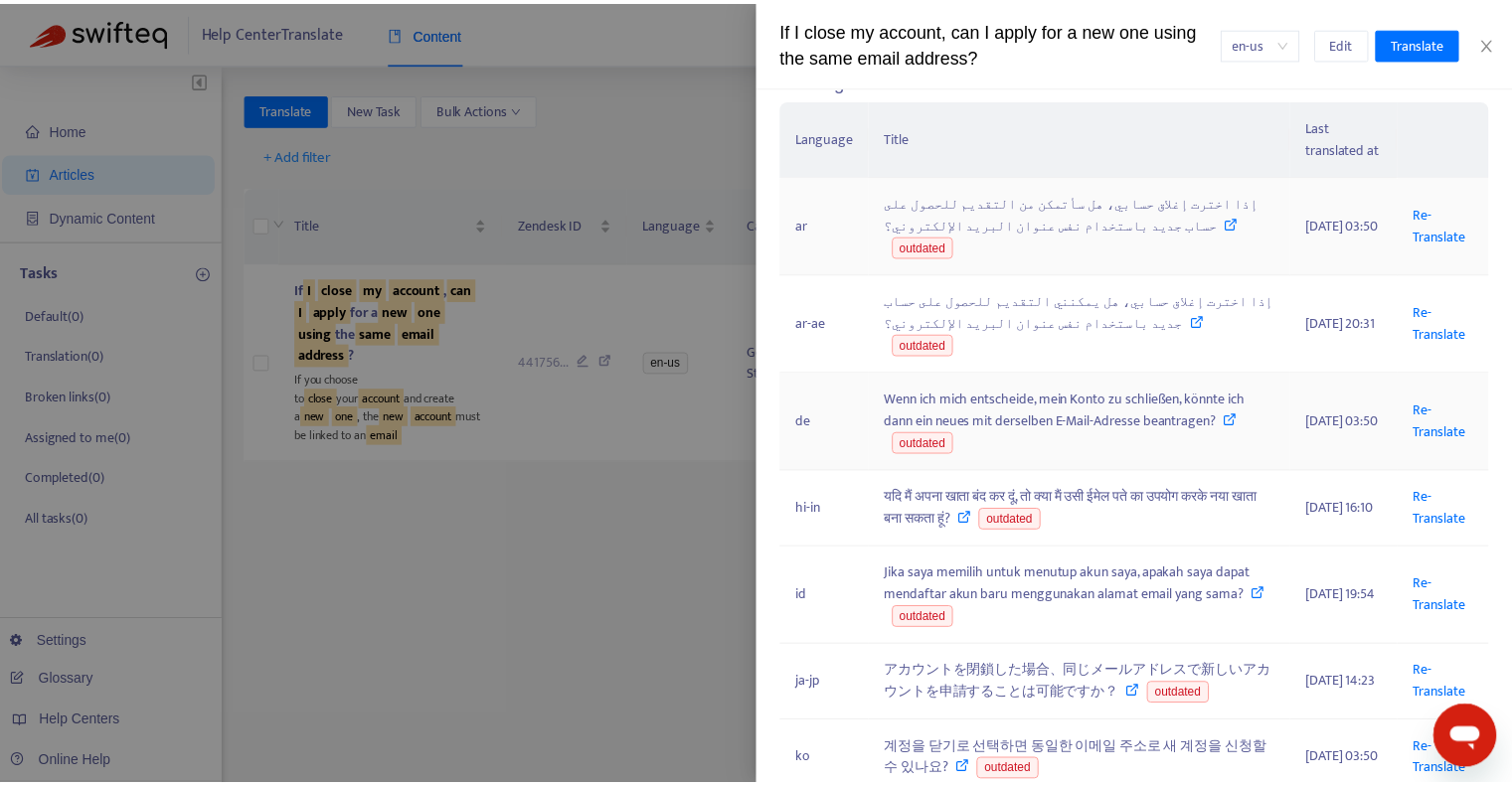 scroll, scrollTop: 310, scrollLeft: 0, axis: vertical 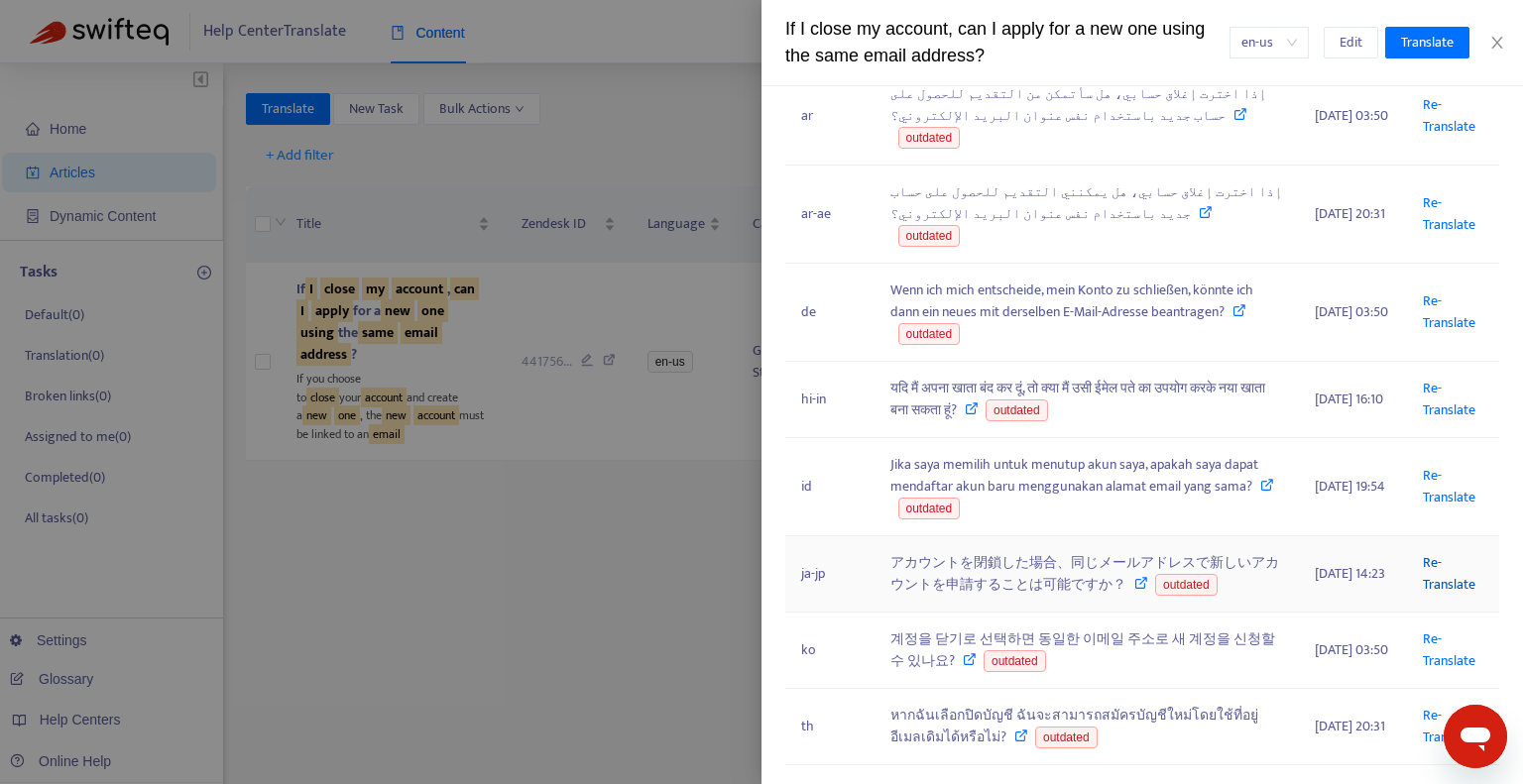 click on "Re-Translate" at bounding box center [1449, 573] 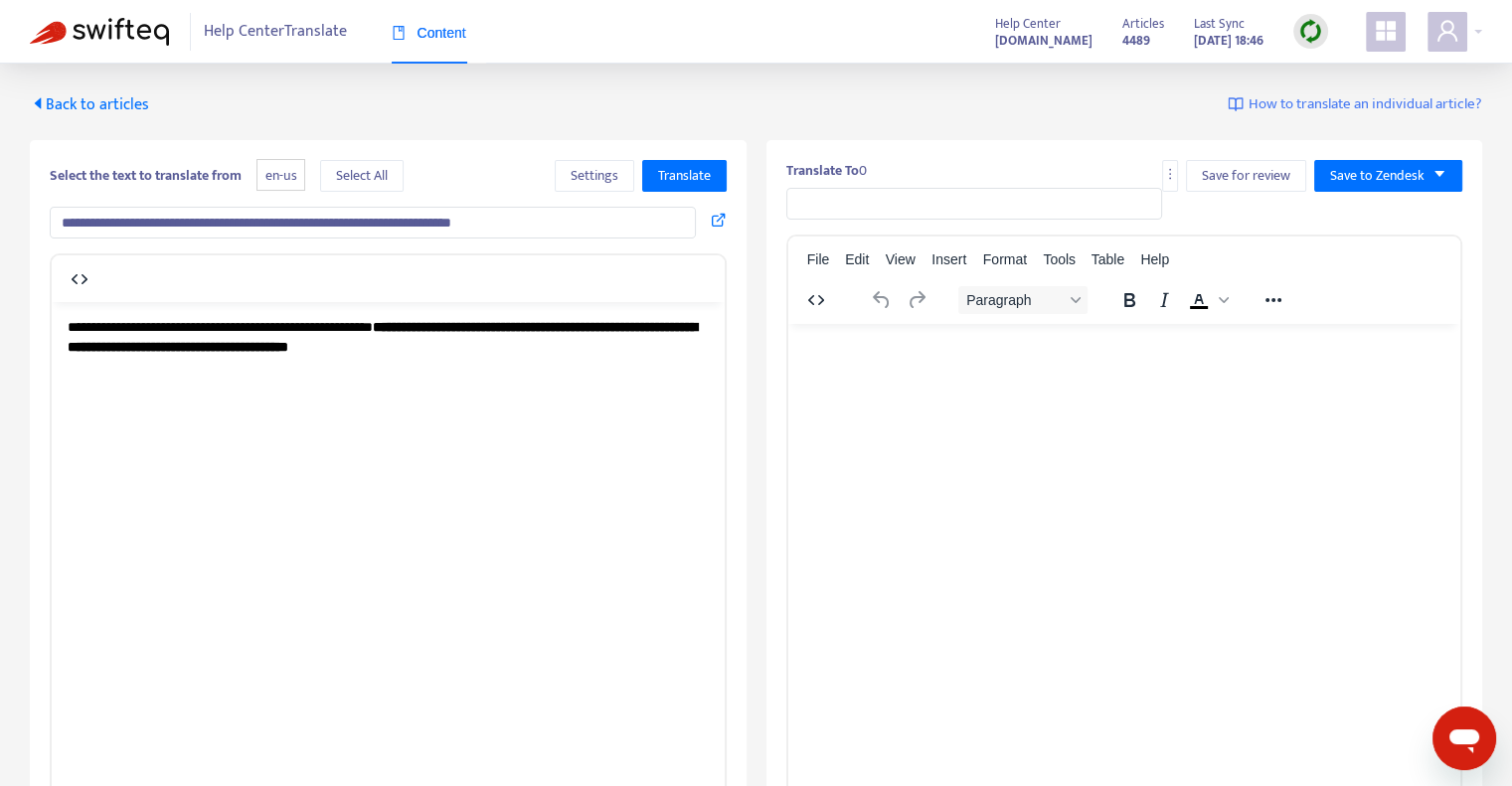 scroll, scrollTop: 0, scrollLeft: 0, axis: both 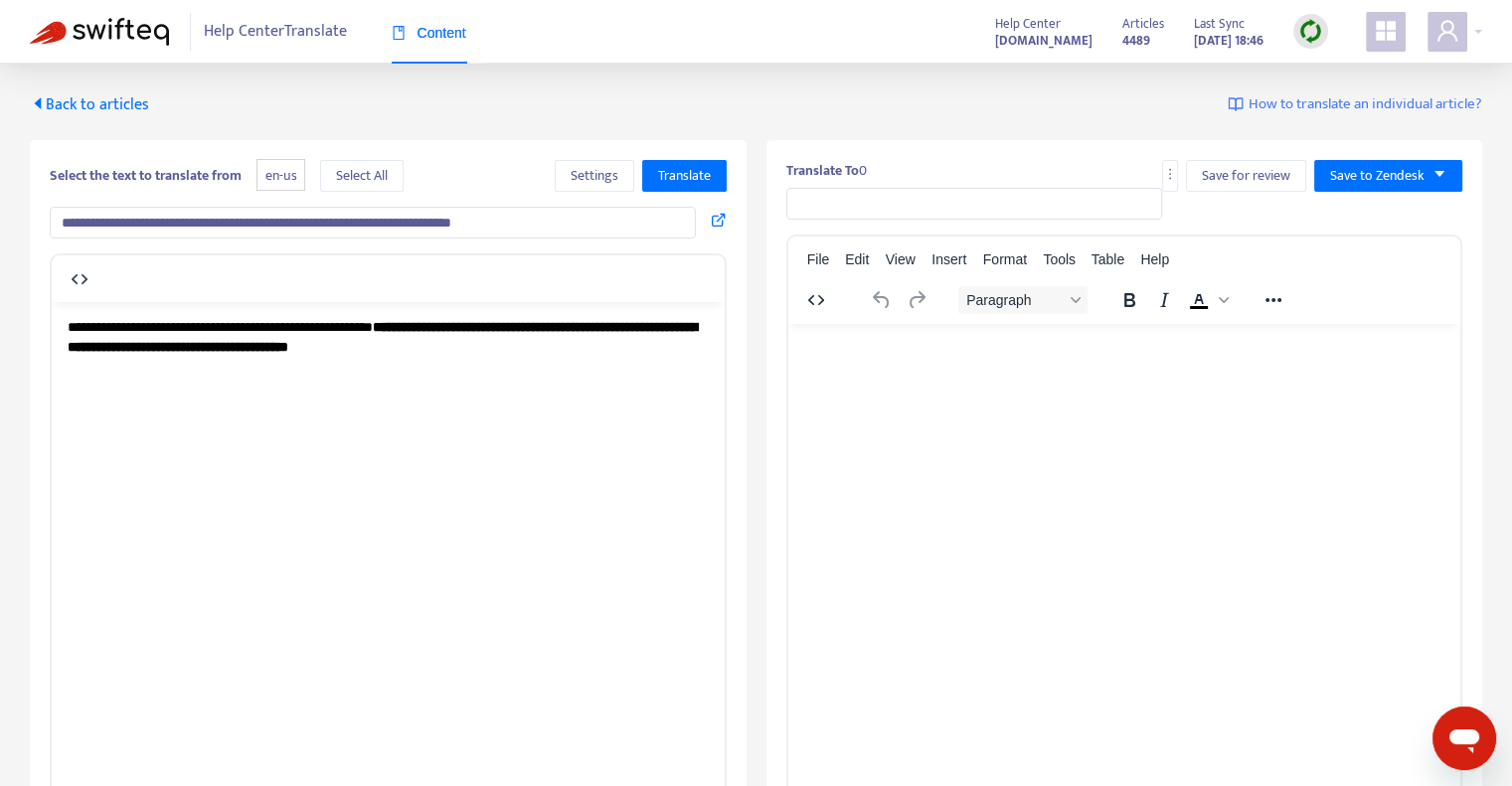 type on "**********" 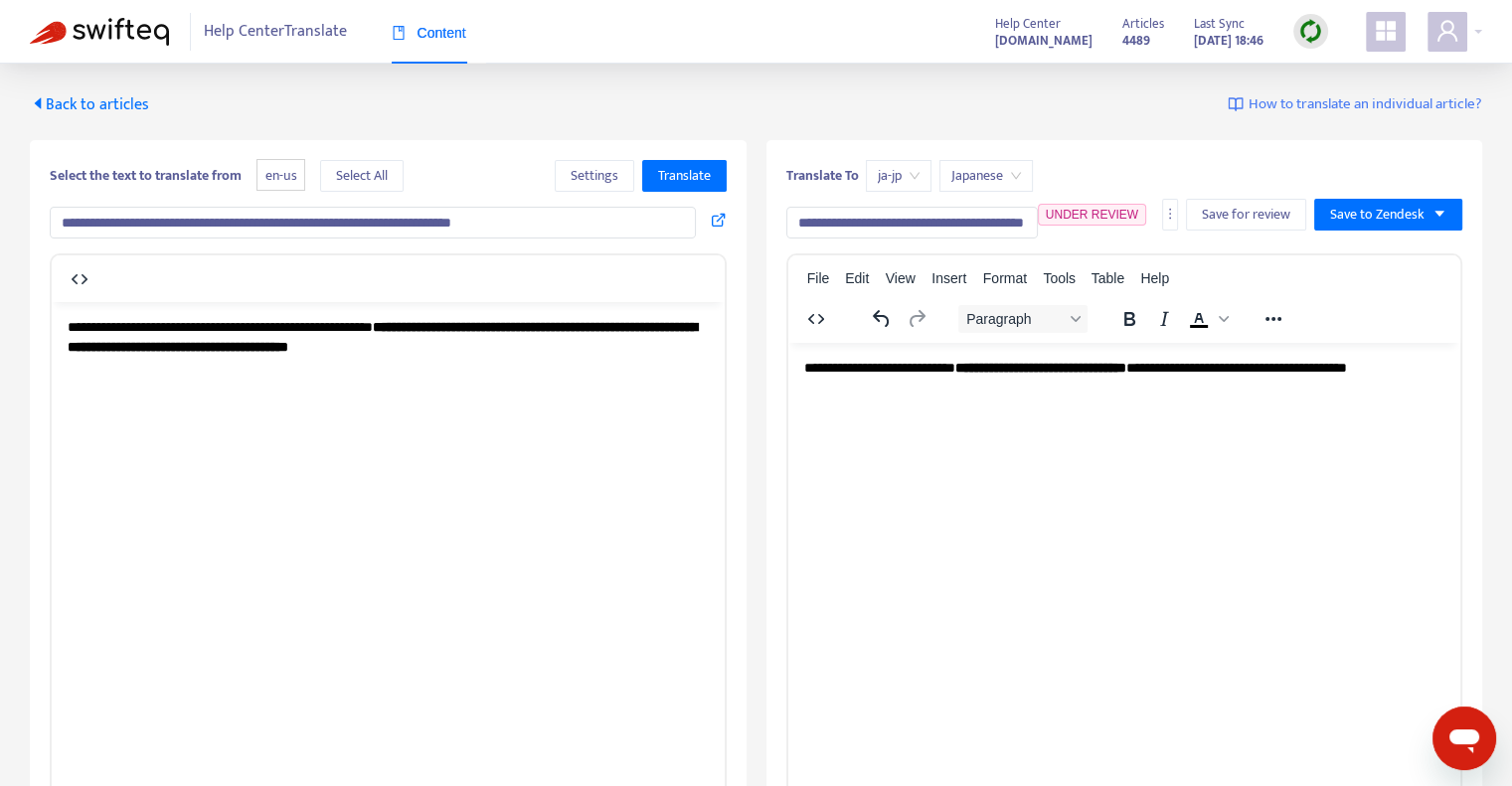click on "**********" at bounding box center [1124, 387] 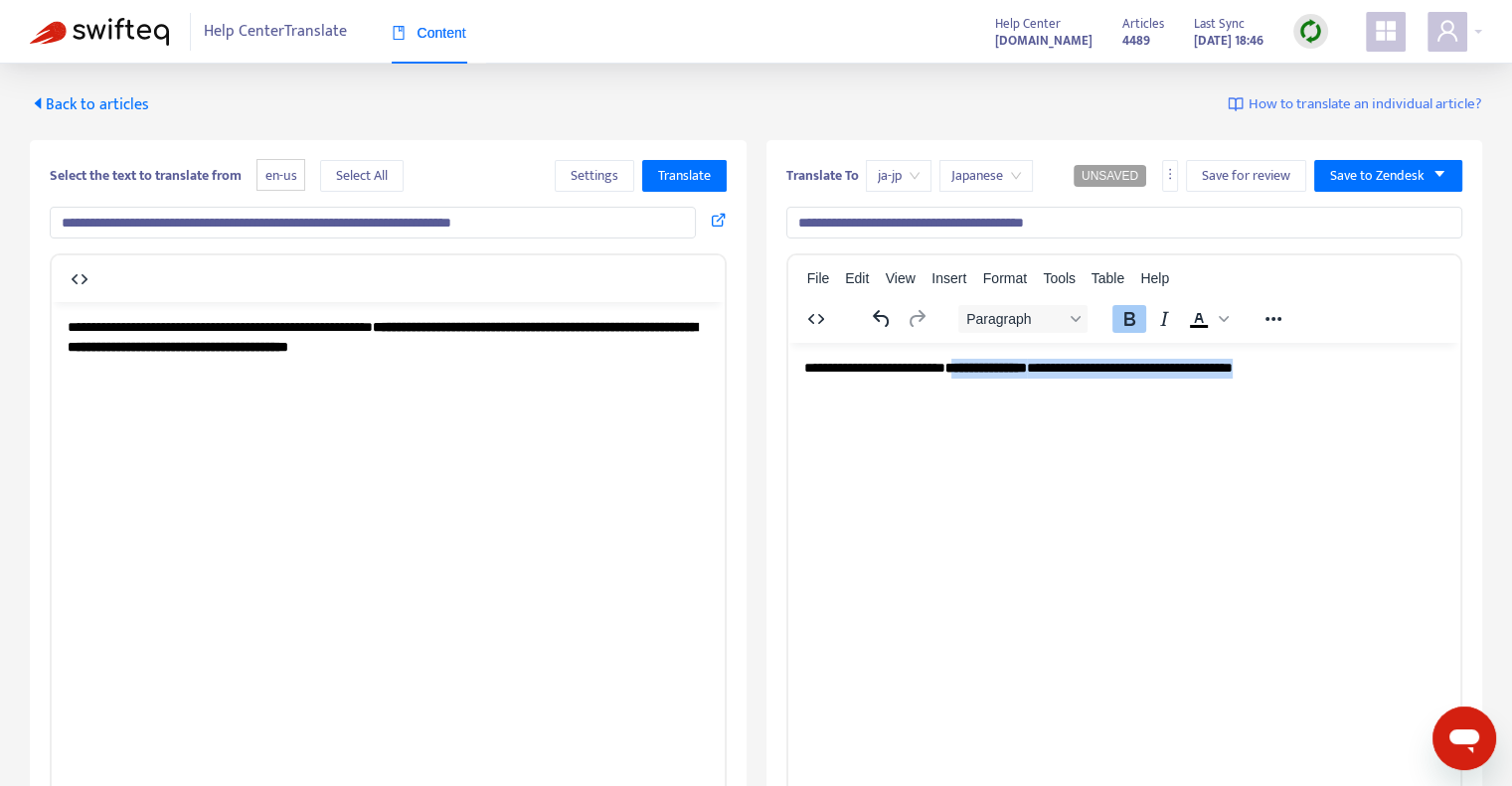drag, startPoint x: 1204, startPoint y: 366, endPoint x: 1320, endPoint y: 394, distance: 119.33147 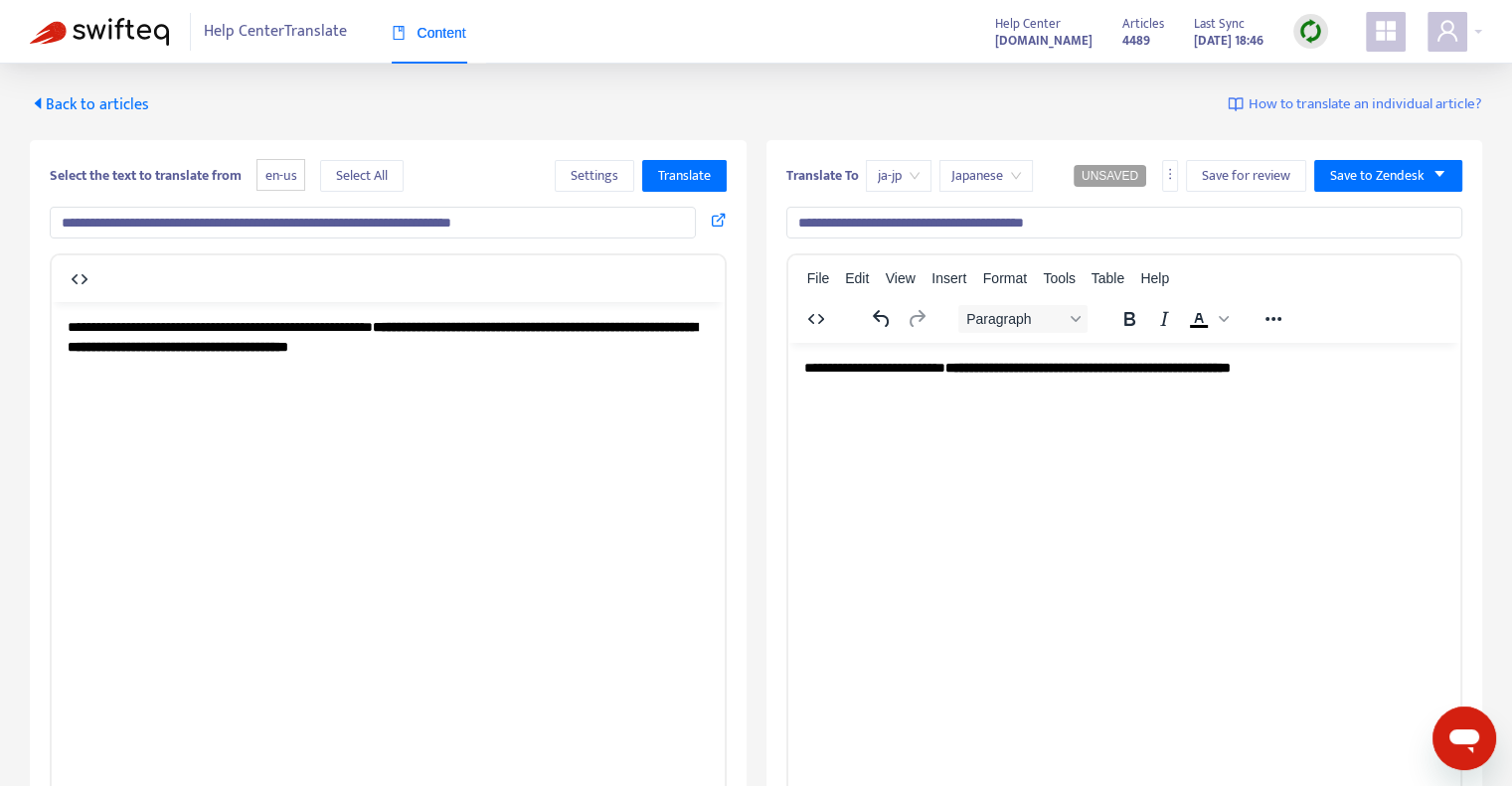 click on "**********" at bounding box center [1124, 377] 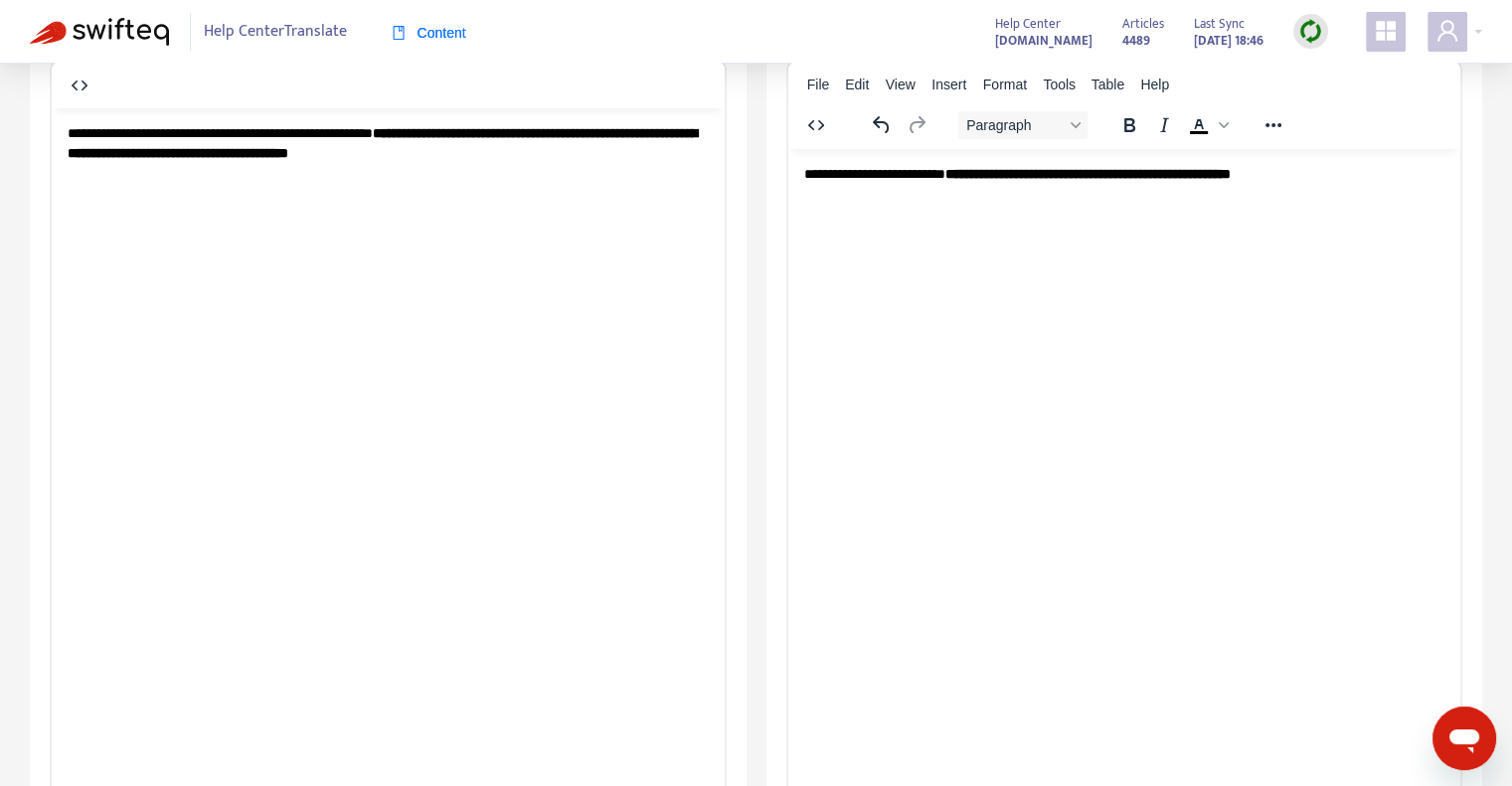 scroll, scrollTop: 0, scrollLeft: 0, axis: both 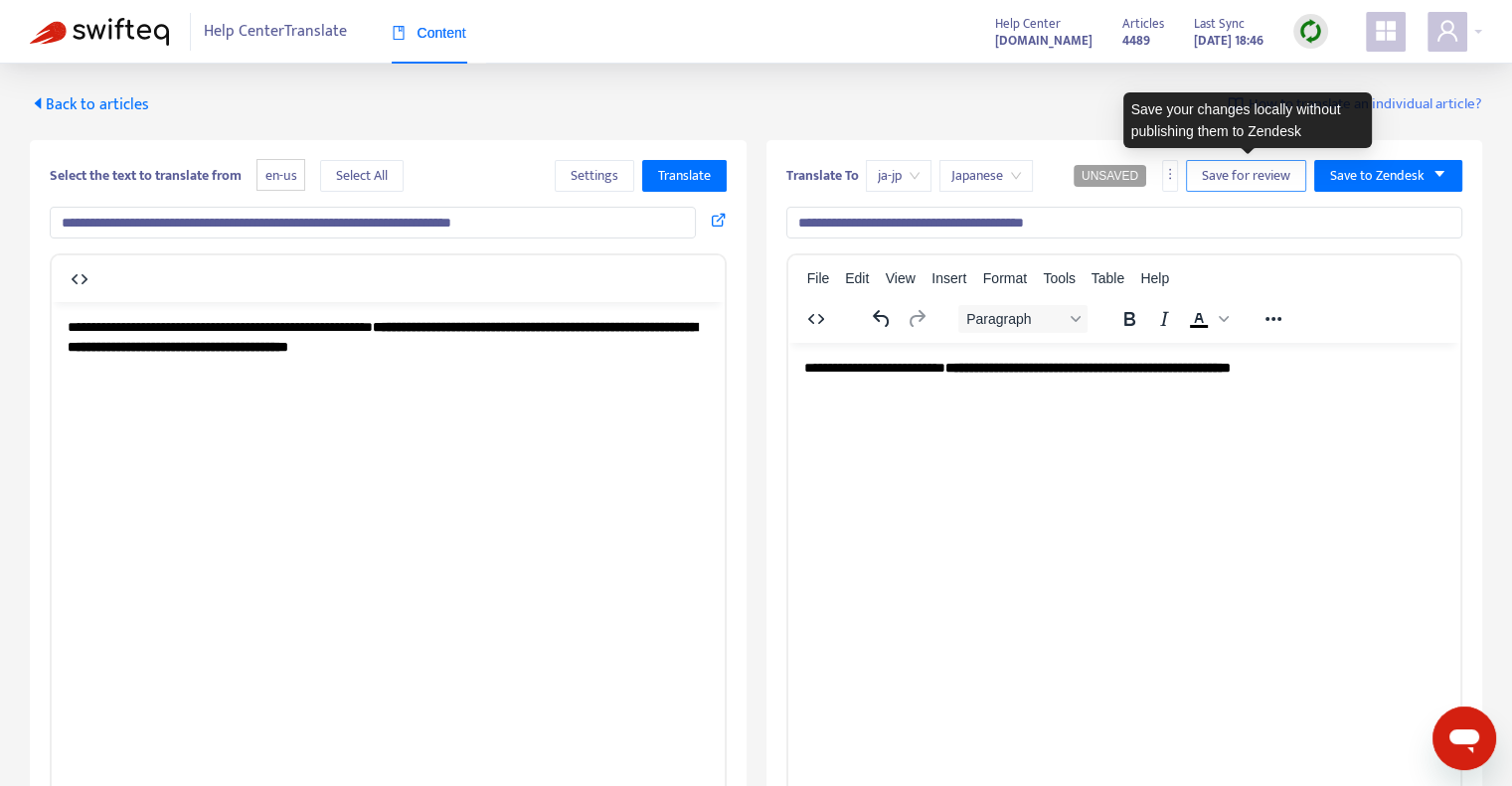 click on "Save for review" at bounding box center [1246, 176] 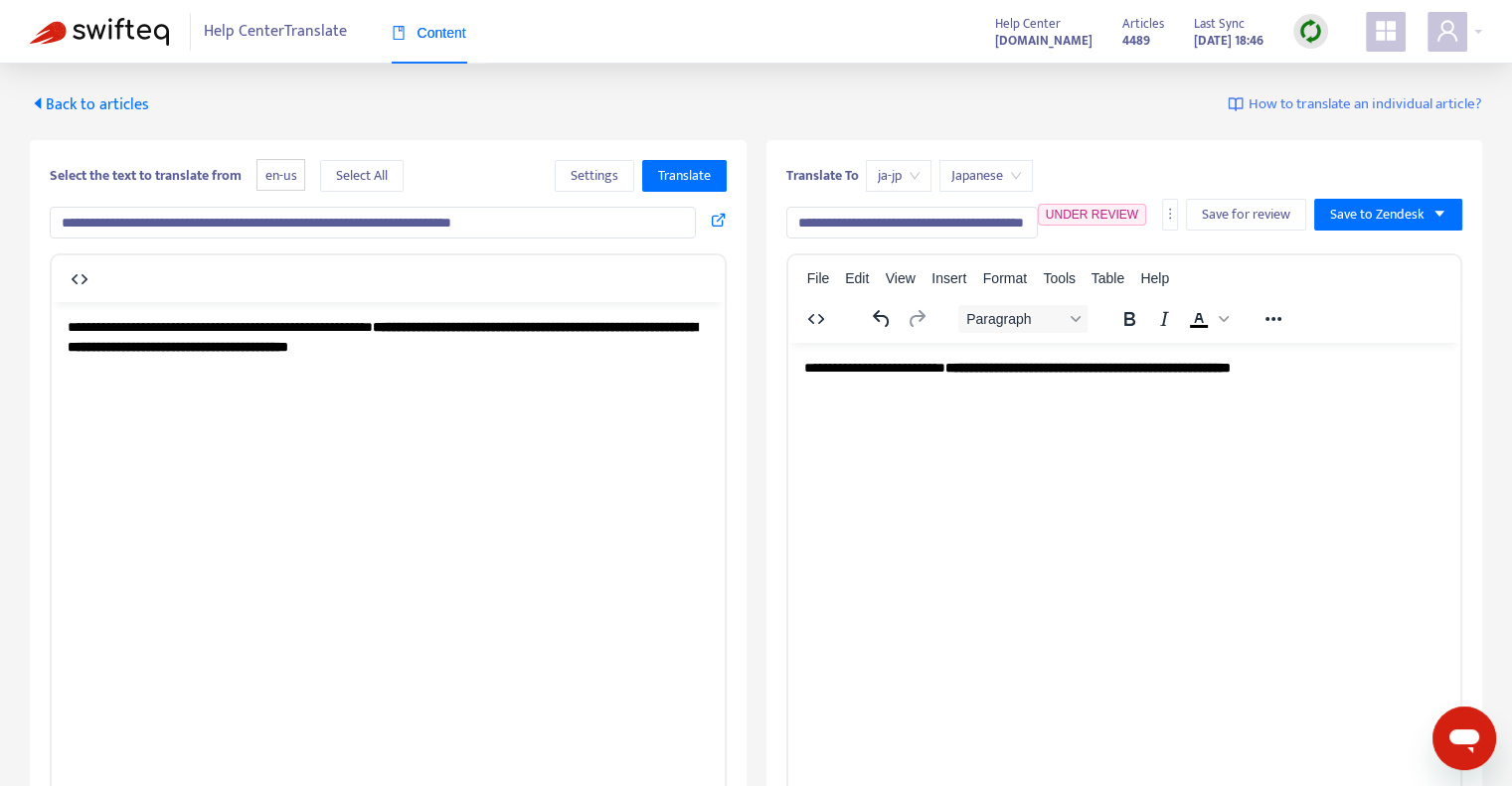 click at bounding box center [99, 32] 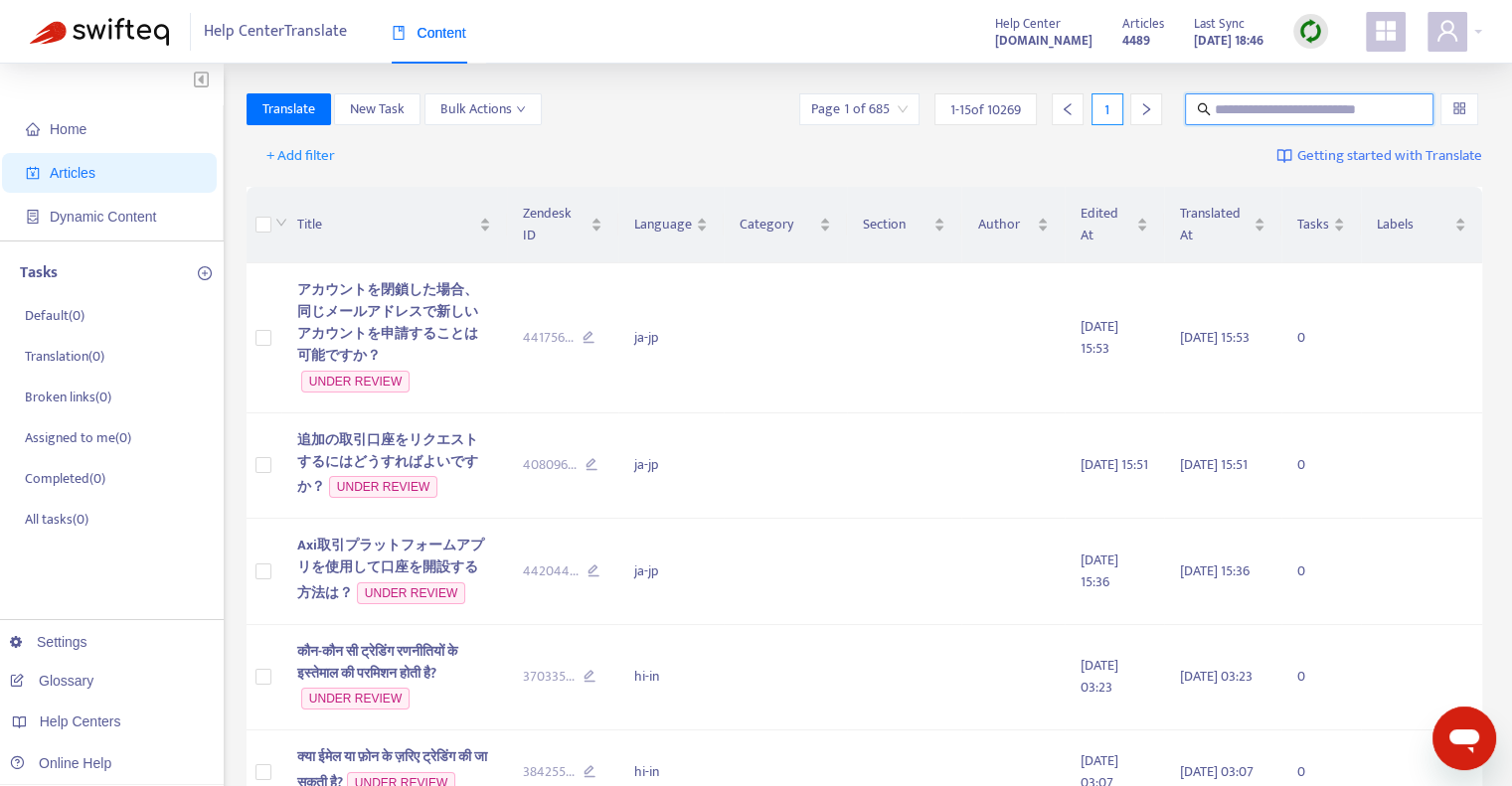 click at bounding box center [1310, 109] 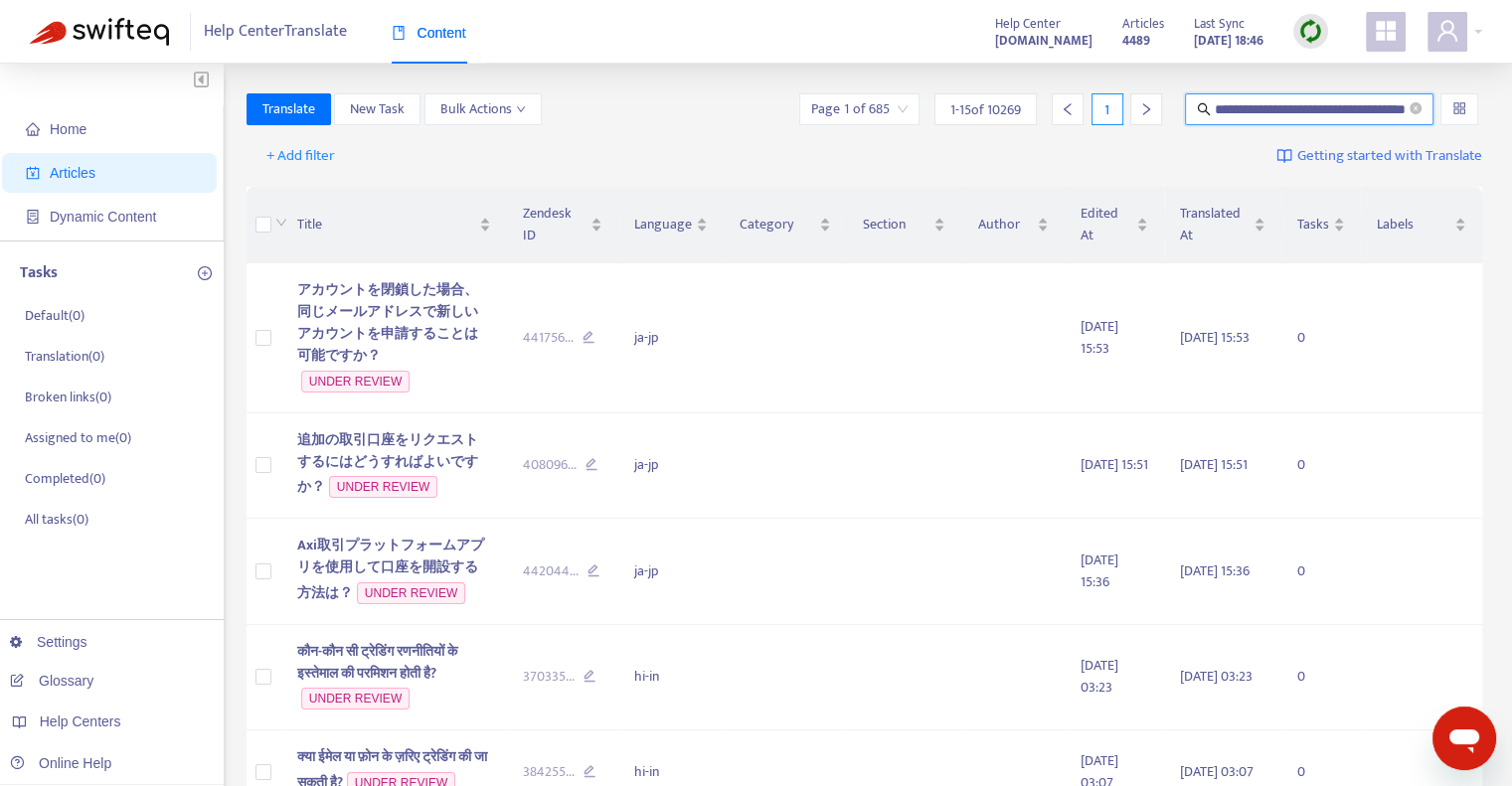 scroll, scrollTop: 0, scrollLeft: 56, axis: horizontal 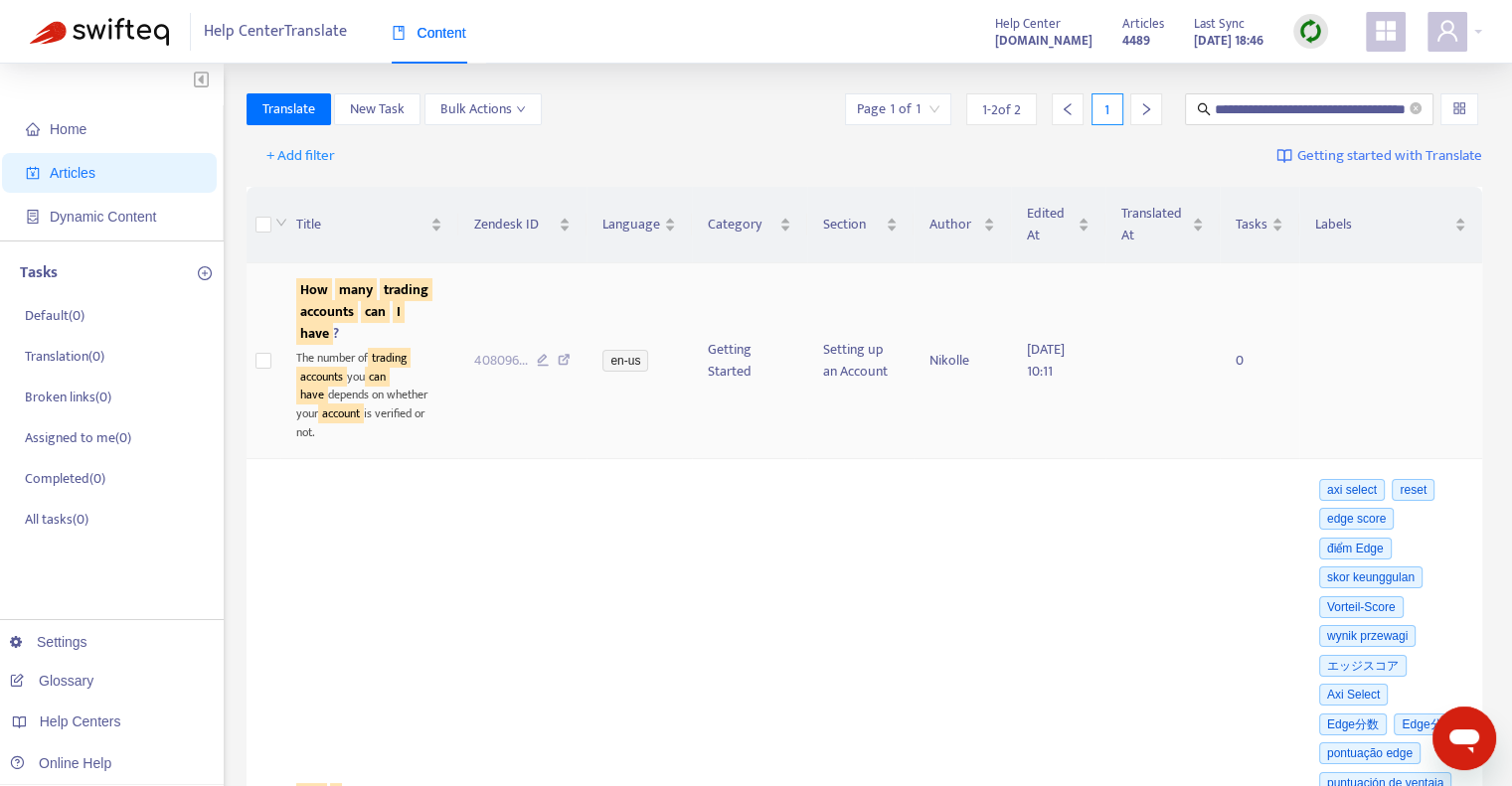 click on "have" at bounding box center (314, 333) 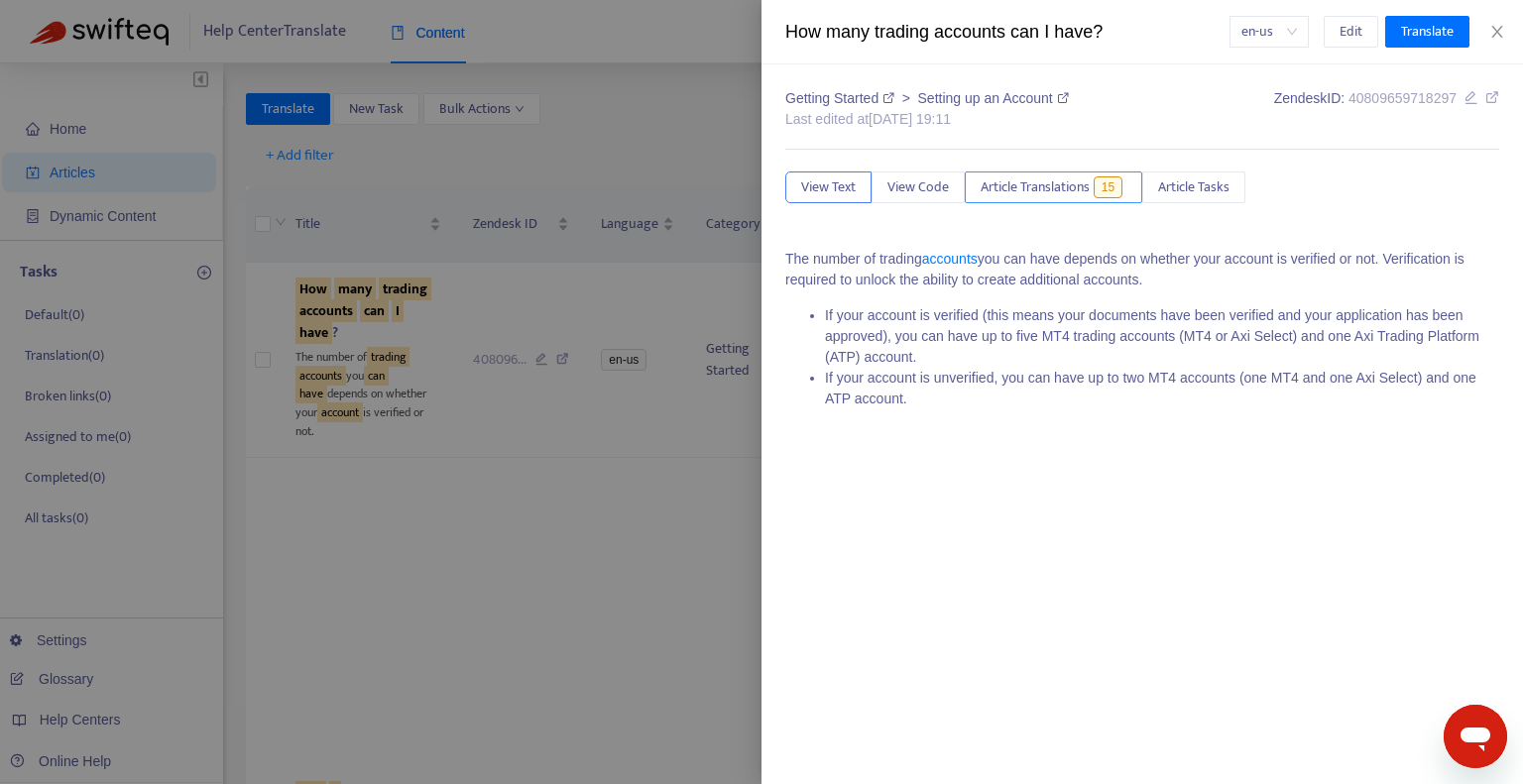 click on "Article Translations" at bounding box center [1035, 187] 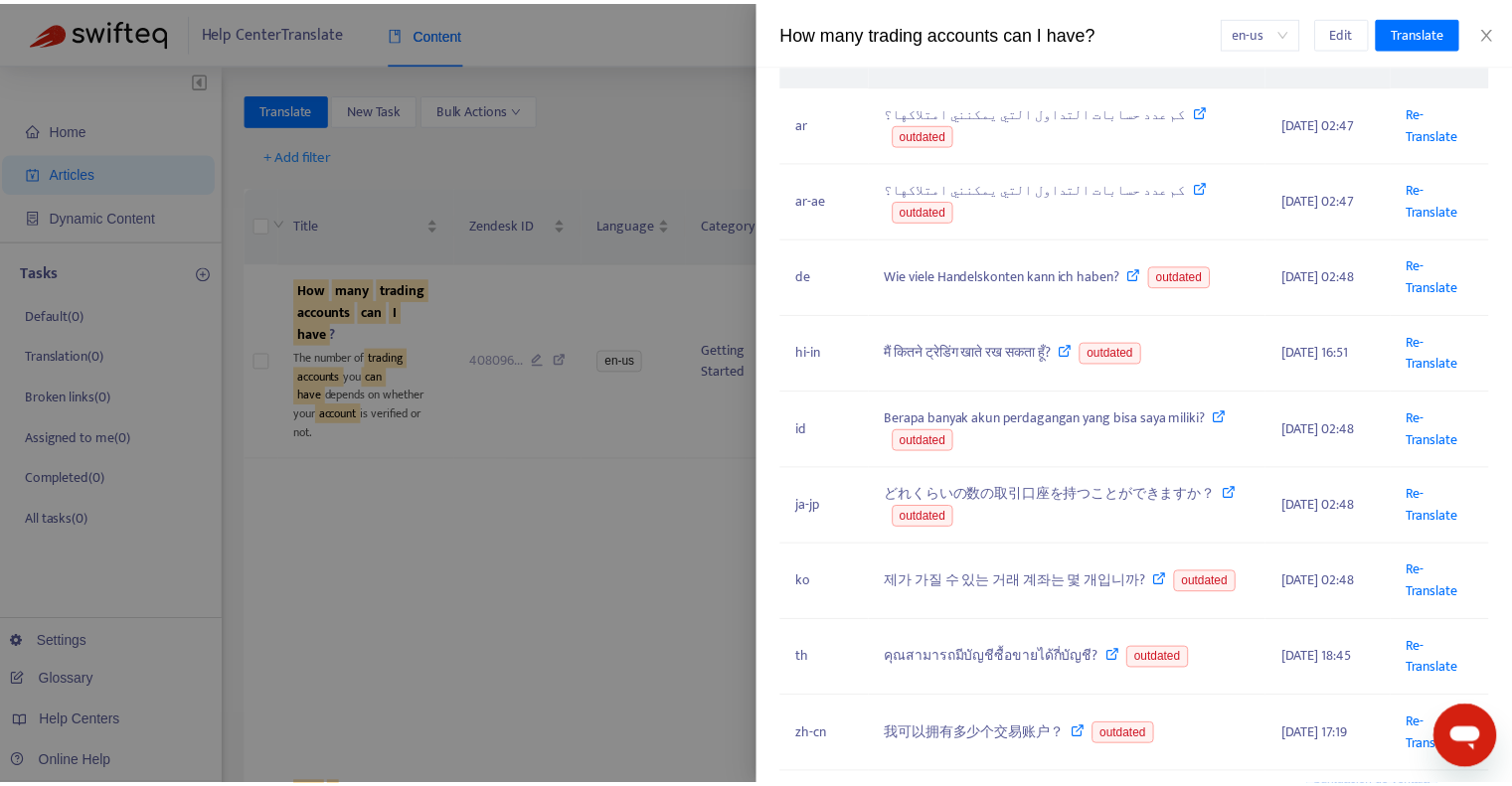 scroll, scrollTop: 277, scrollLeft: 0, axis: vertical 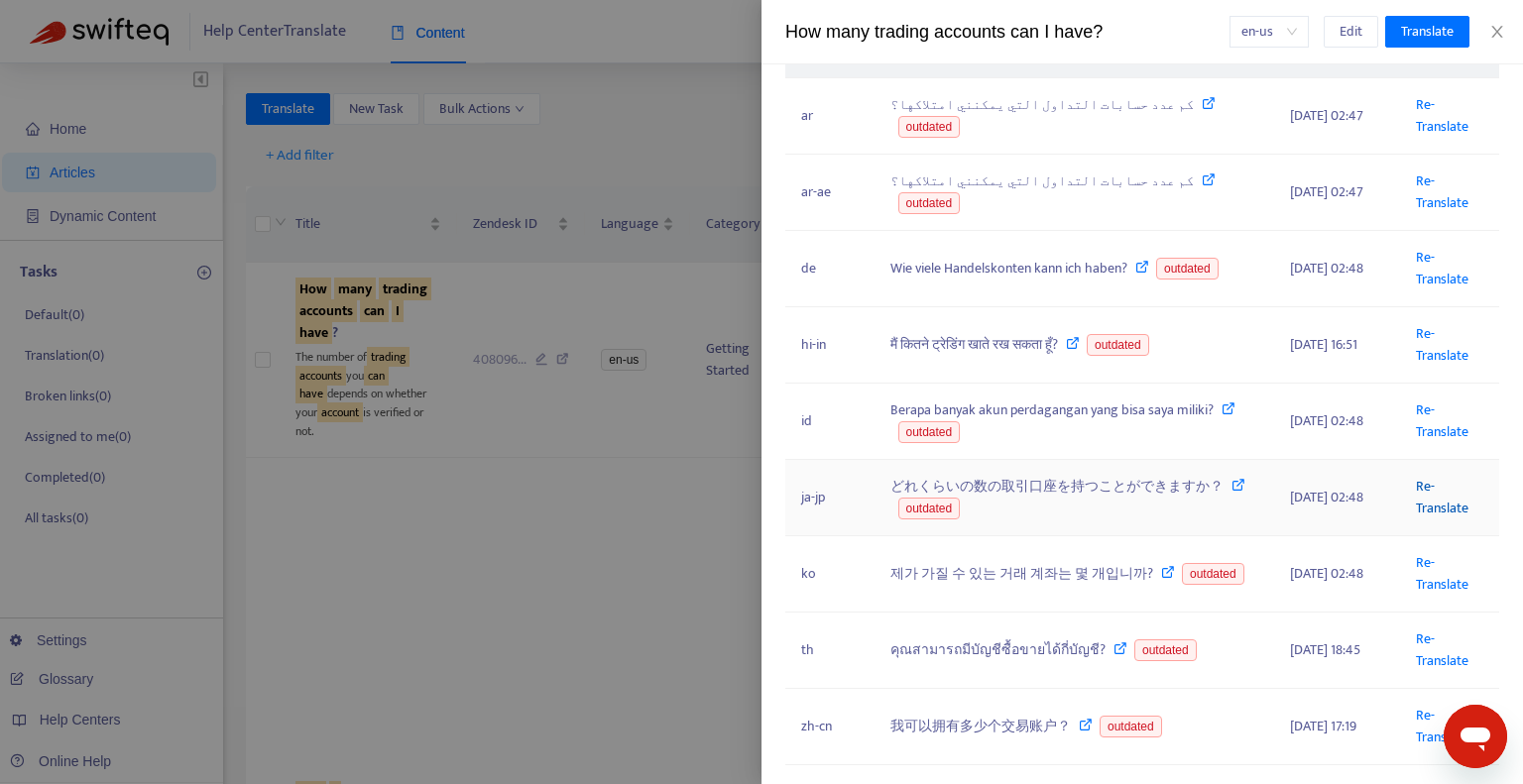 click on "Re-Translate" at bounding box center (1442, 497) 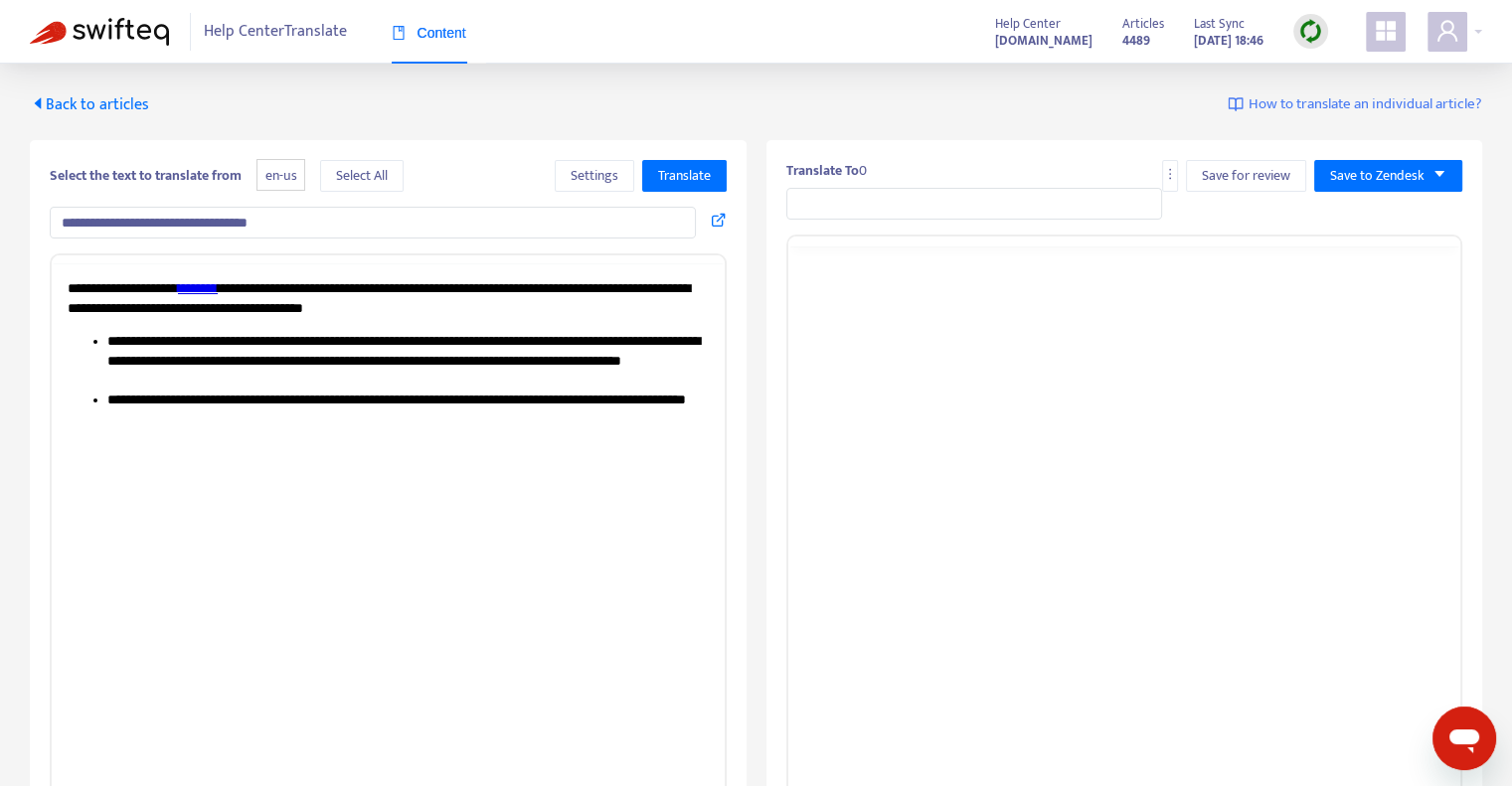 scroll, scrollTop: 0, scrollLeft: 0, axis: both 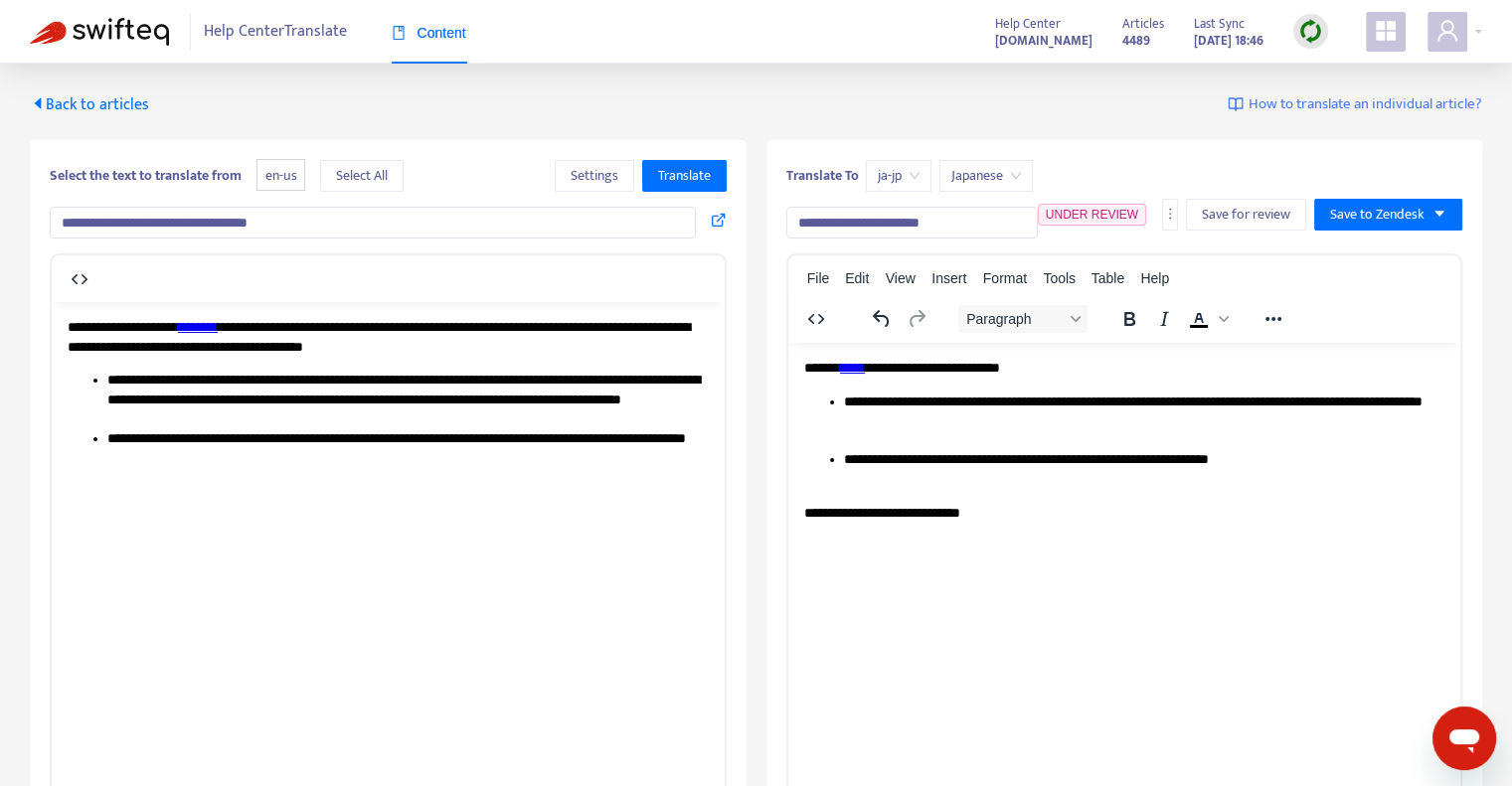 click on "**********" at bounding box center [912, 223] 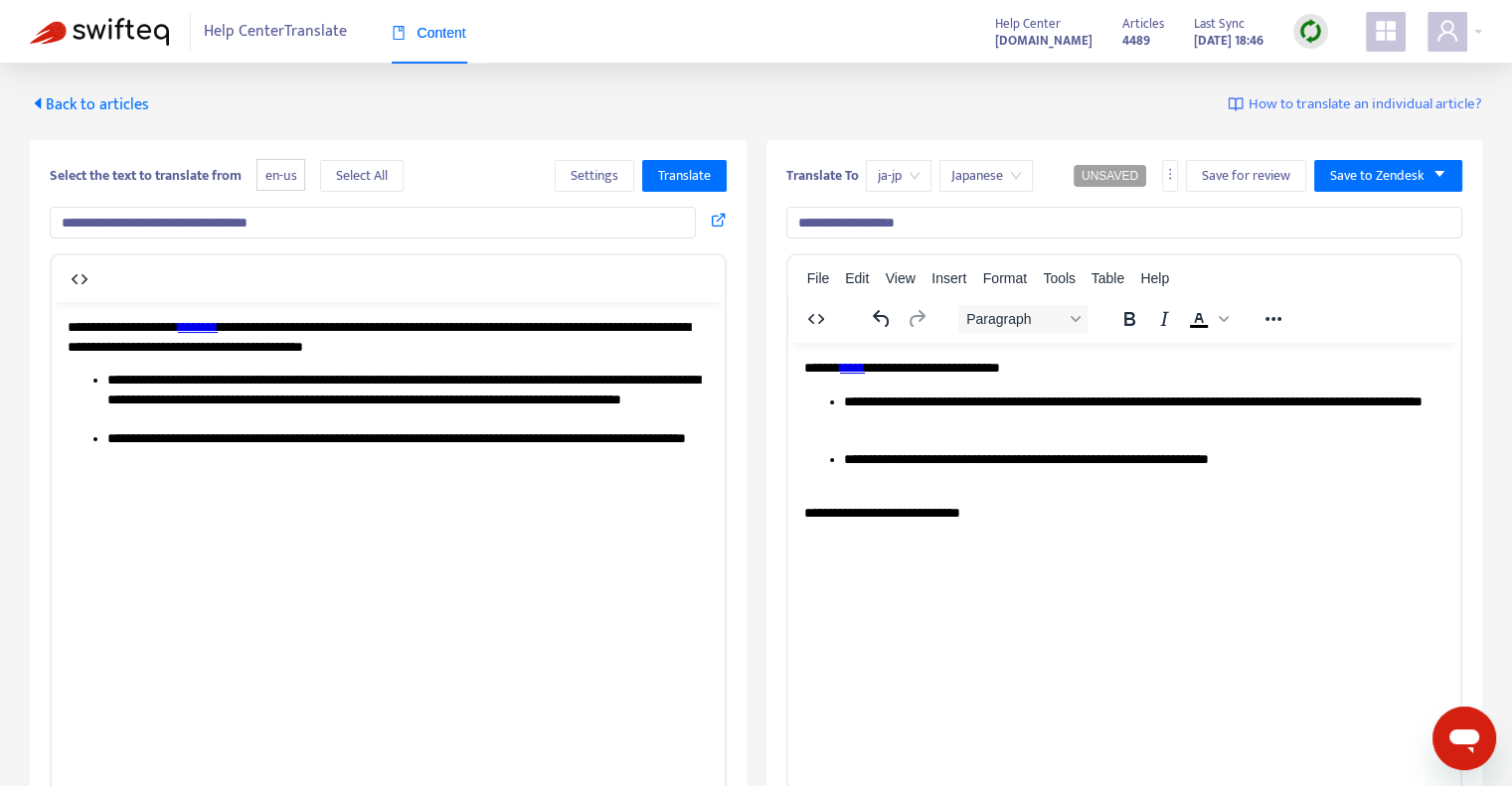 type on "**********" 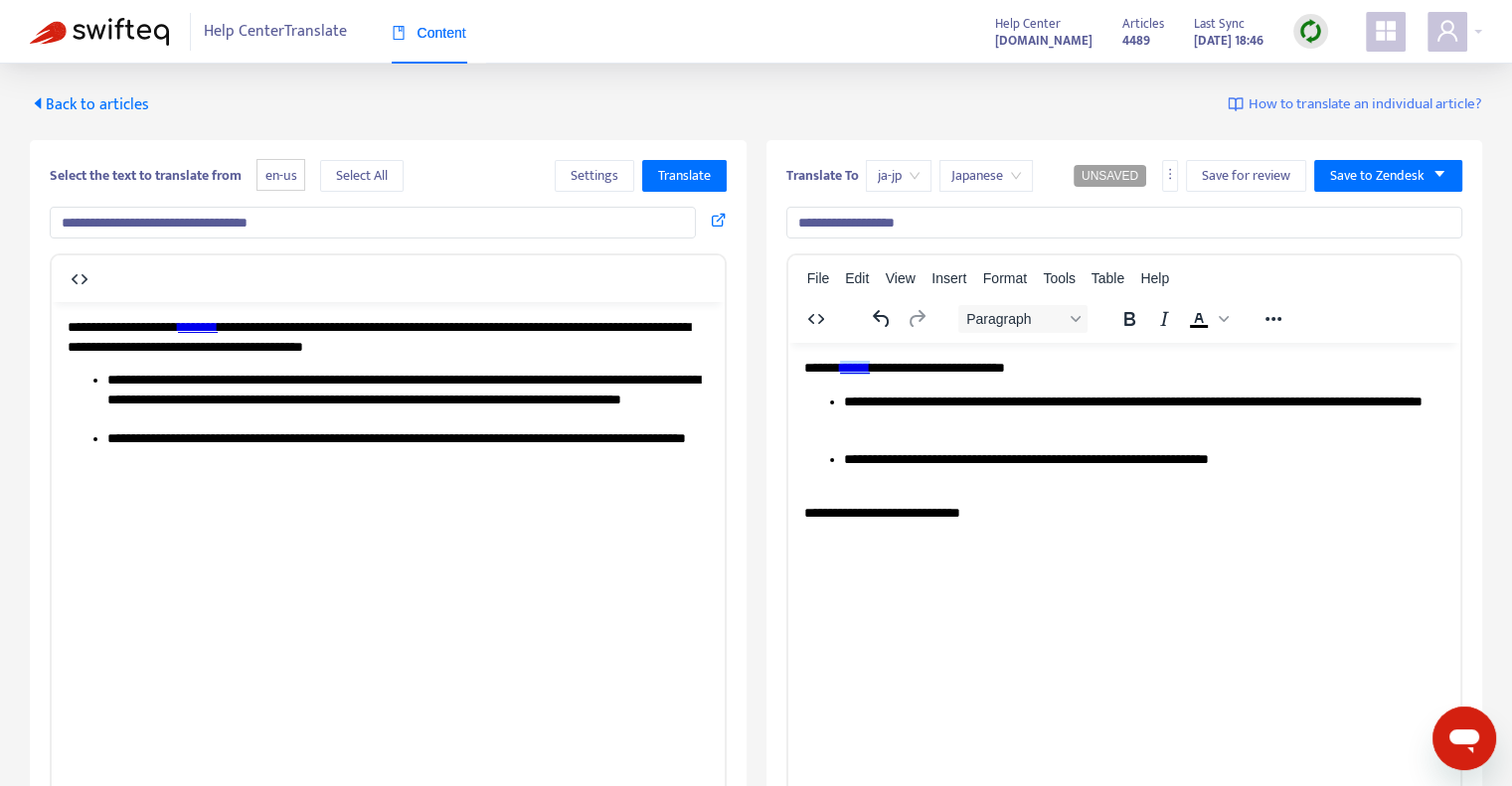 click on "**********" at bounding box center (1124, 368) 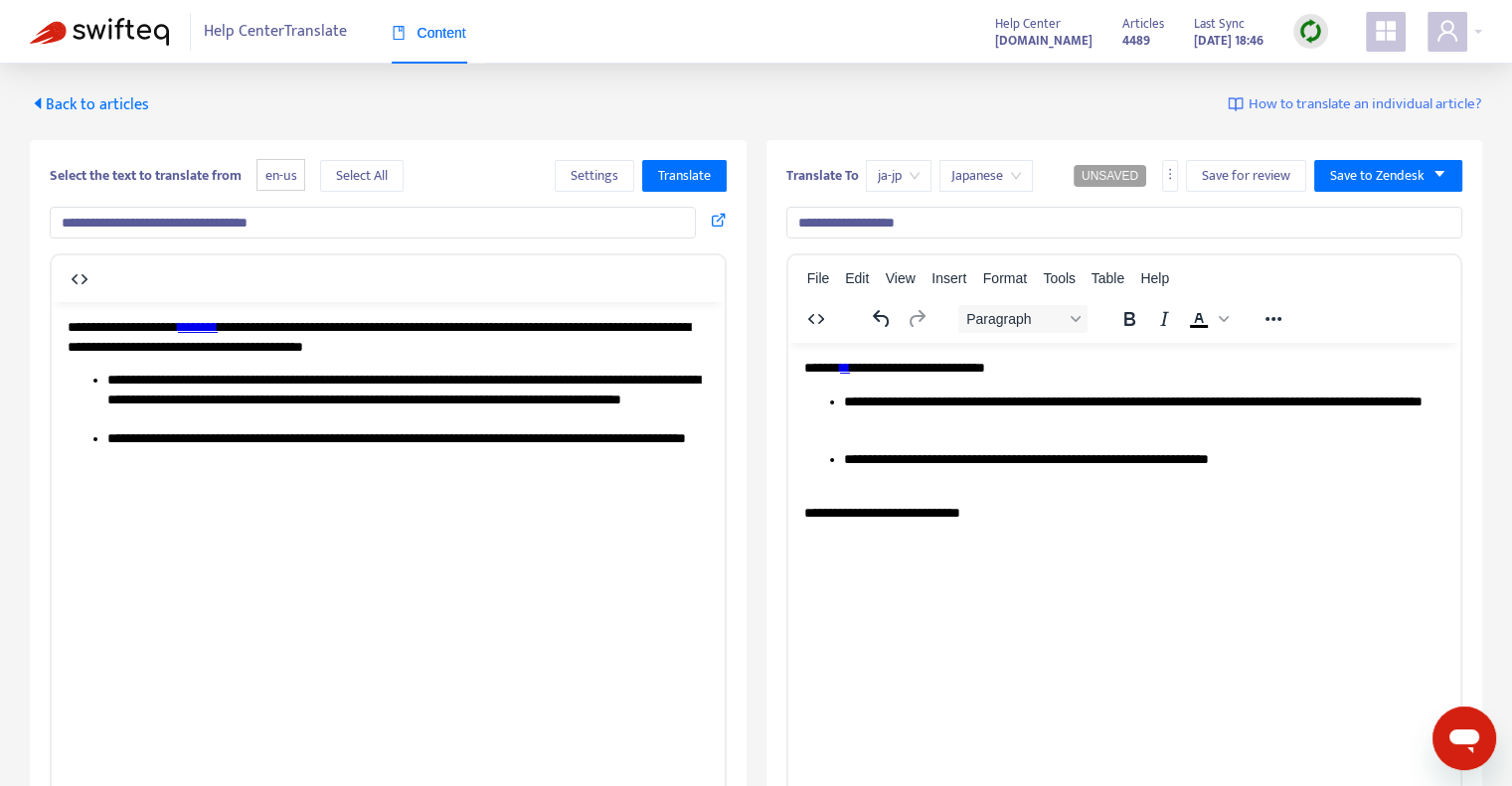 click on "**********" at bounding box center [1144, 420] 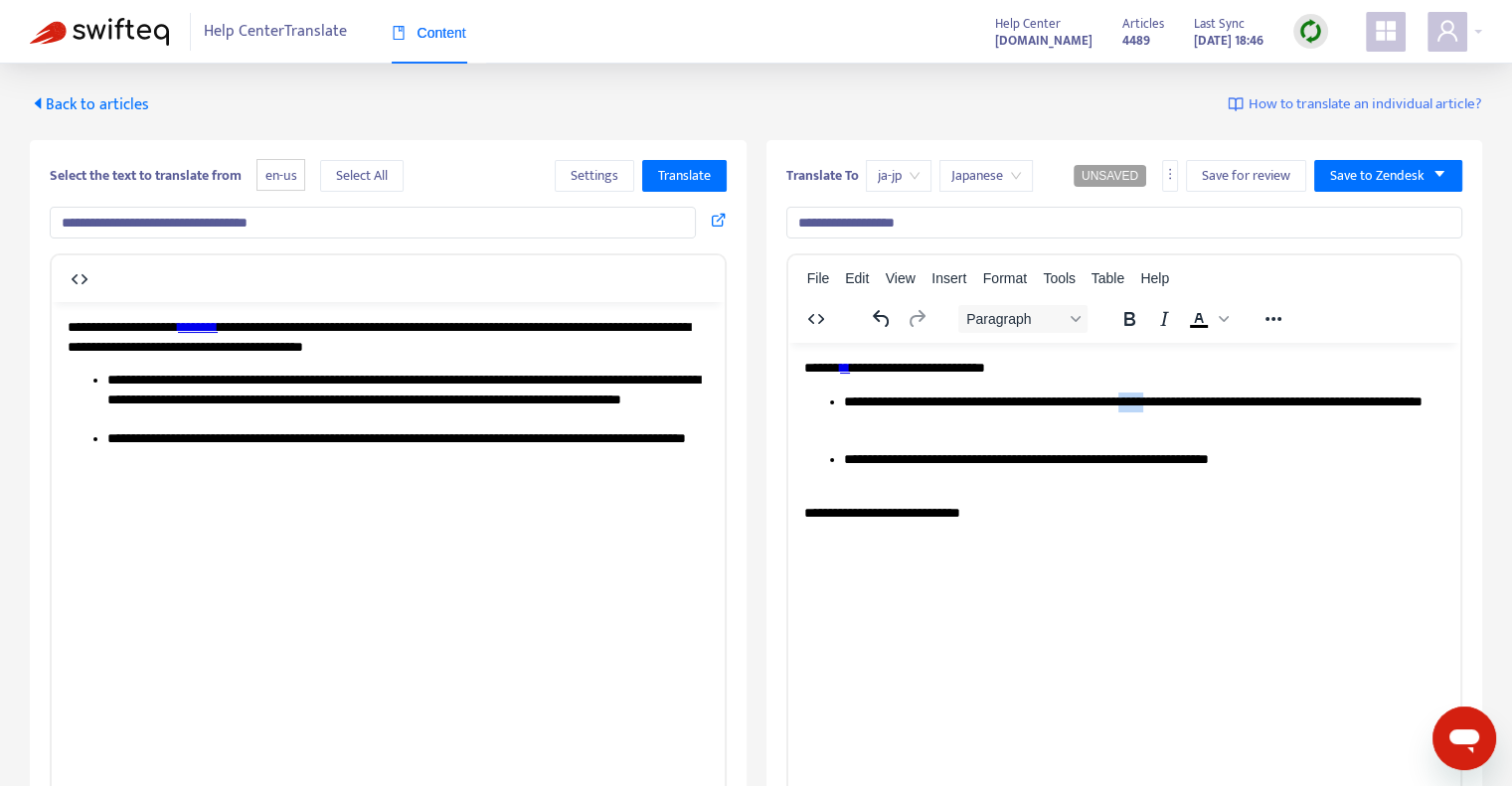 drag, startPoint x: 997, startPoint y: 414, endPoint x: 1062, endPoint y: 421, distance: 65.37584 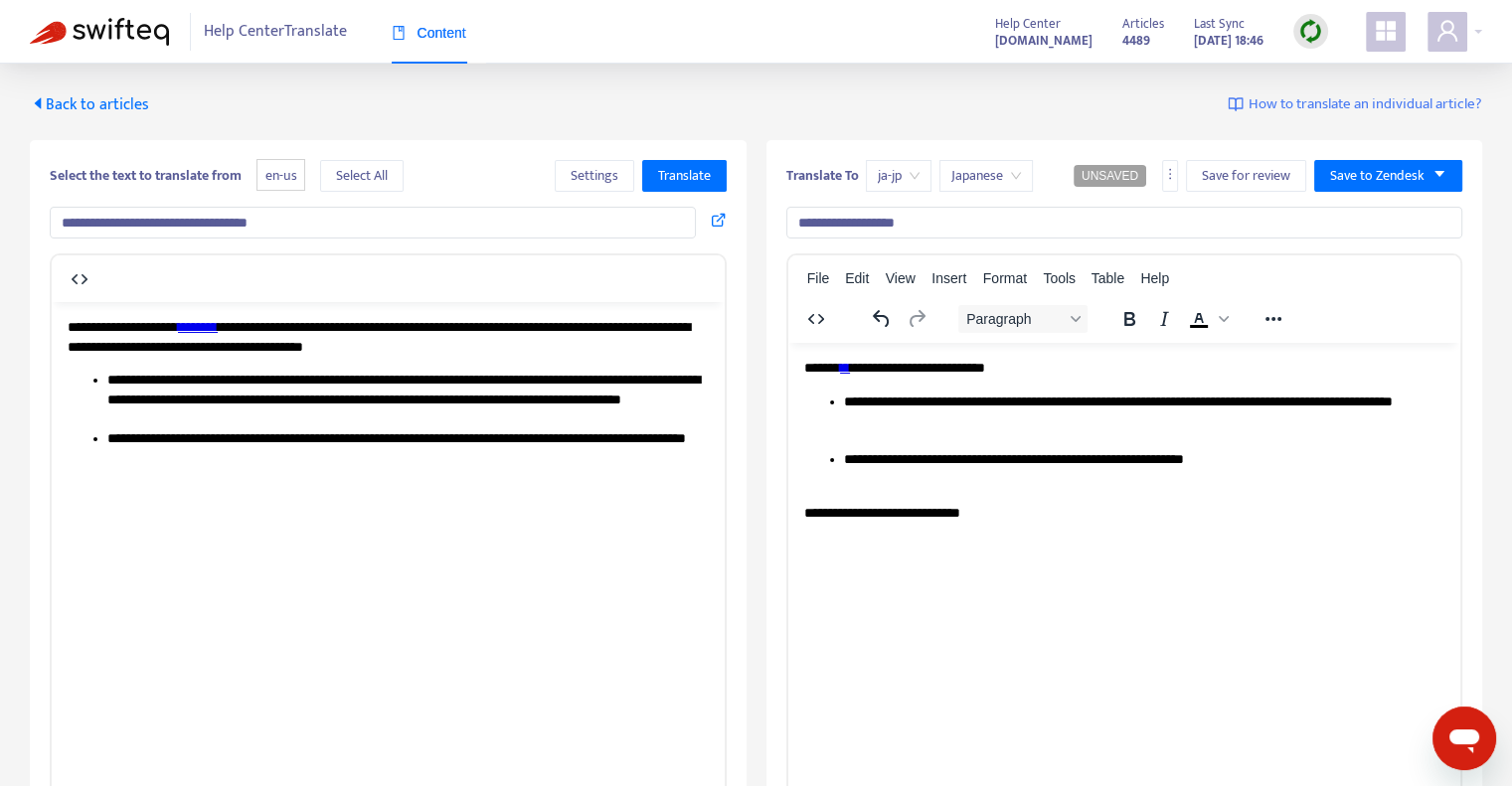 click on "**********" at bounding box center (1144, 468) 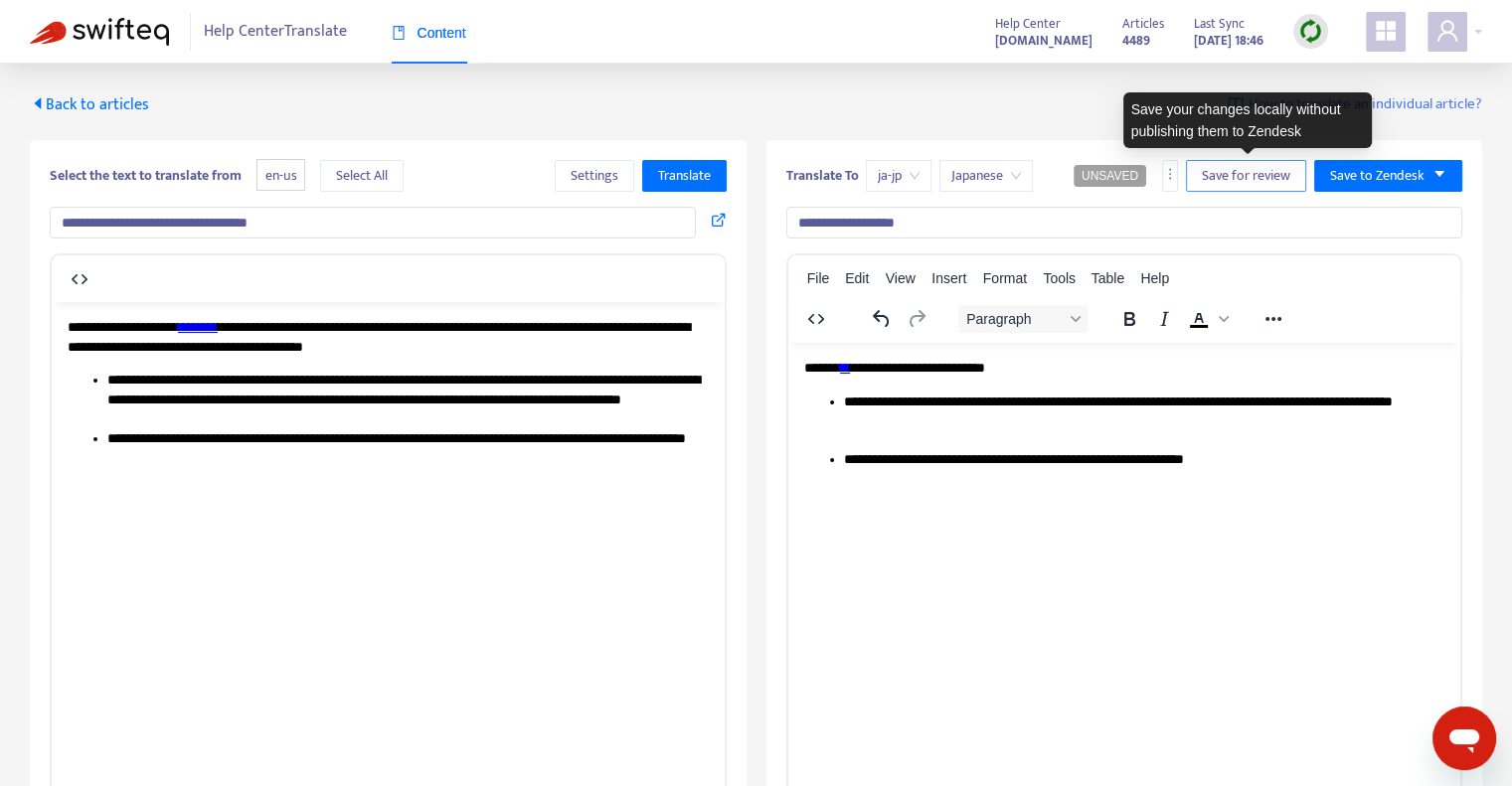 click on "Save for review" at bounding box center (1246, 176) 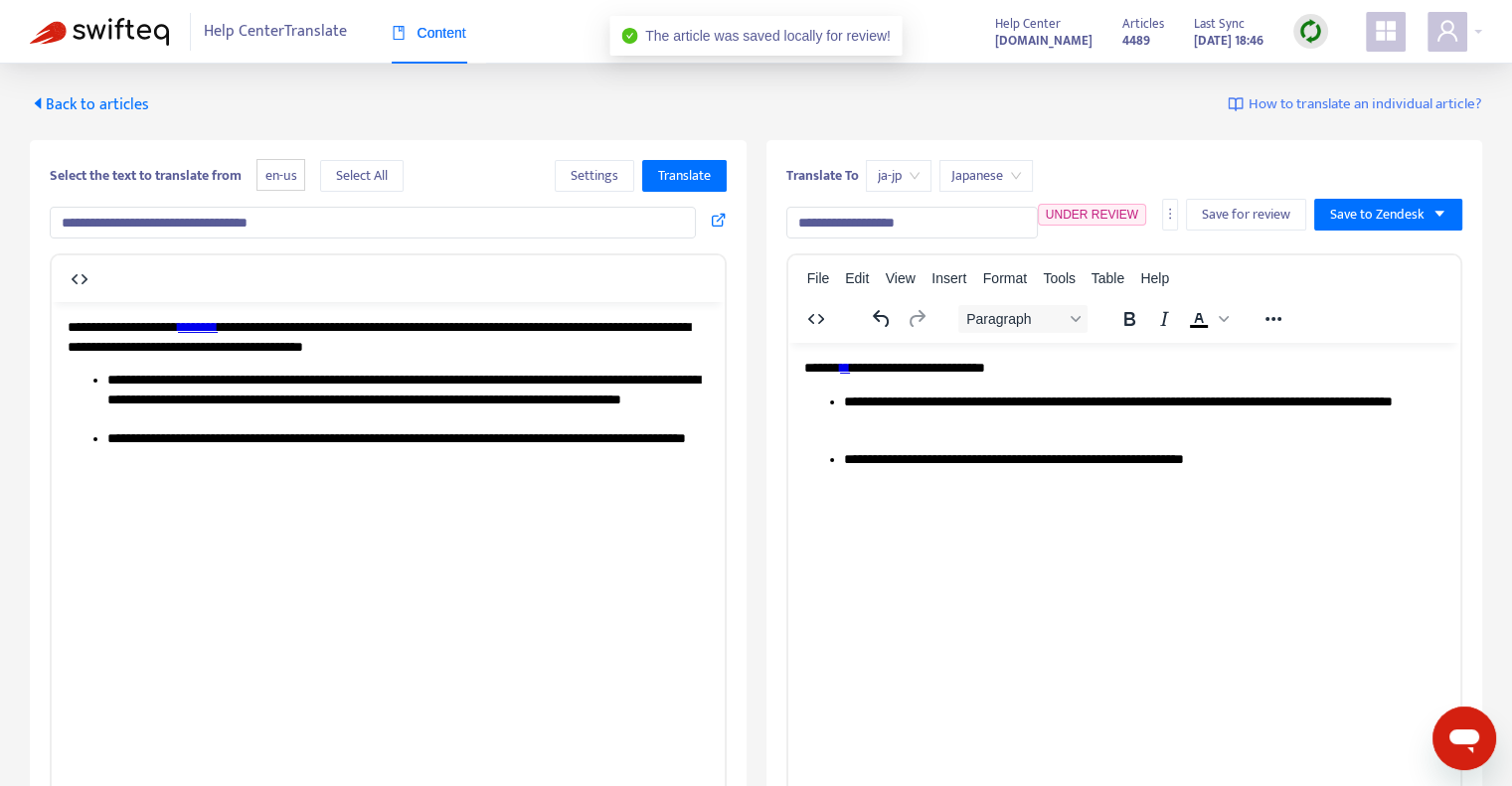 click at bounding box center (99, 32) 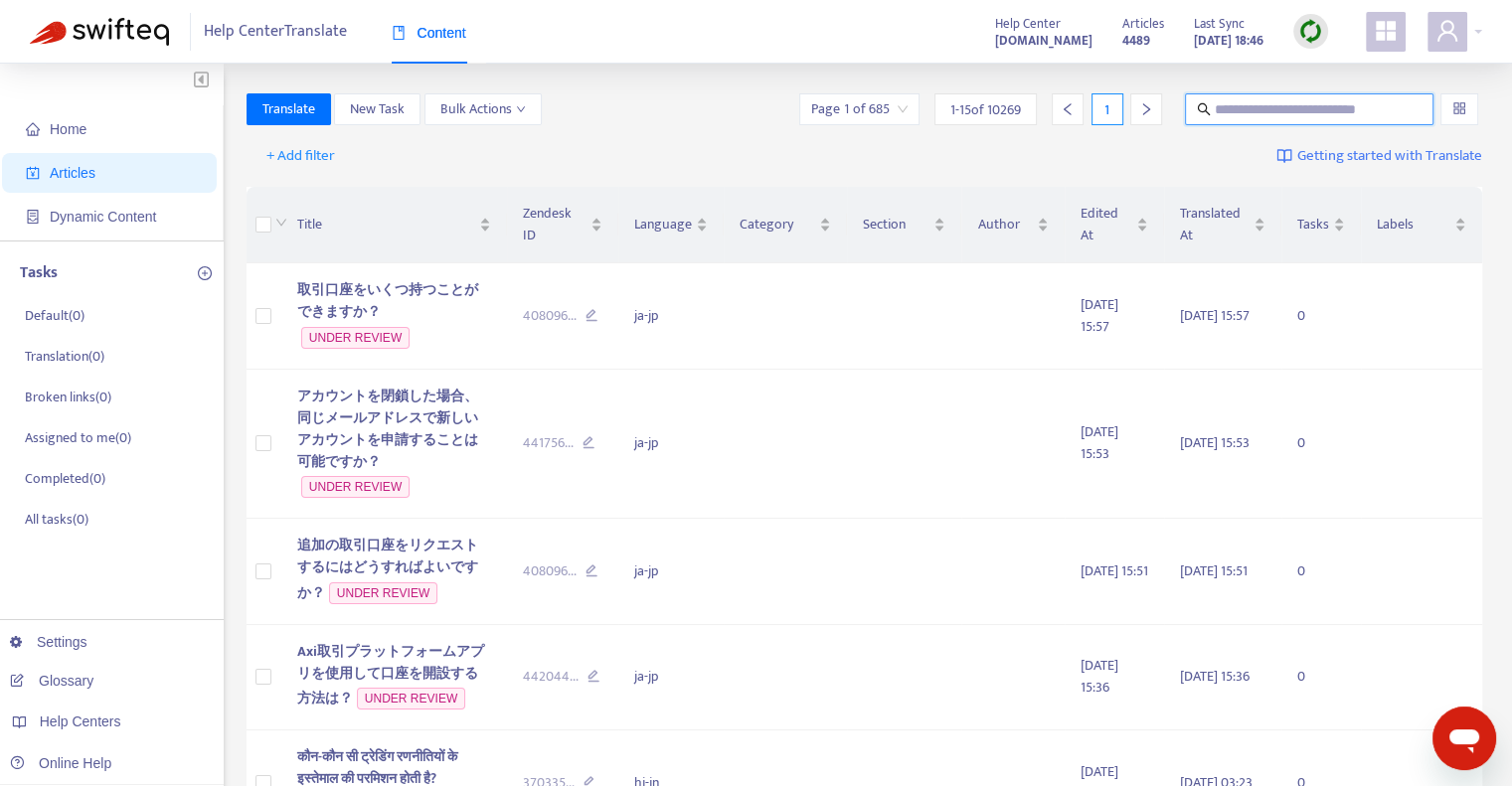 click at bounding box center (1310, 109) 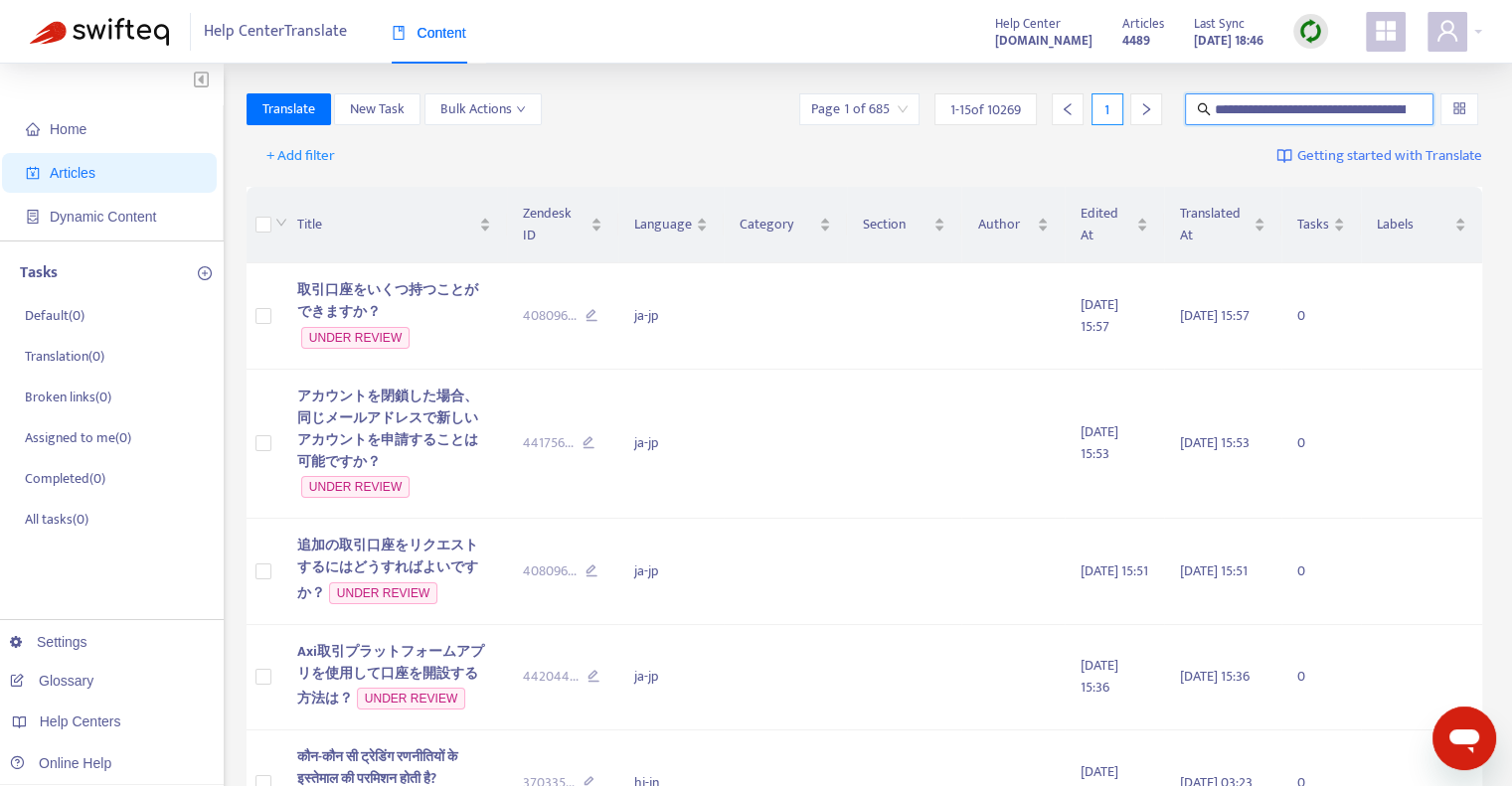 scroll, scrollTop: 0, scrollLeft: 521, axis: horizontal 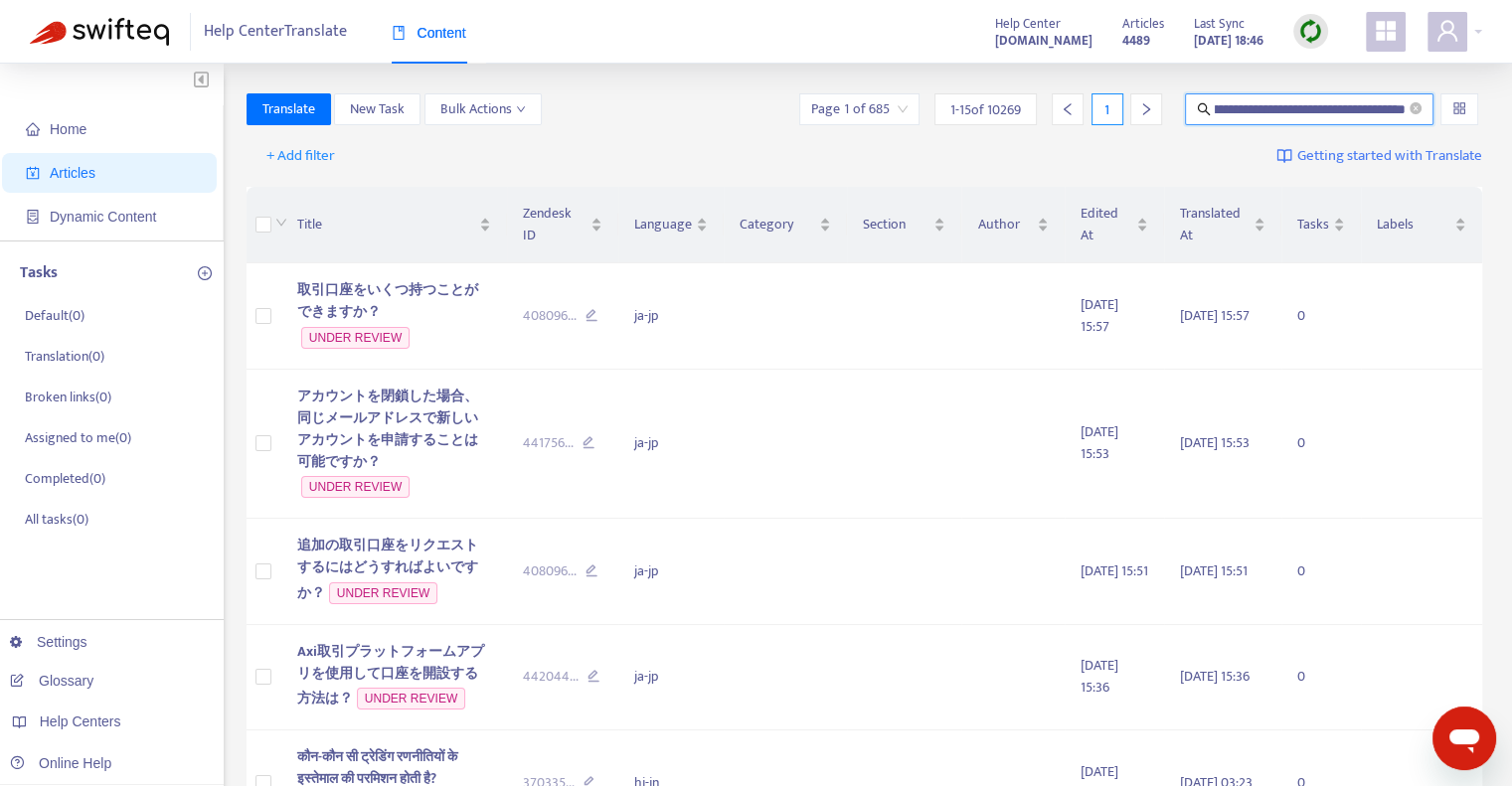 type on "**********" 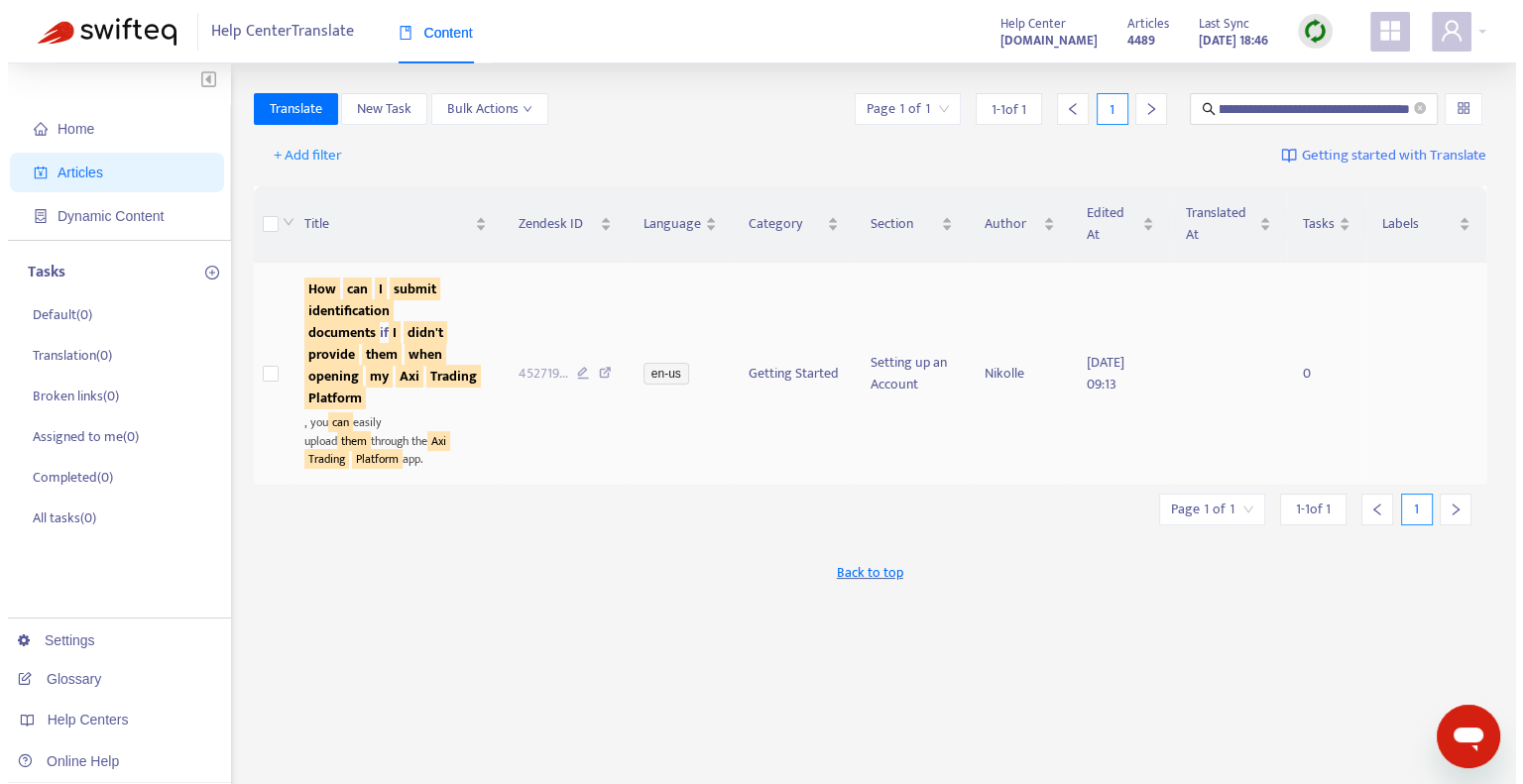 scroll, scrollTop: 0, scrollLeft: 0, axis: both 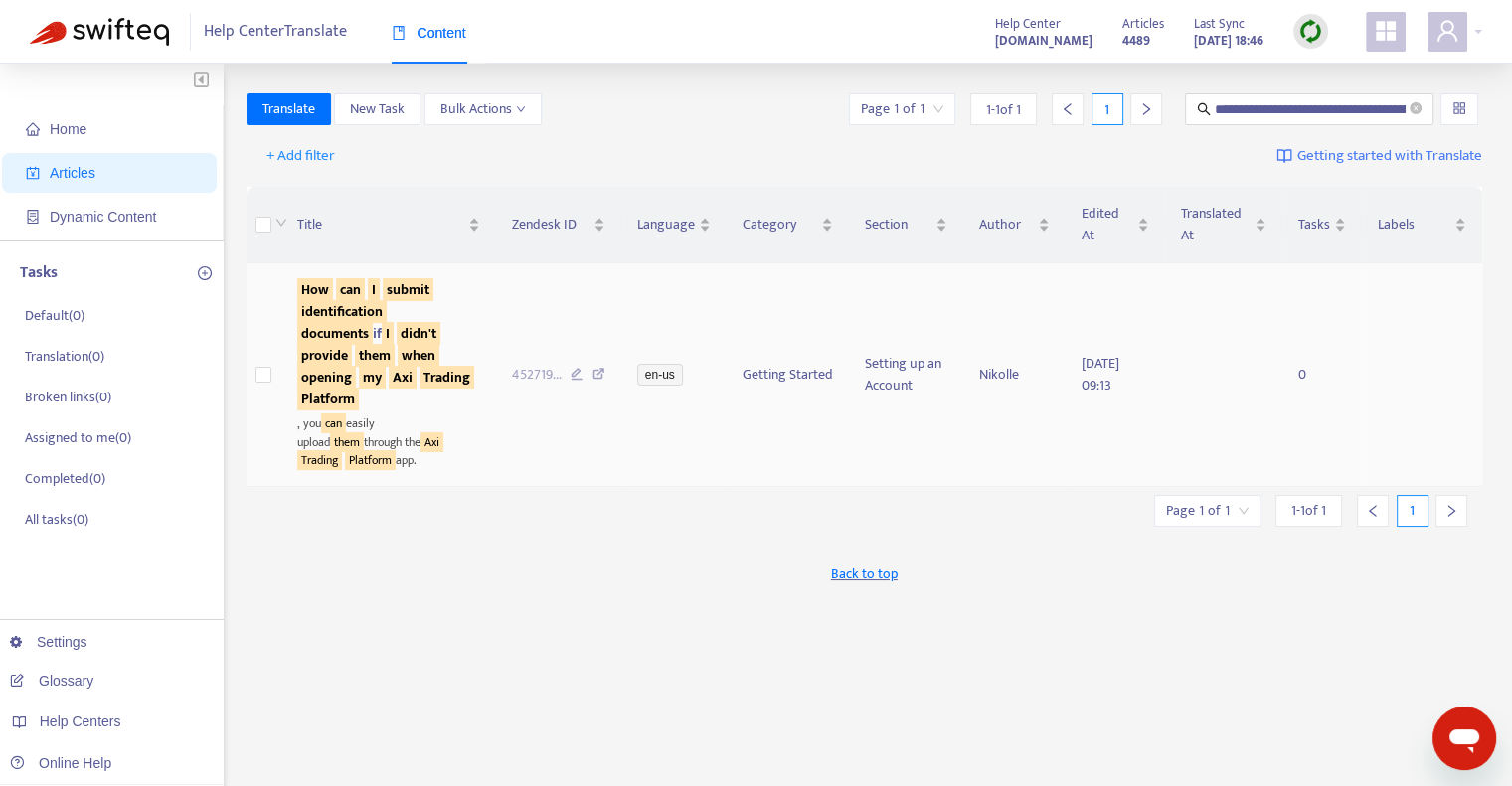 click on "provide" at bounding box center (324, 355) 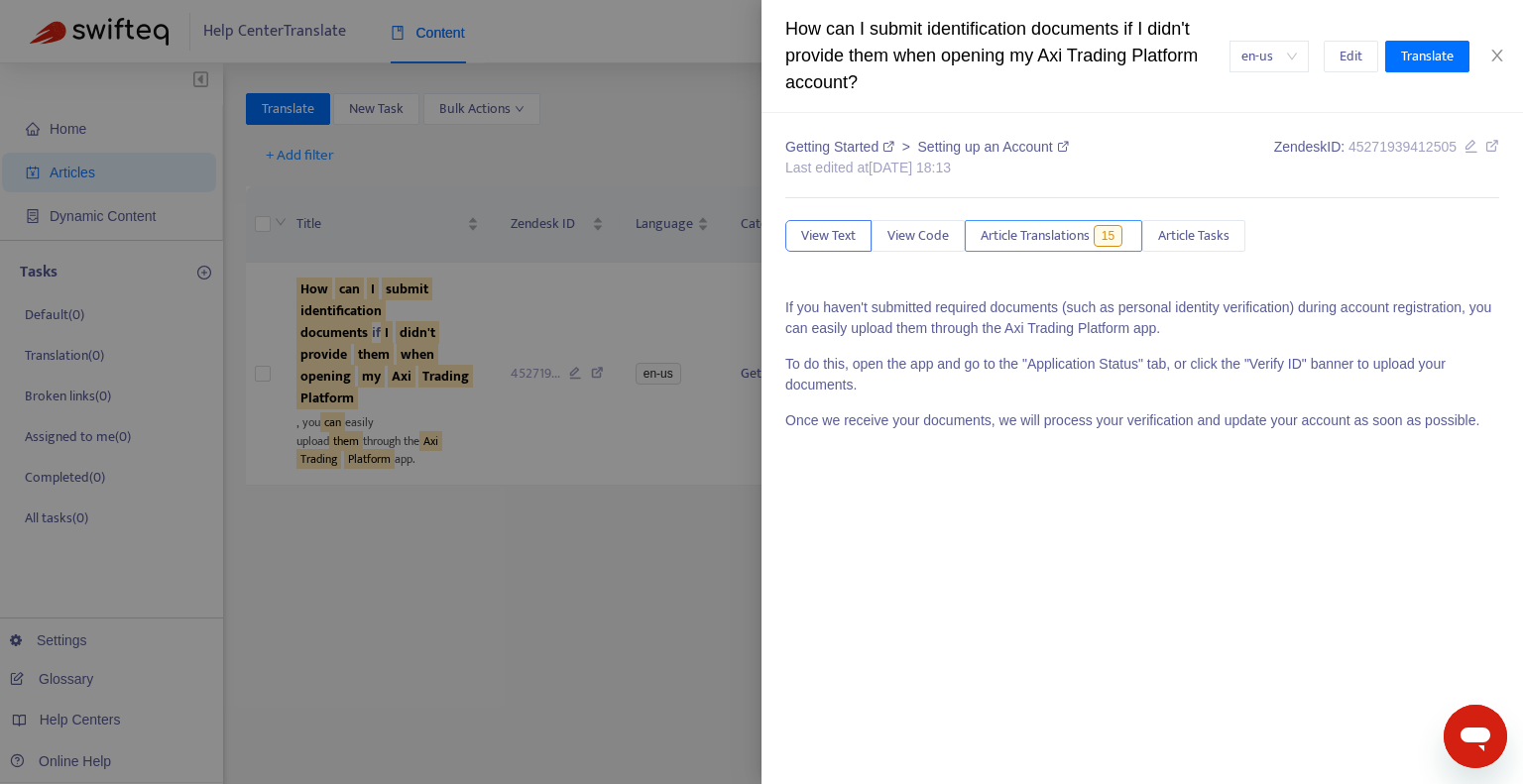 click on "Article Translations" at bounding box center [1035, 236] 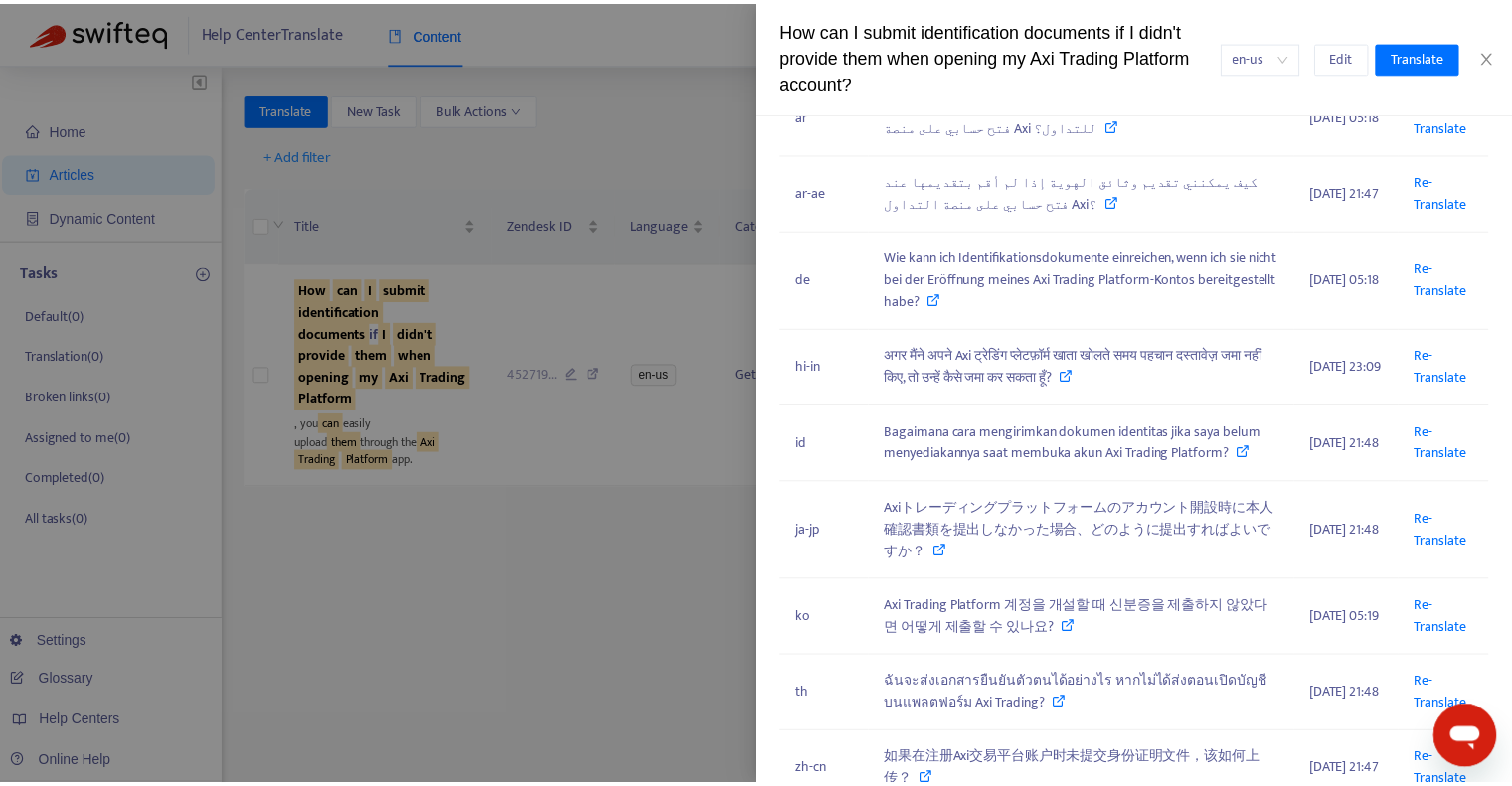 scroll, scrollTop: 352, scrollLeft: 0, axis: vertical 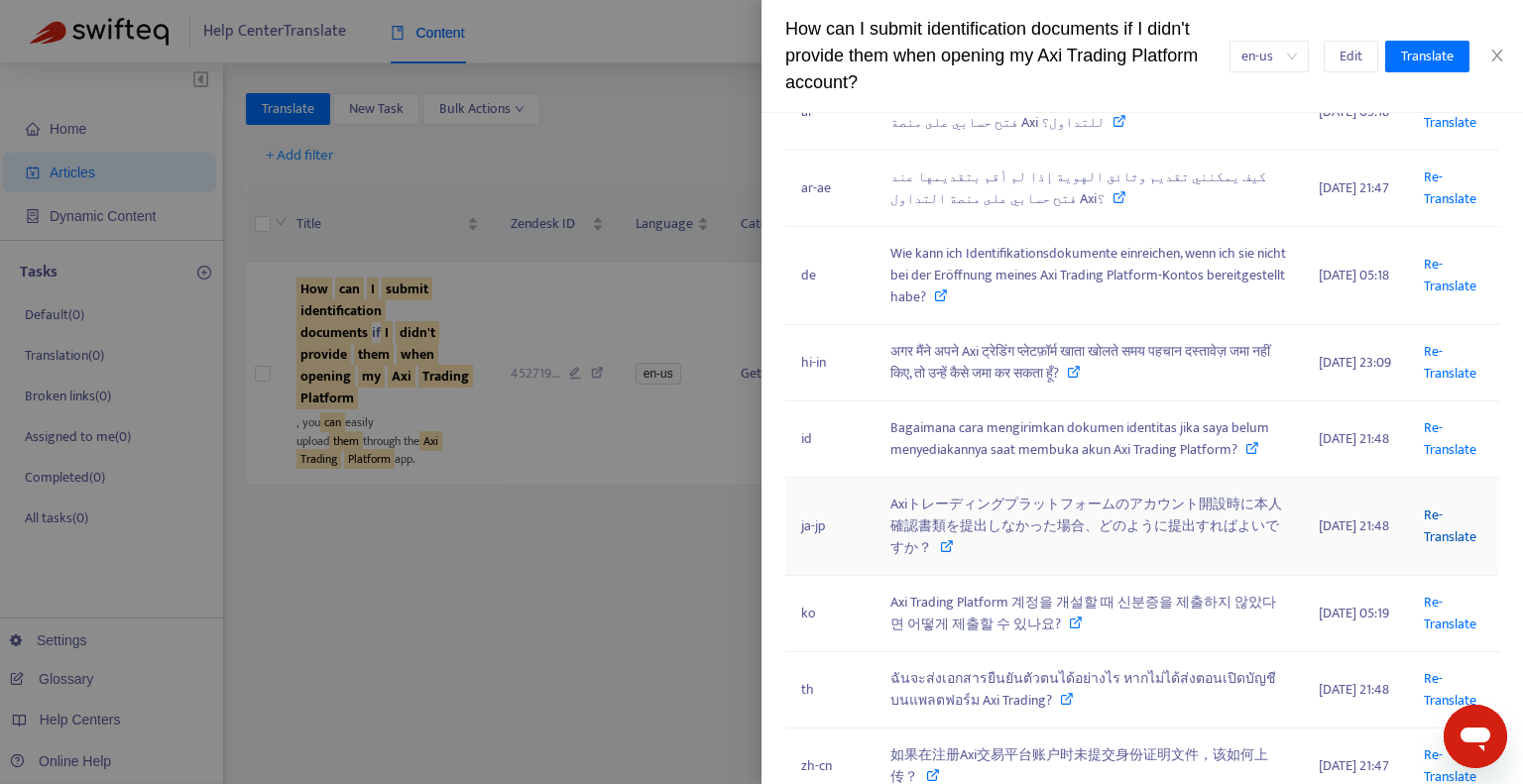 click on "Re-Translate" at bounding box center [1450, 525] 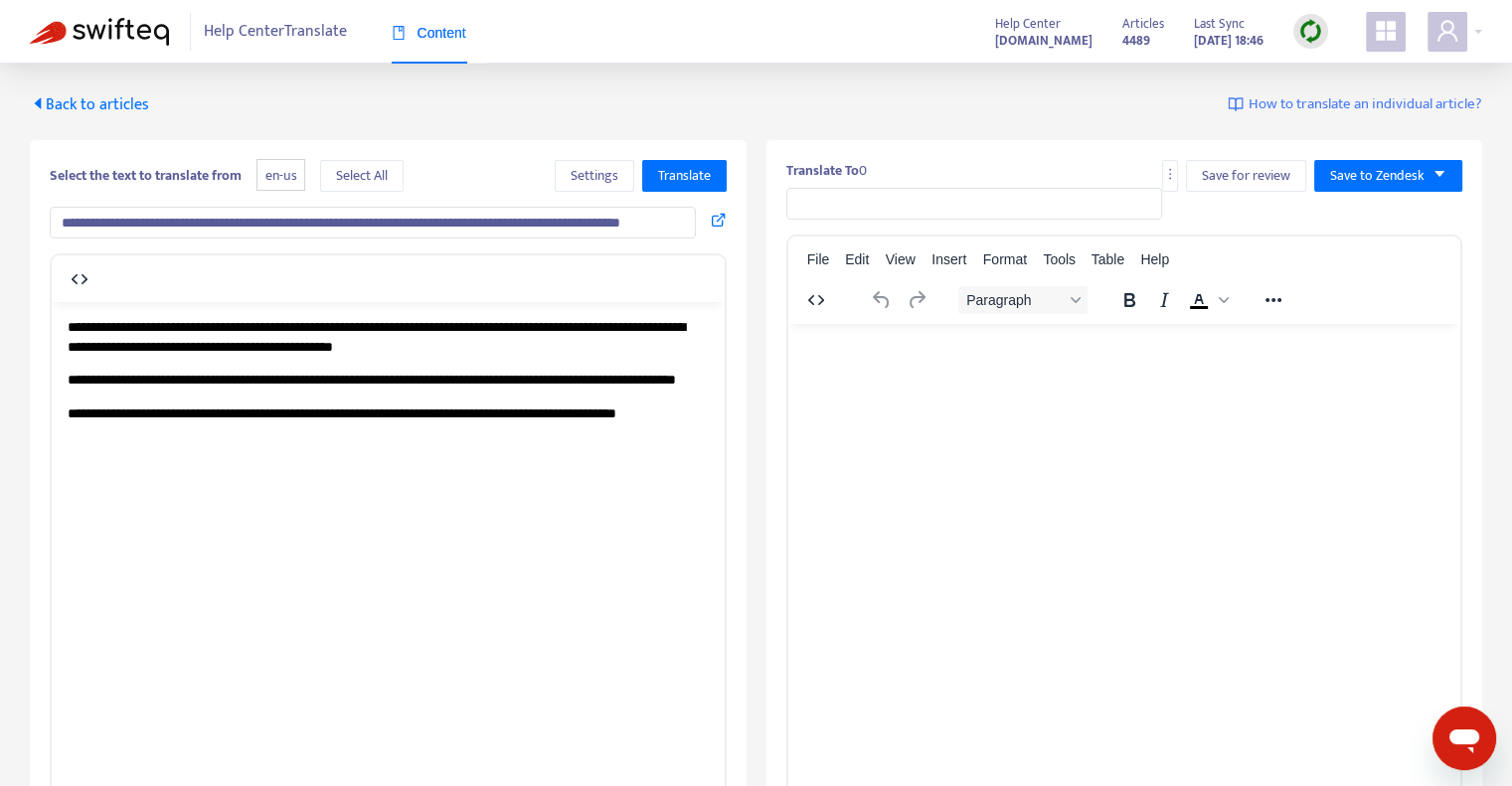 scroll, scrollTop: 0, scrollLeft: 0, axis: both 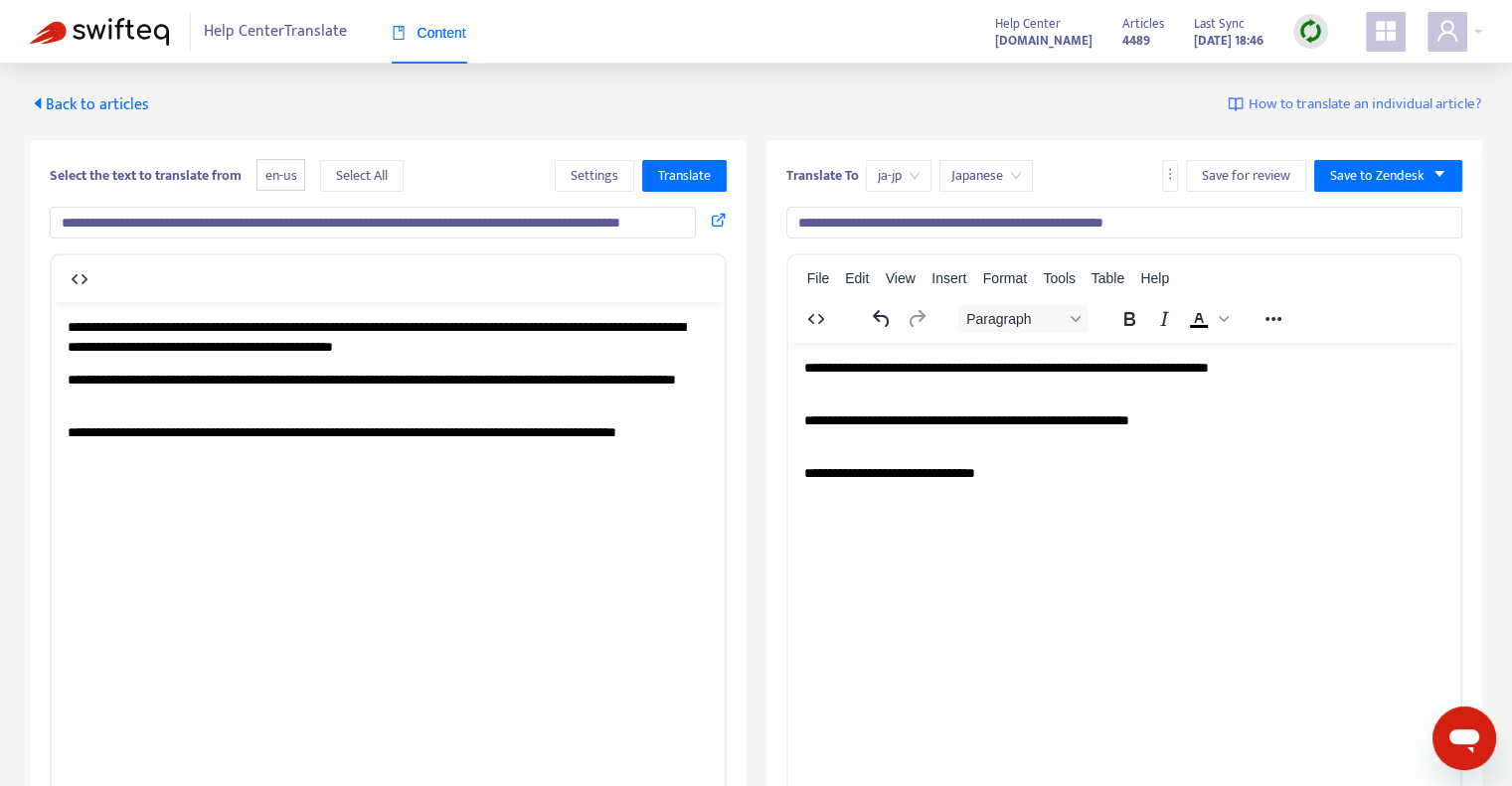 click on "**********" at bounding box center [1124, 223] 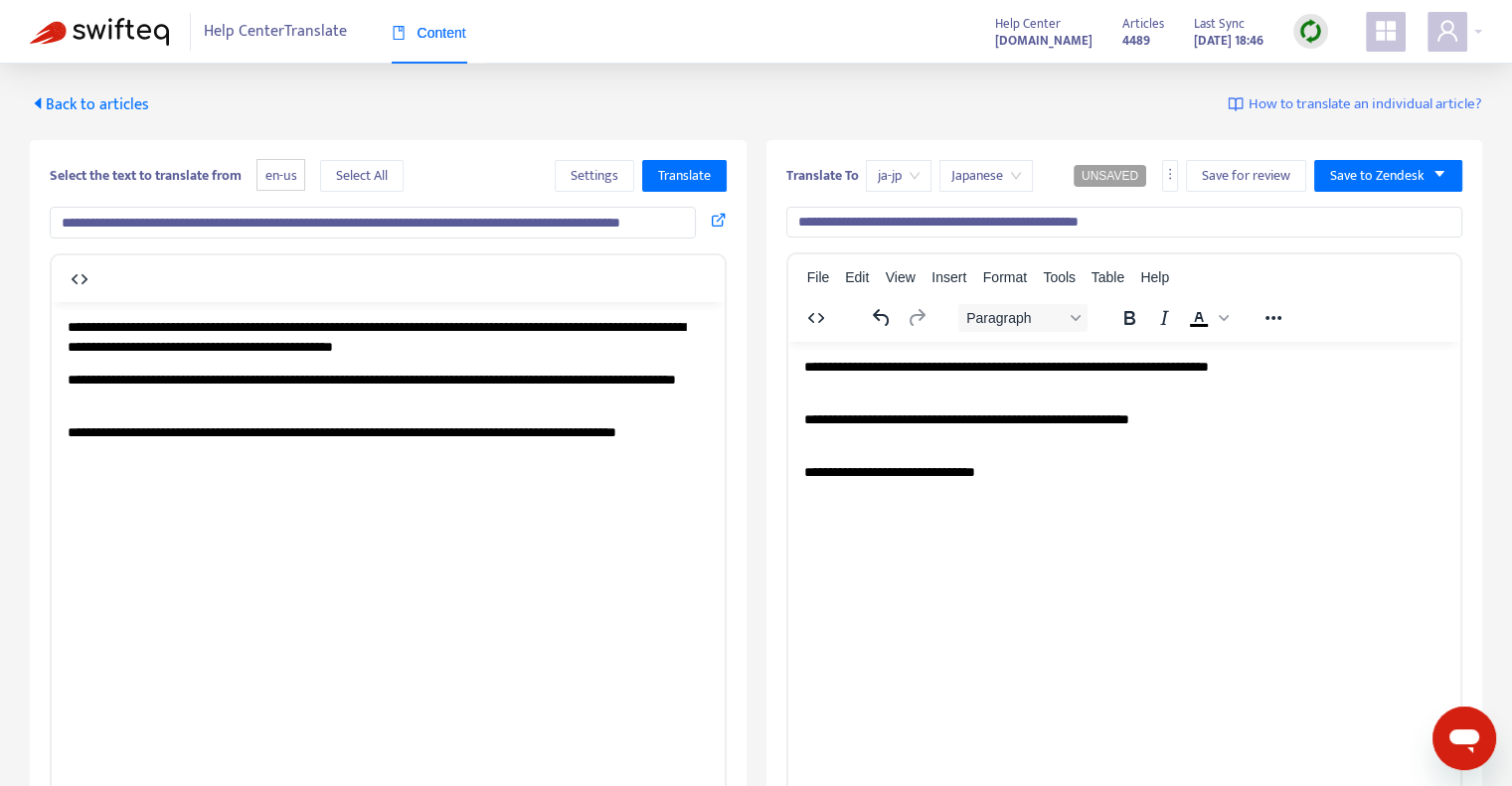 scroll, scrollTop: 0, scrollLeft: 101, axis: horizontal 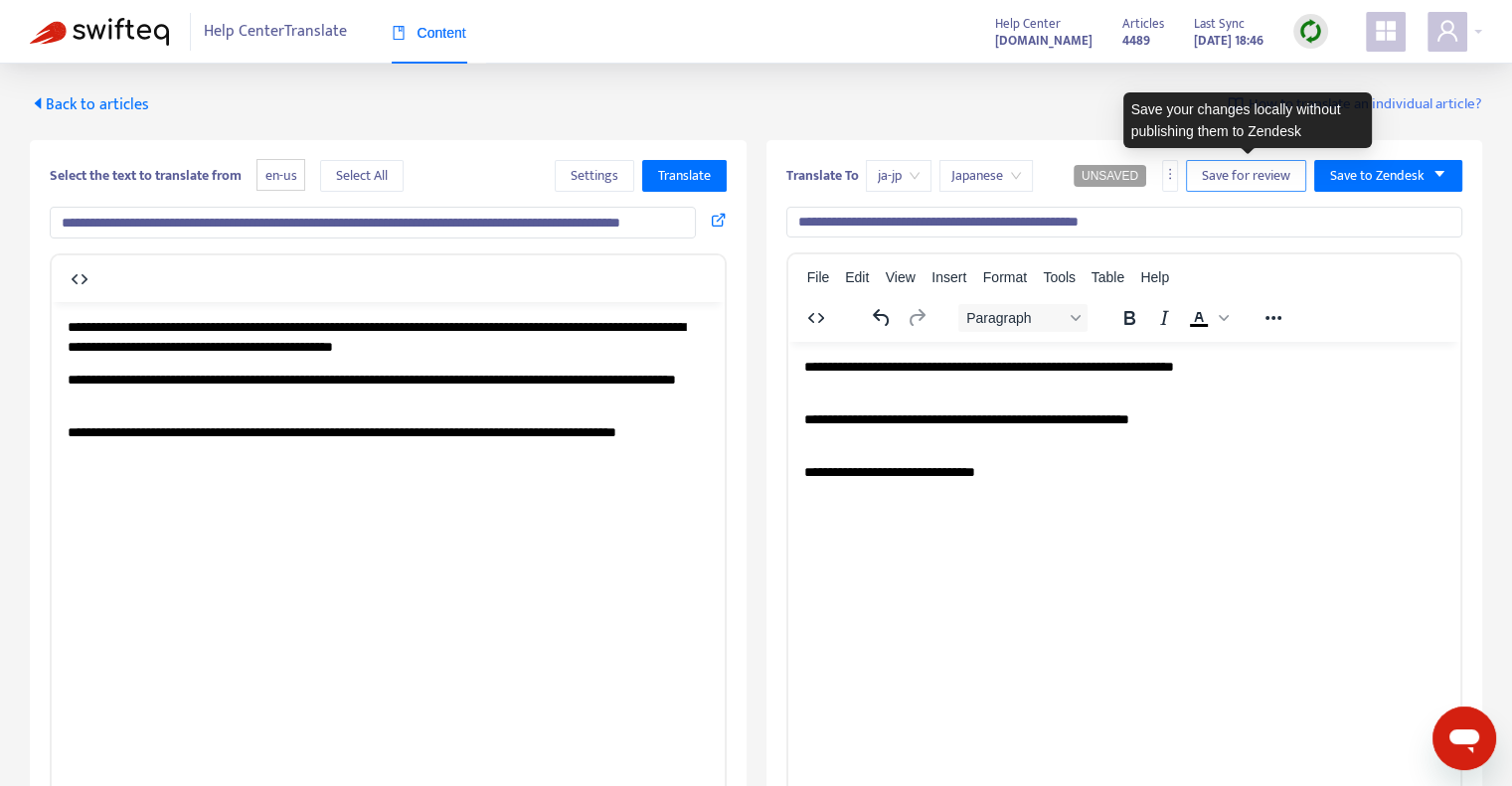 click on "Save for review" at bounding box center (1246, 176) 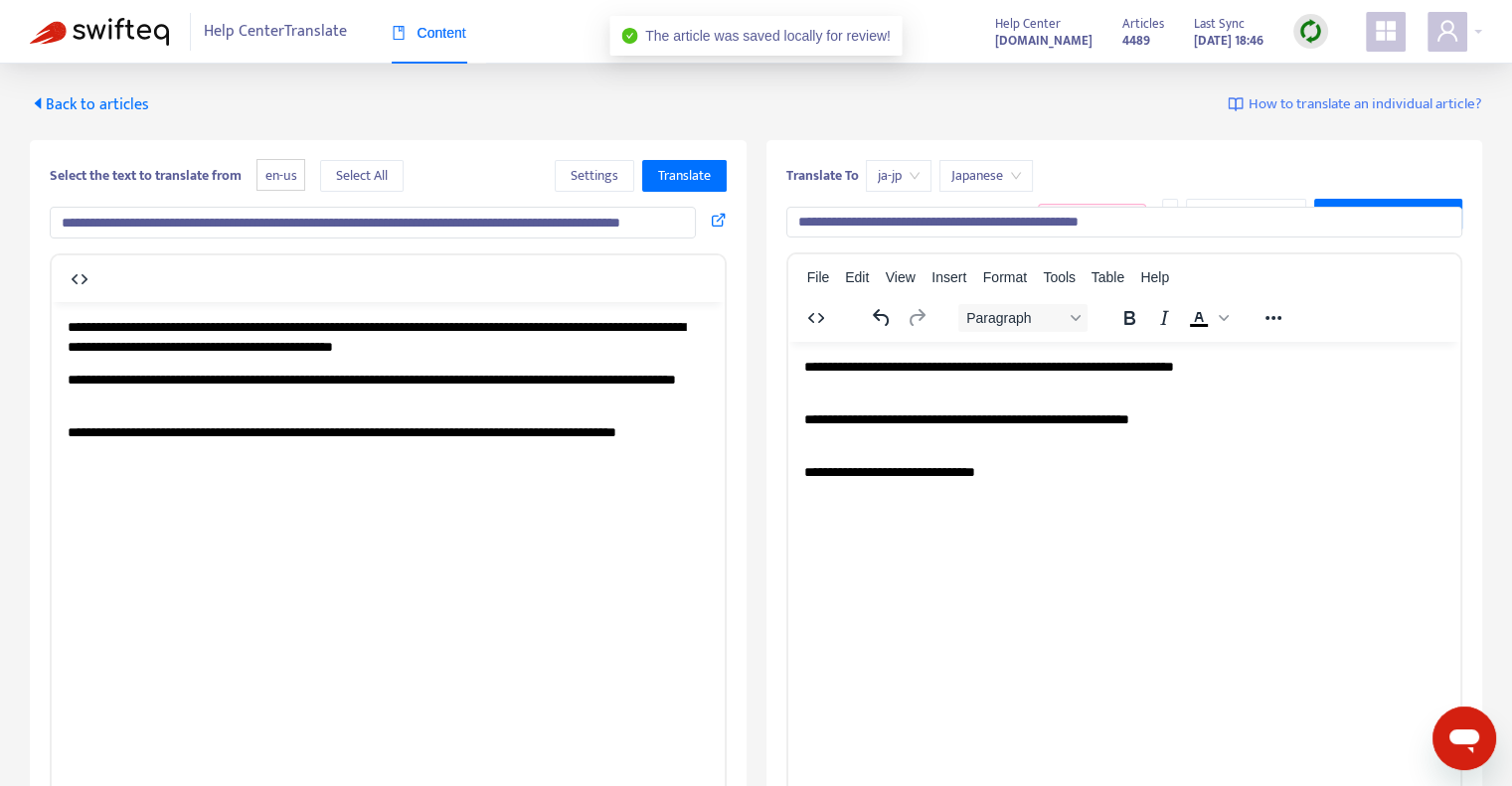 click at bounding box center [99, 32] 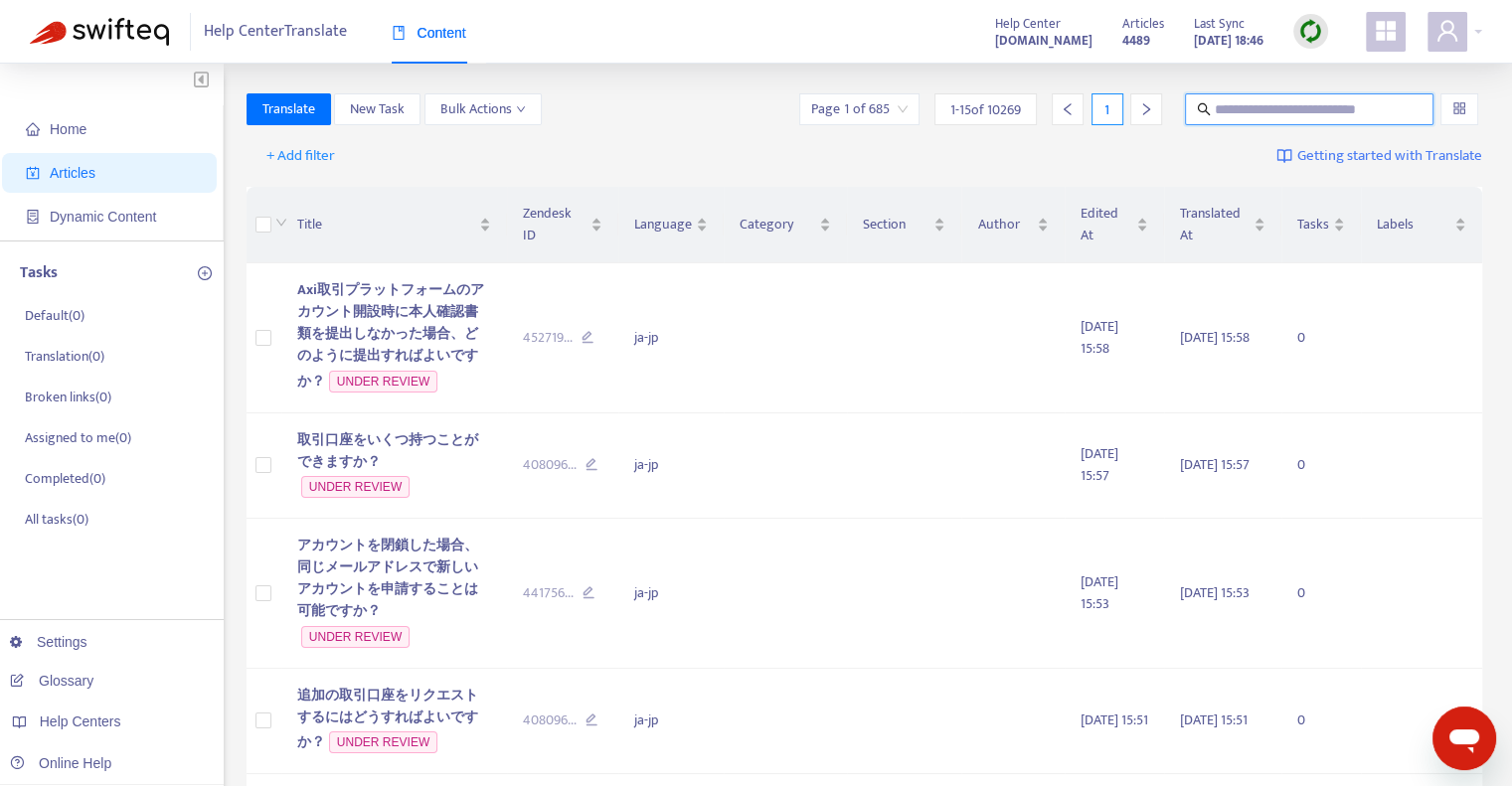 click at bounding box center [1310, 109] 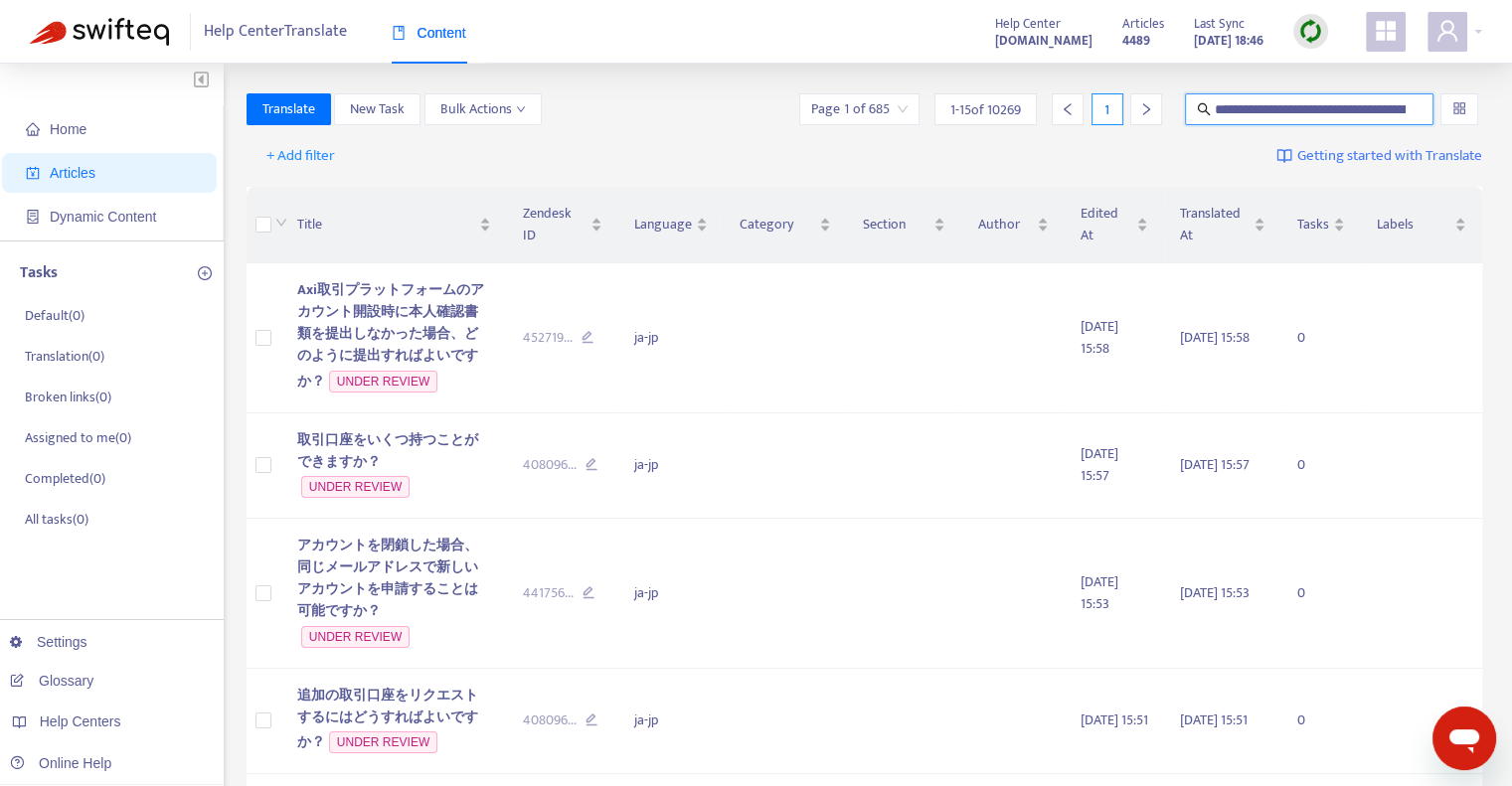 scroll, scrollTop: 0, scrollLeft: 116, axis: horizontal 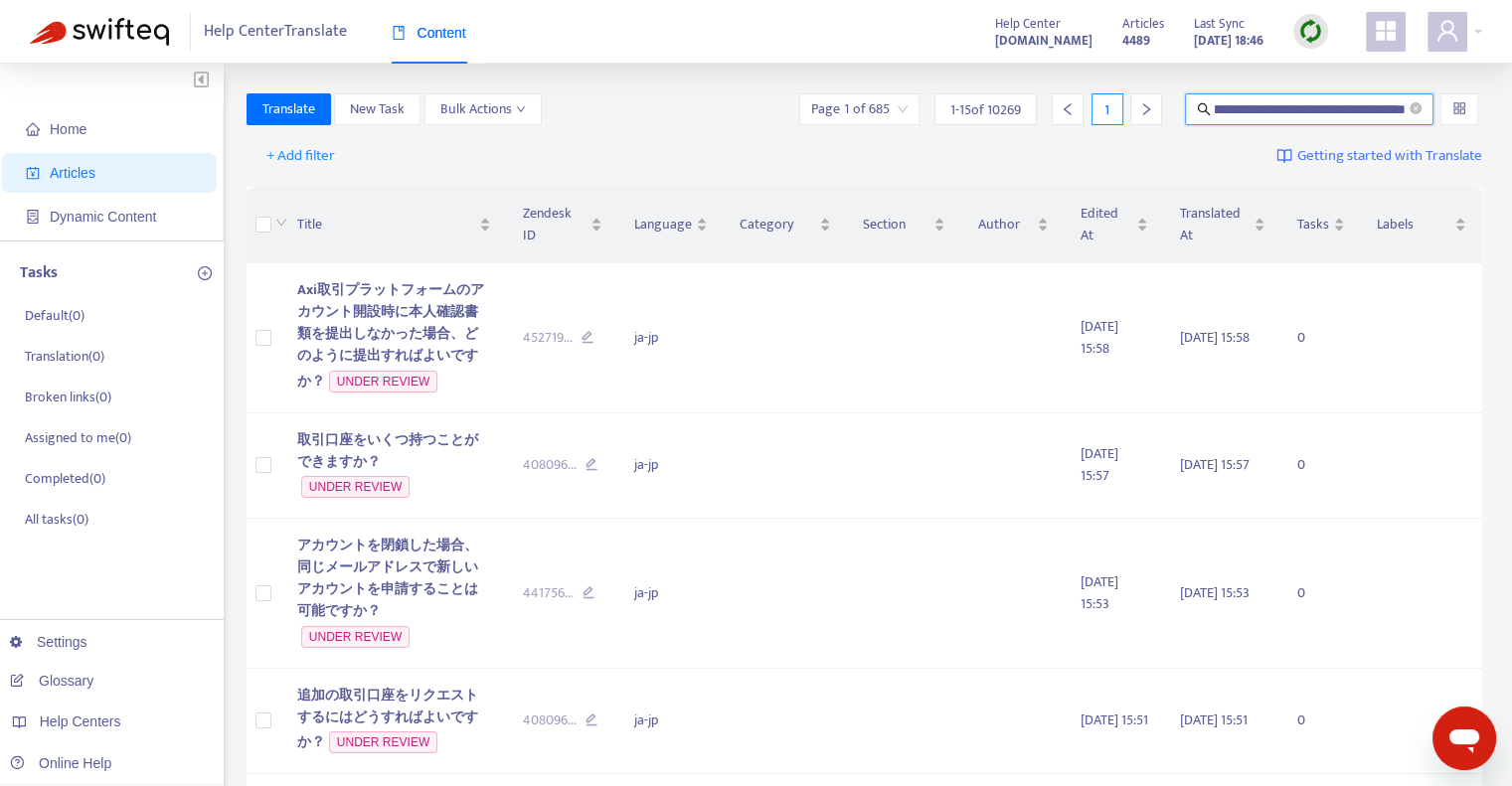 type on "**********" 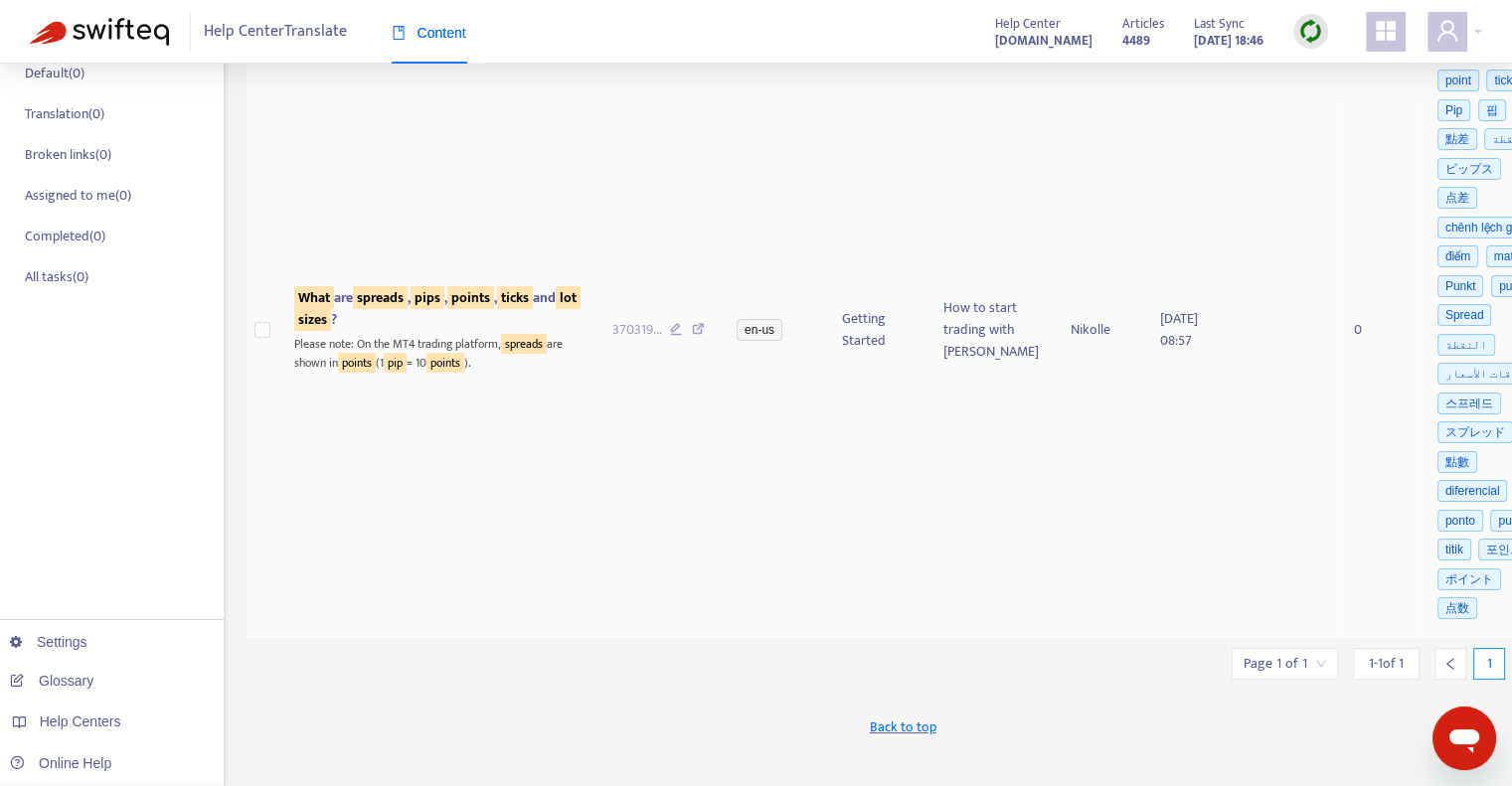 scroll, scrollTop: 162, scrollLeft: 0, axis: vertical 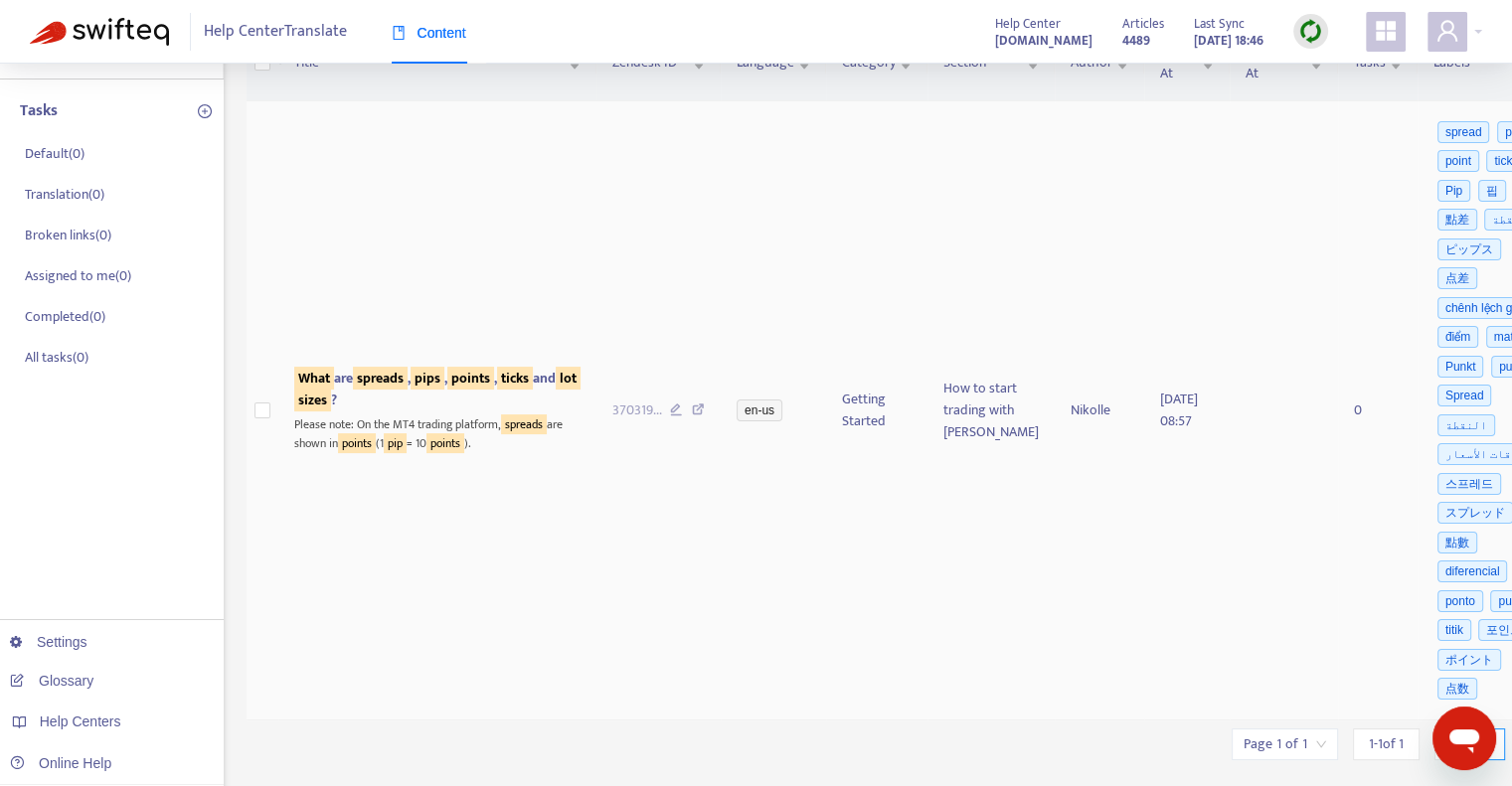click on "What  are  spreads ,  pips ,  points ,  ticks  and  lot   sizes ?" at bounding box center (437, 389) 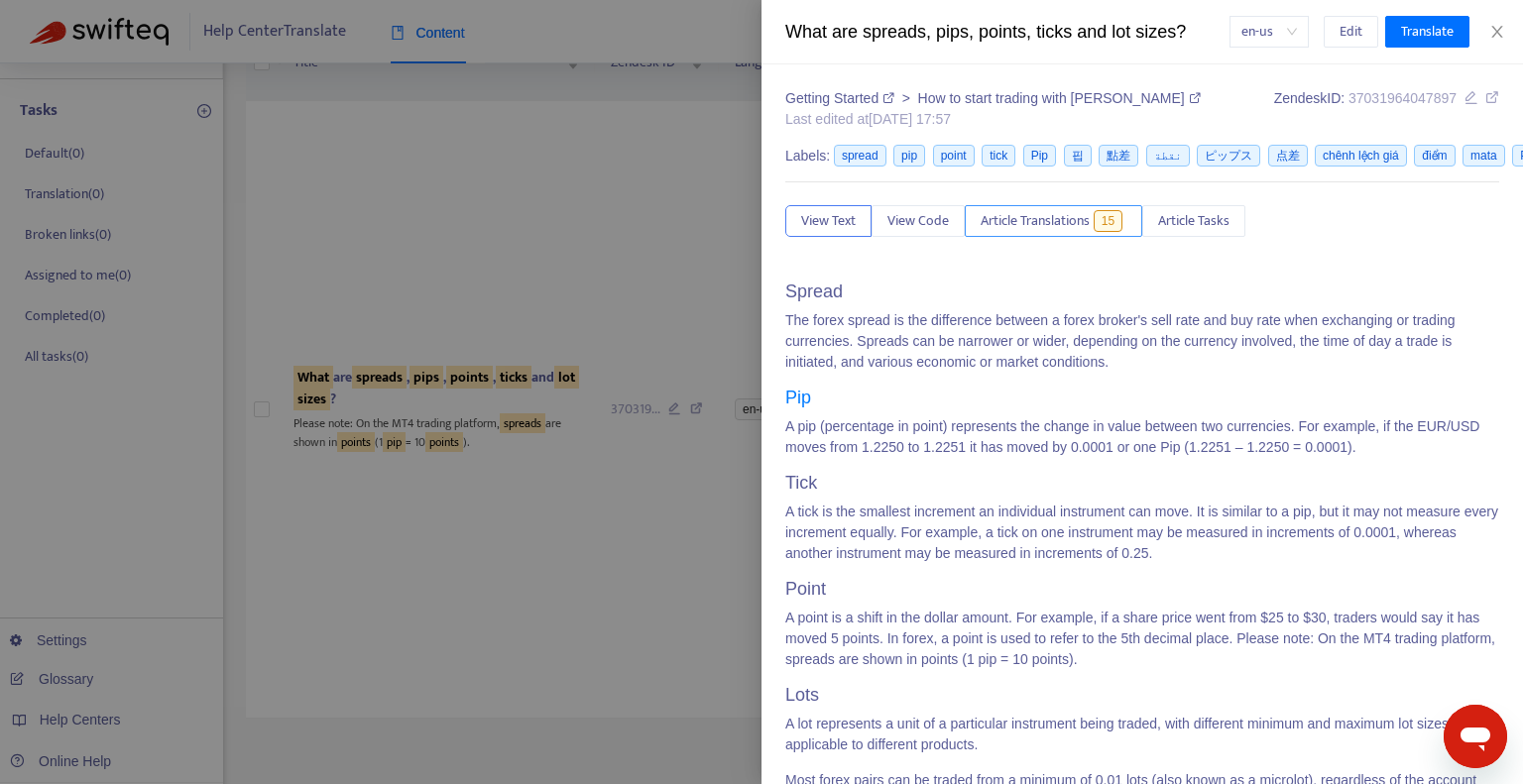 click on "Article Translations" at bounding box center (1035, 221) 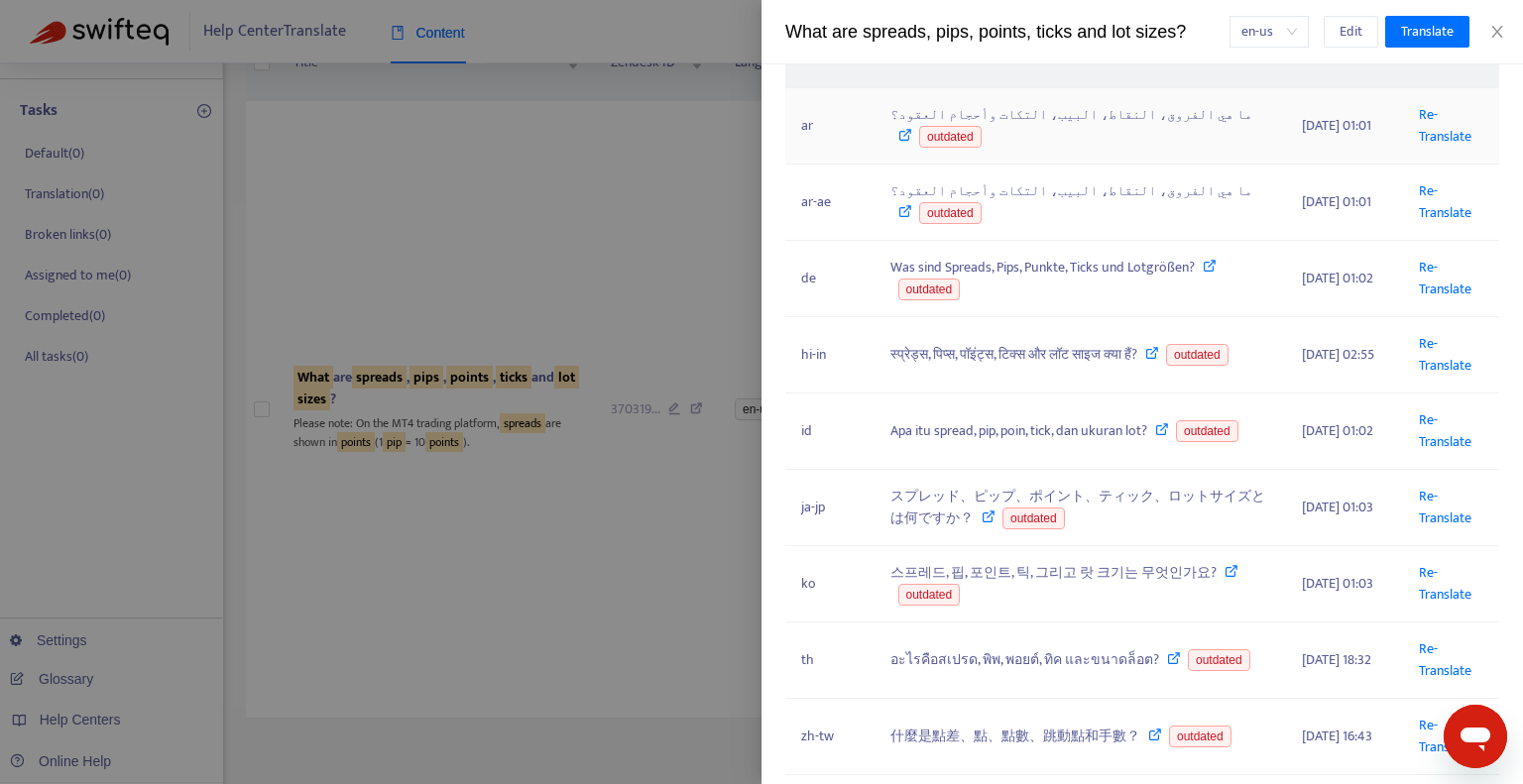 scroll, scrollTop: 305, scrollLeft: 0, axis: vertical 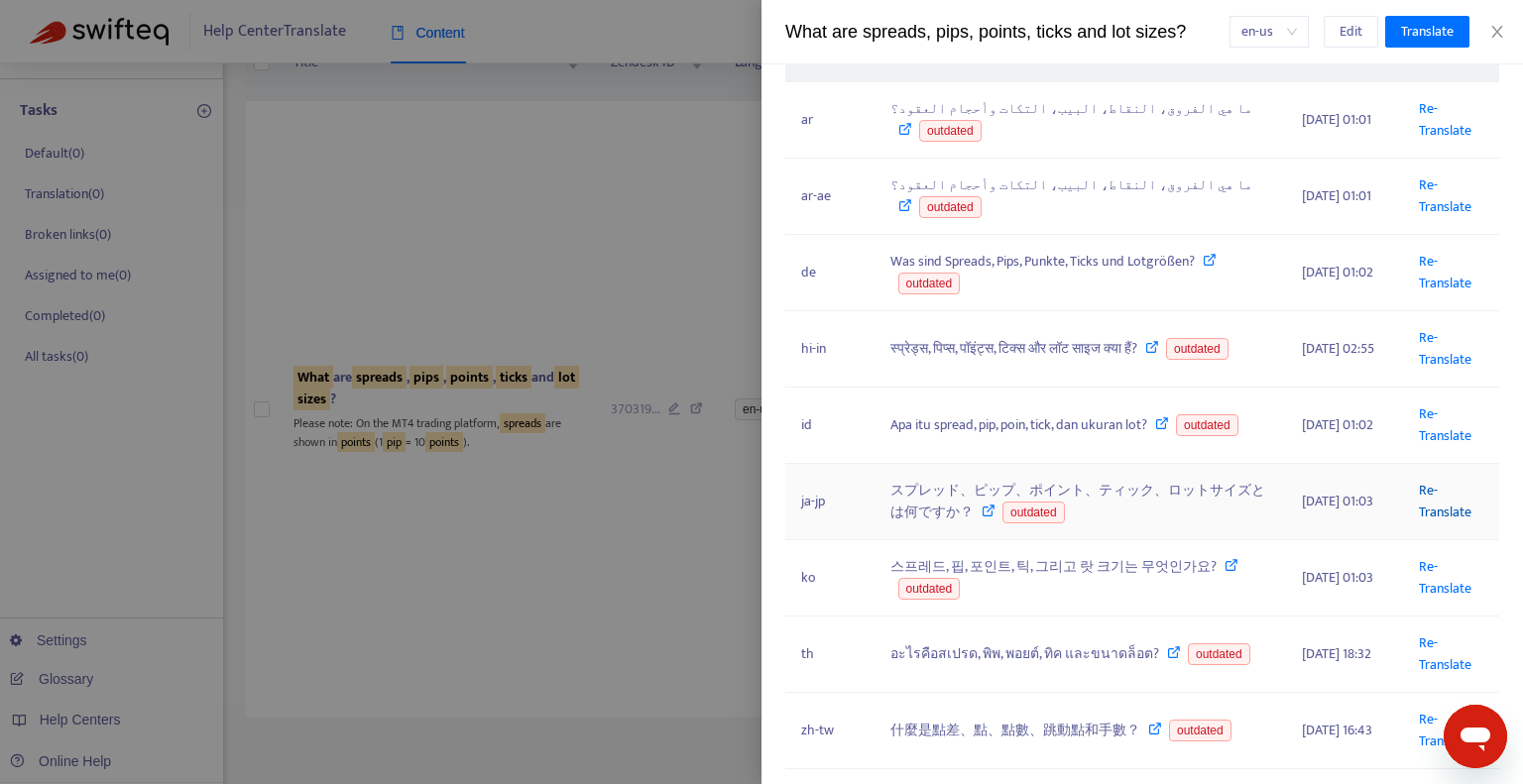 click on "Re-Translate" at bounding box center (1445, 501) 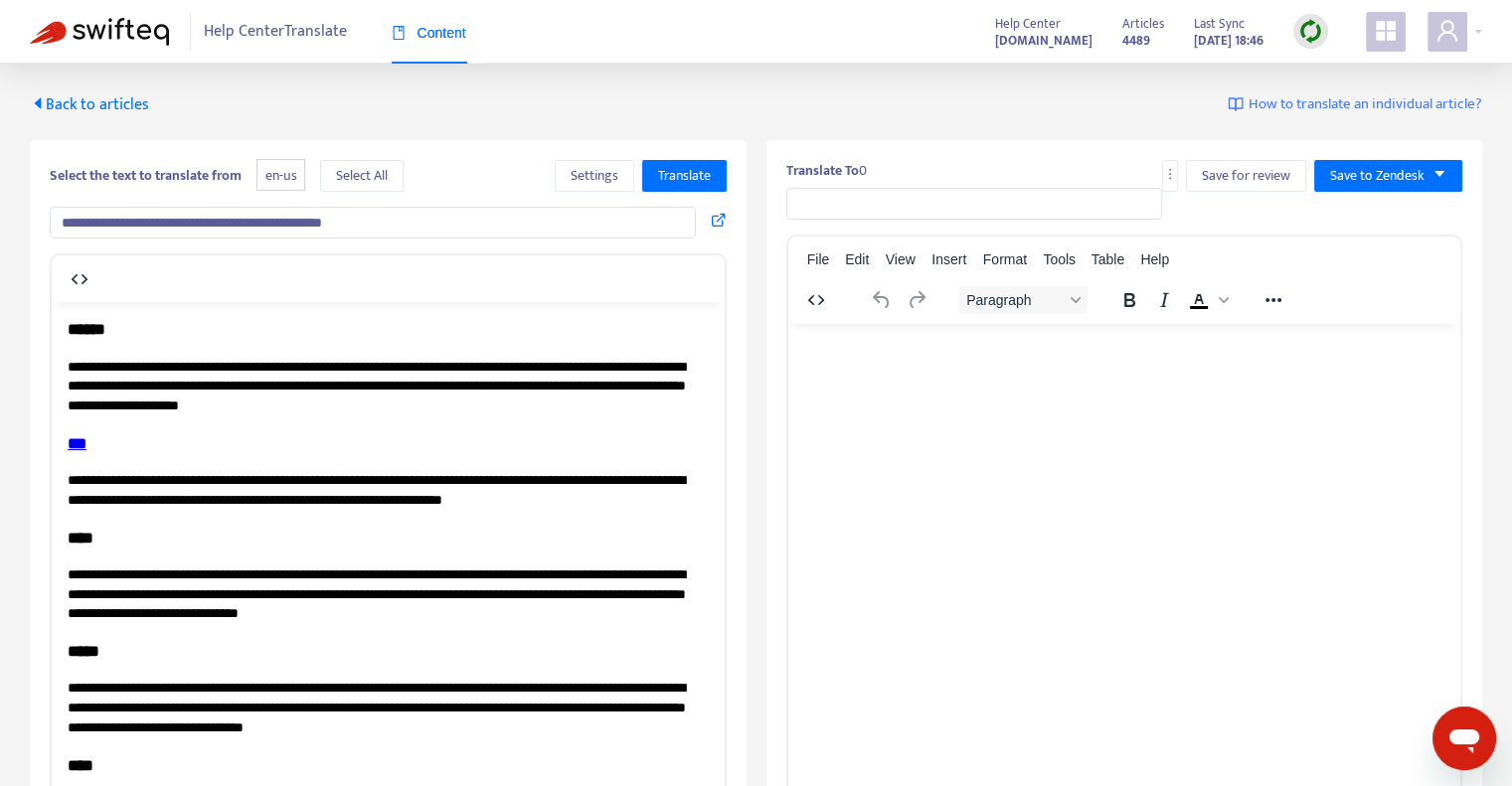 scroll, scrollTop: 0, scrollLeft: 0, axis: both 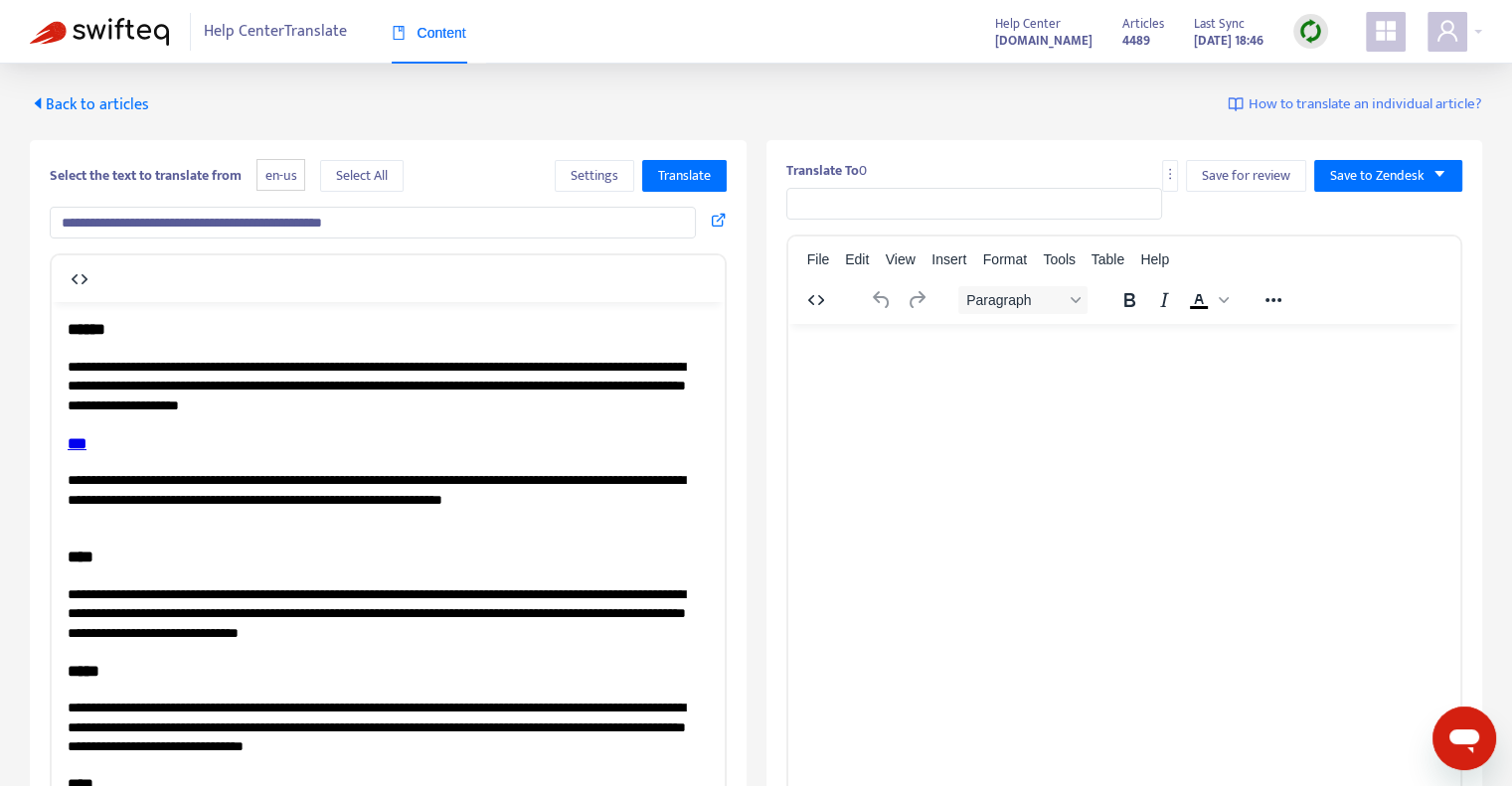 type on "**********" 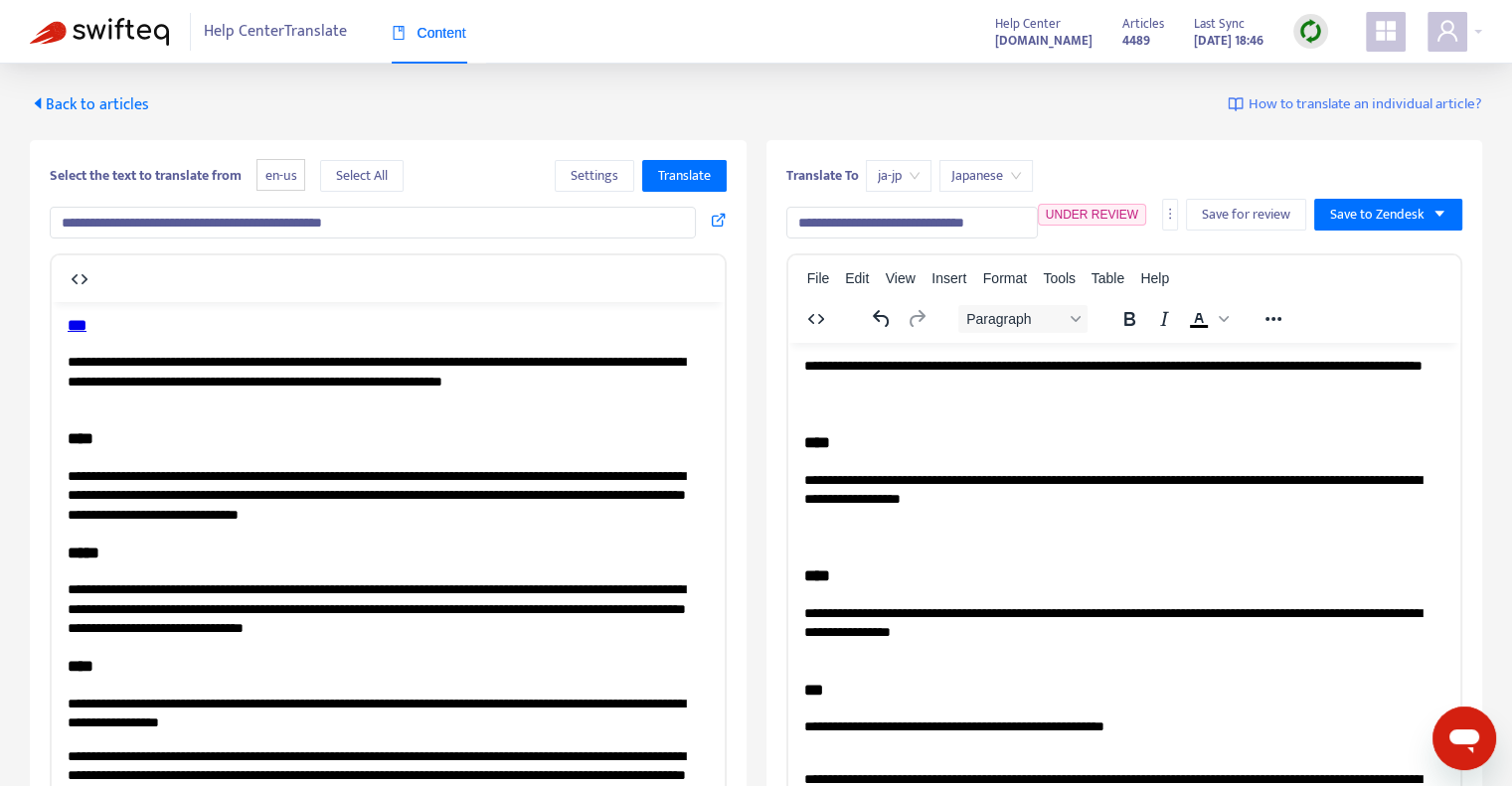 scroll, scrollTop: 157, scrollLeft: 0, axis: vertical 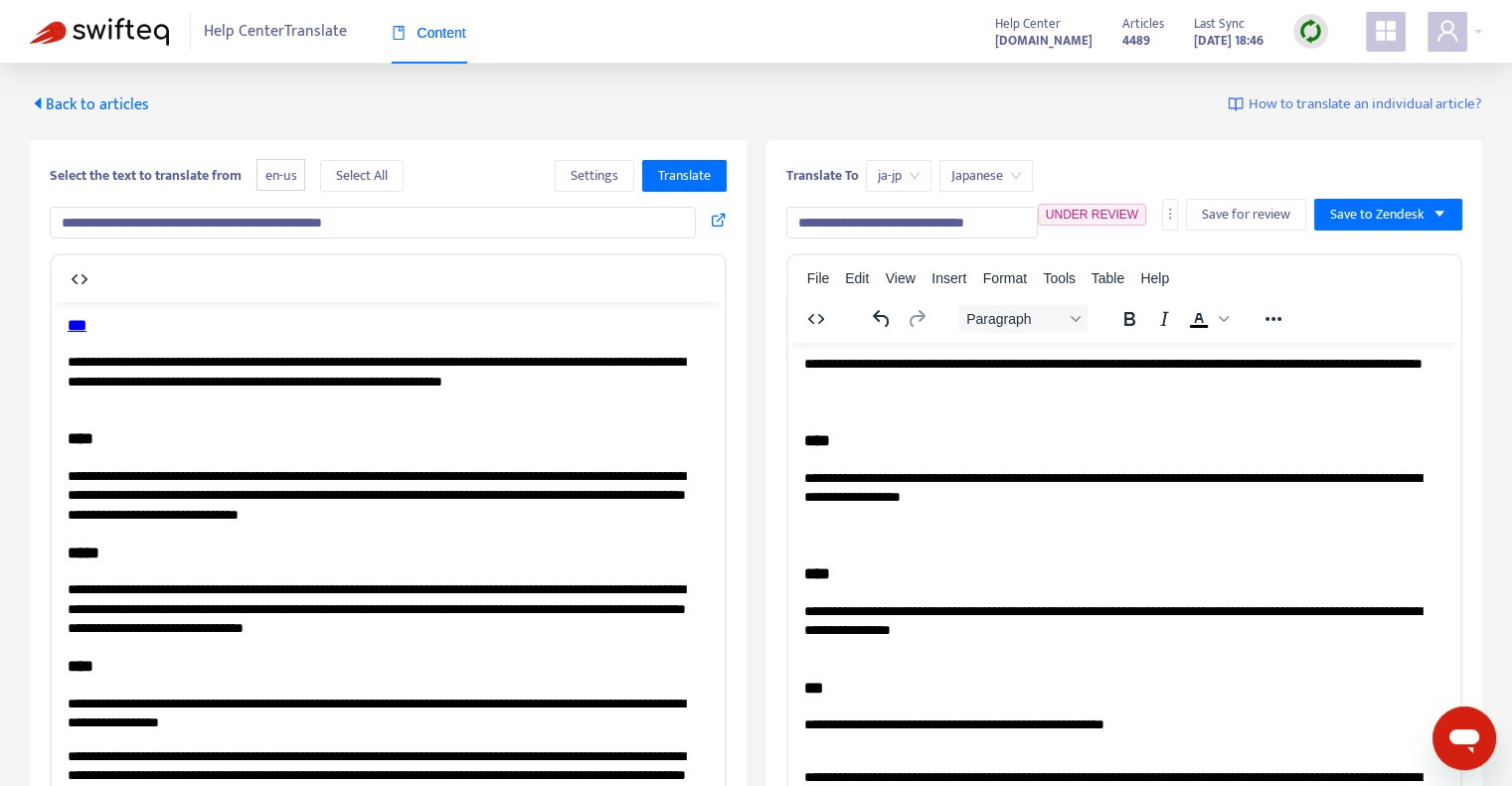 click on "**********" at bounding box center [1116, 507] 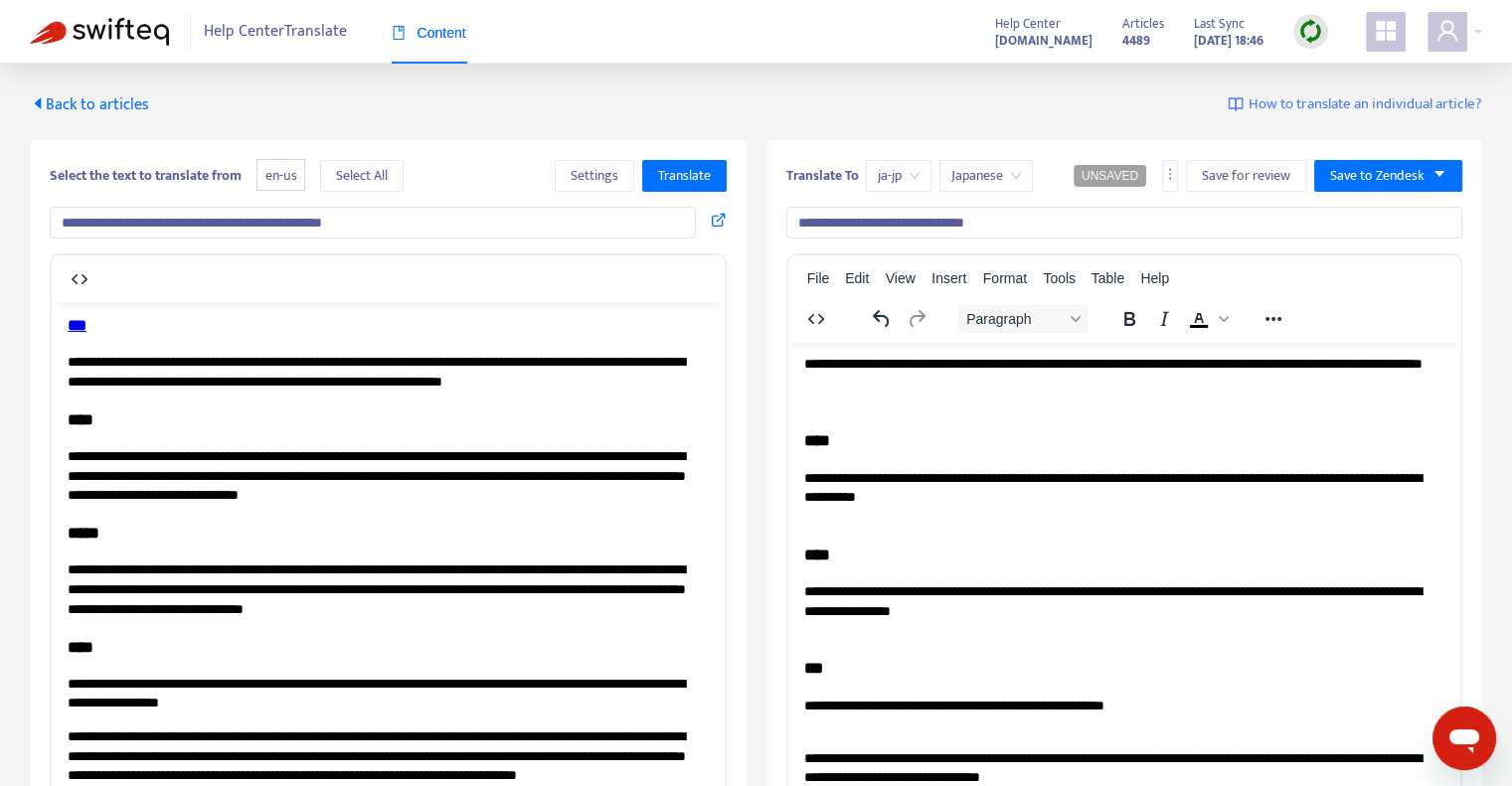 drag, startPoint x: 648, startPoint y: 516, endPoint x: 58, endPoint y: 440, distance: 594.8748 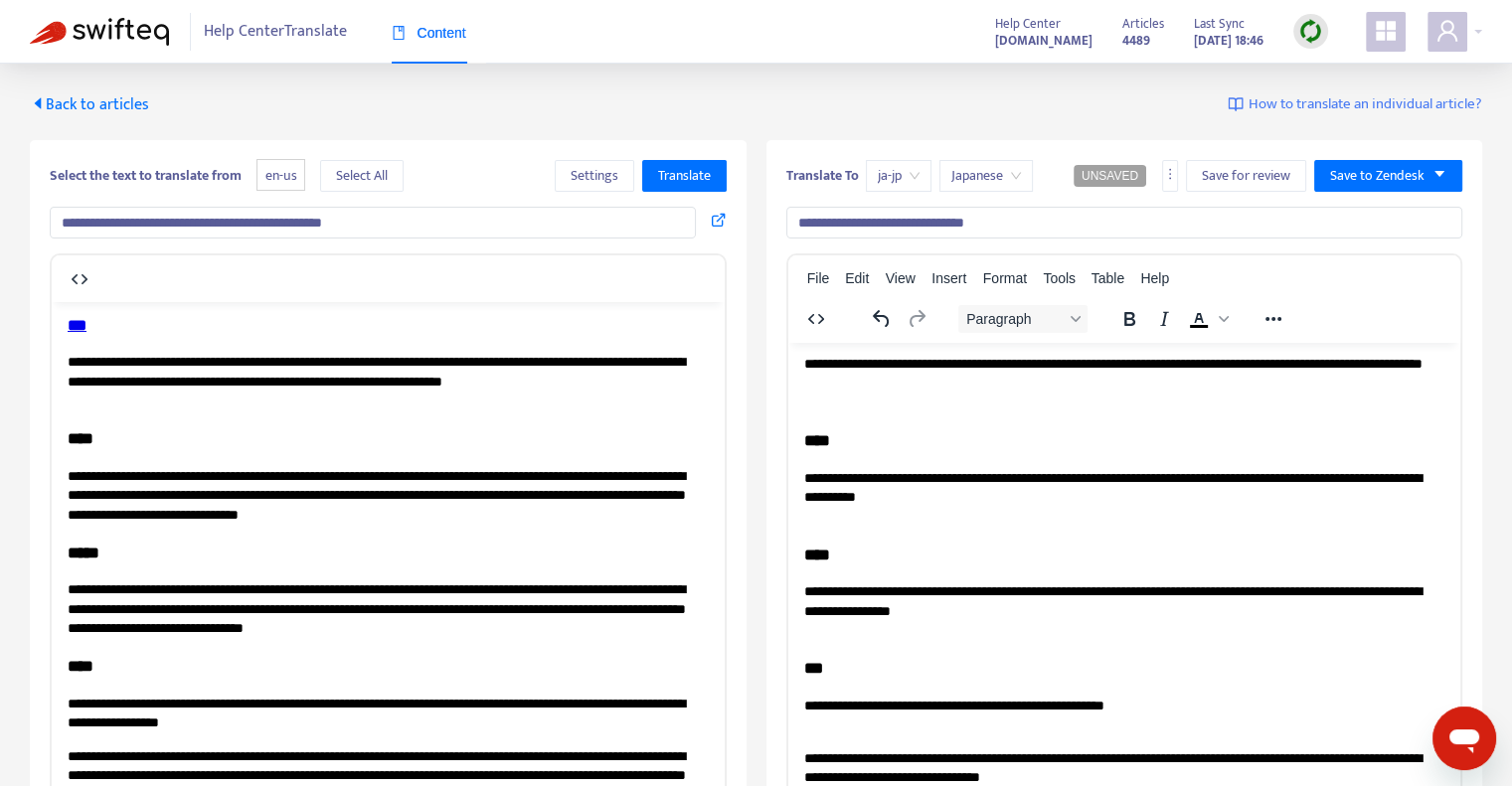 click on "**********" at bounding box center (1116, 497) 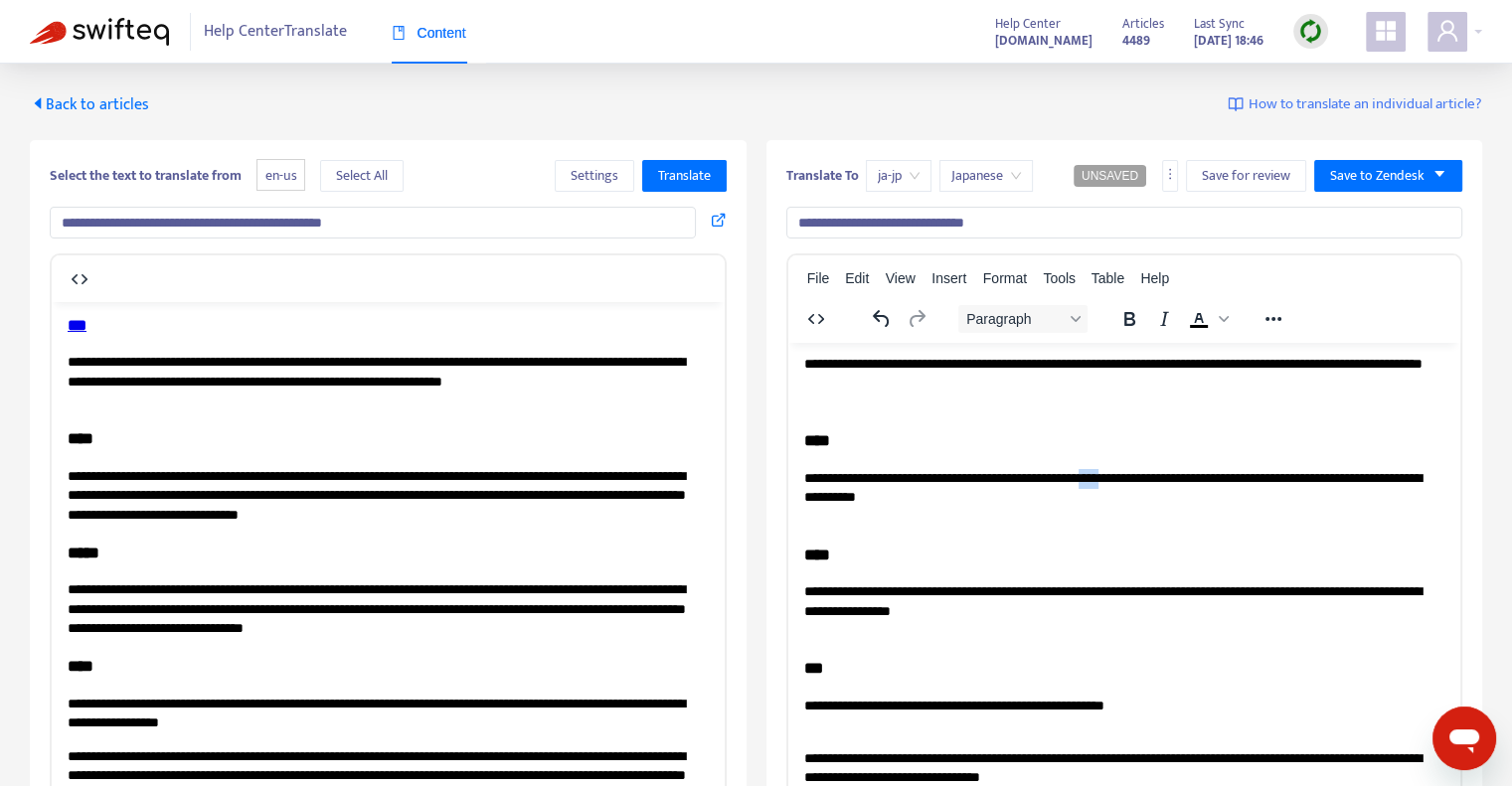 click on "**********" at bounding box center [1116, 497] 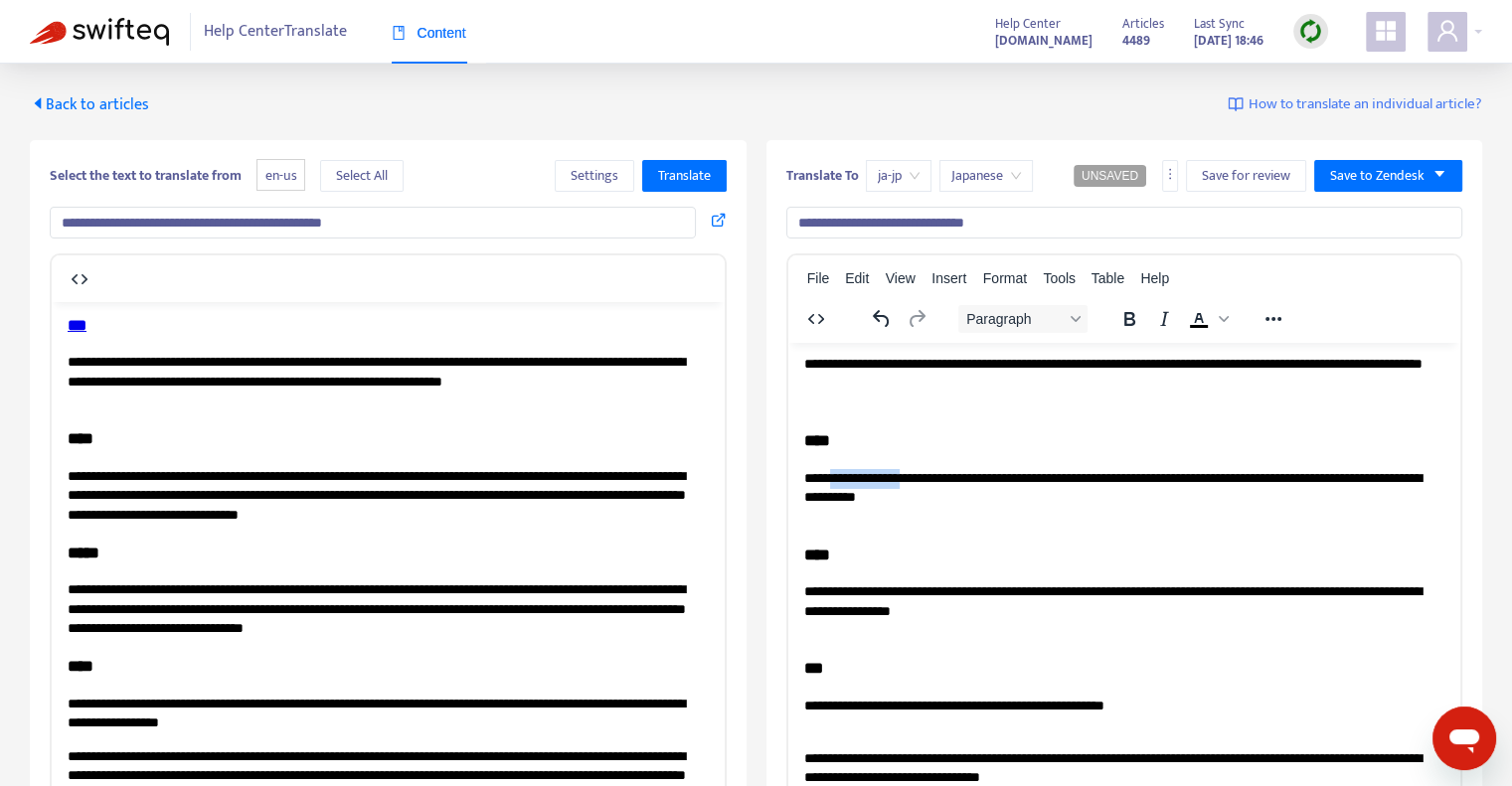 drag, startPoint x: 867, startPoint y: 476, endPoint x: 1062, endPoint y: 479, distance: 195.02308 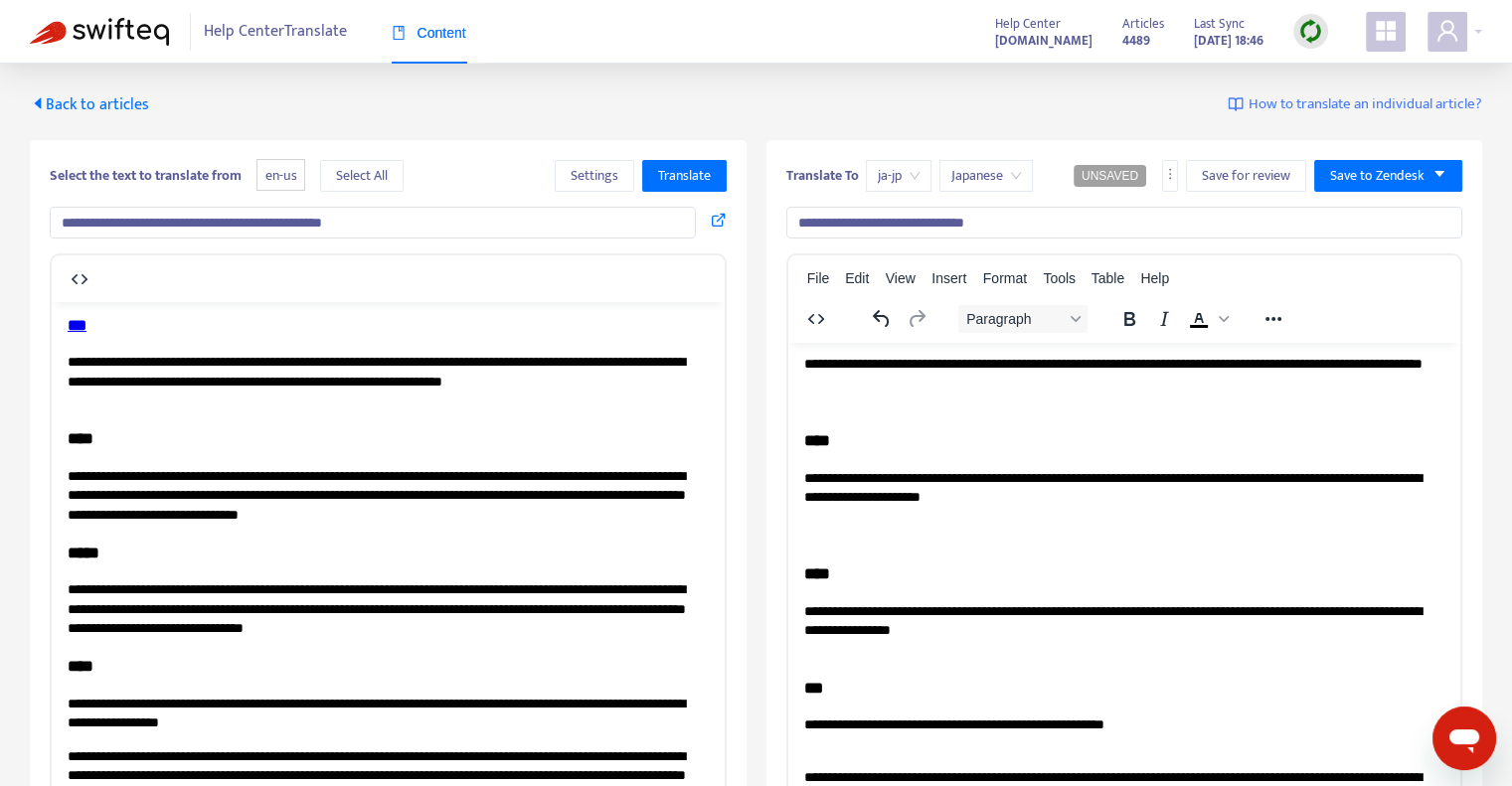 click on "**********" at bounding box center (1116, 507) 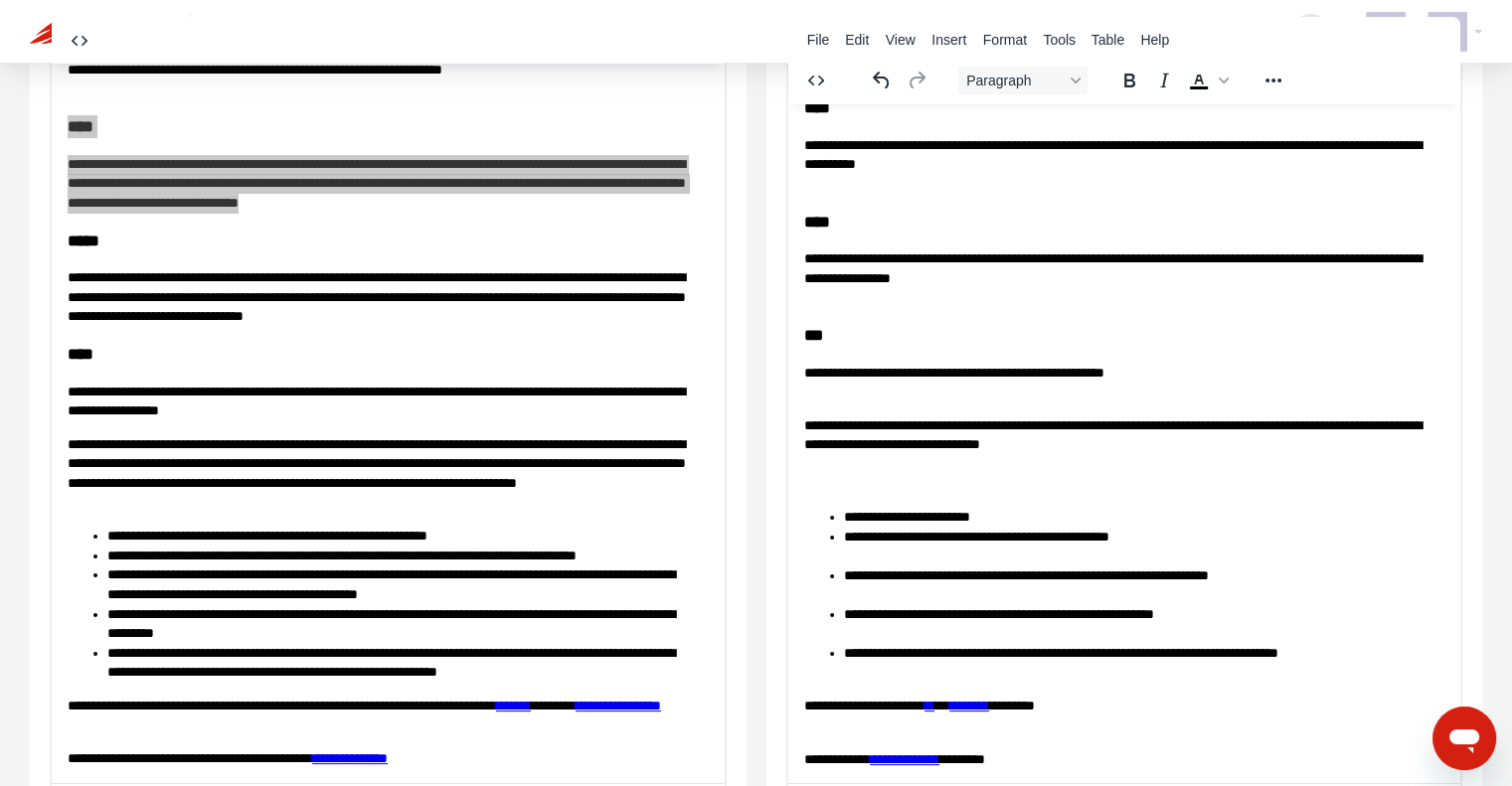 scroll, scrollTop: 281, scrollLeft: 0, axis: vertical 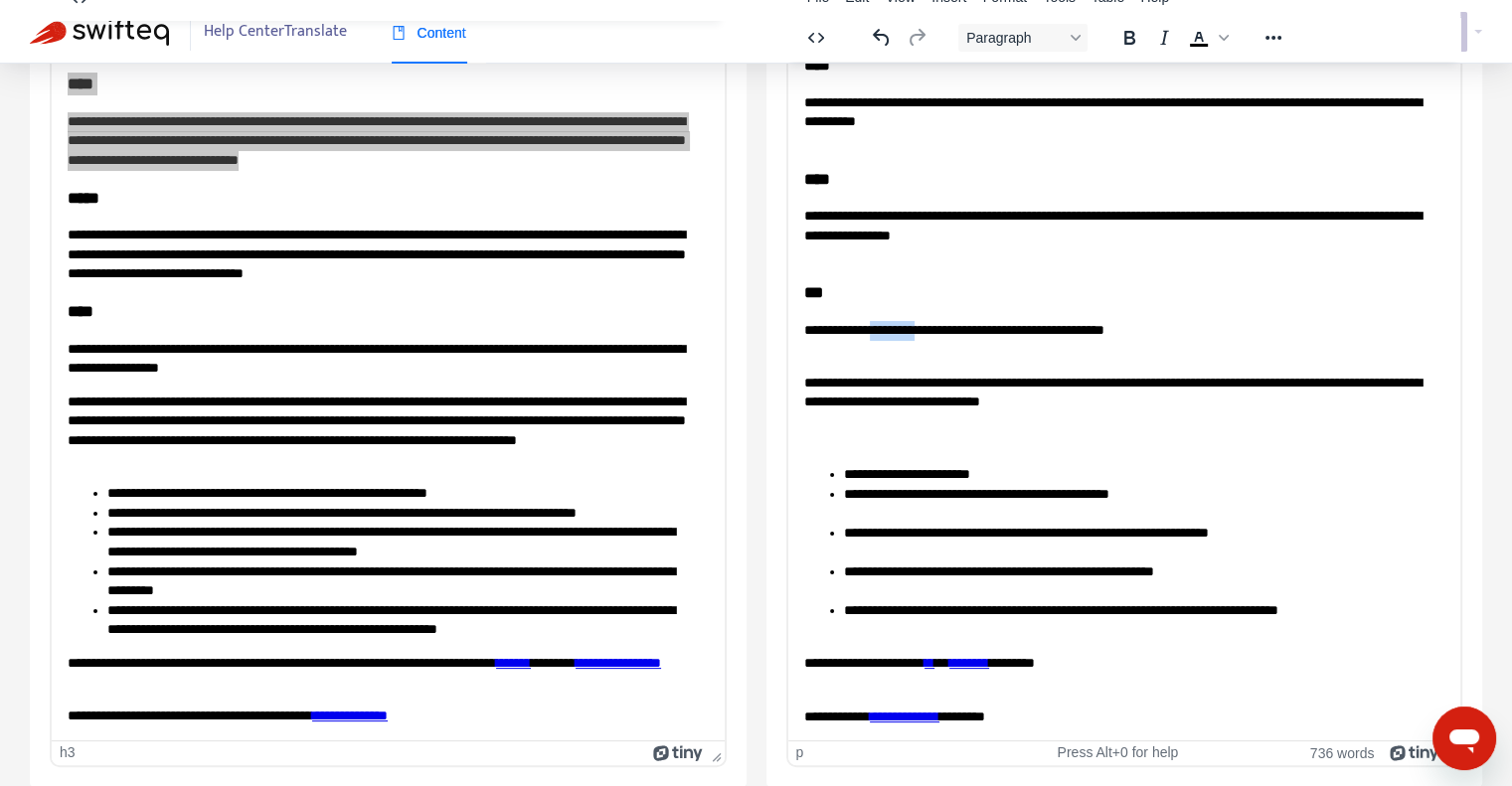 drag, startPoint x: 988, startPoint y: 328, endPoint x: 1107, endPoint y: 323, distance: 119.105 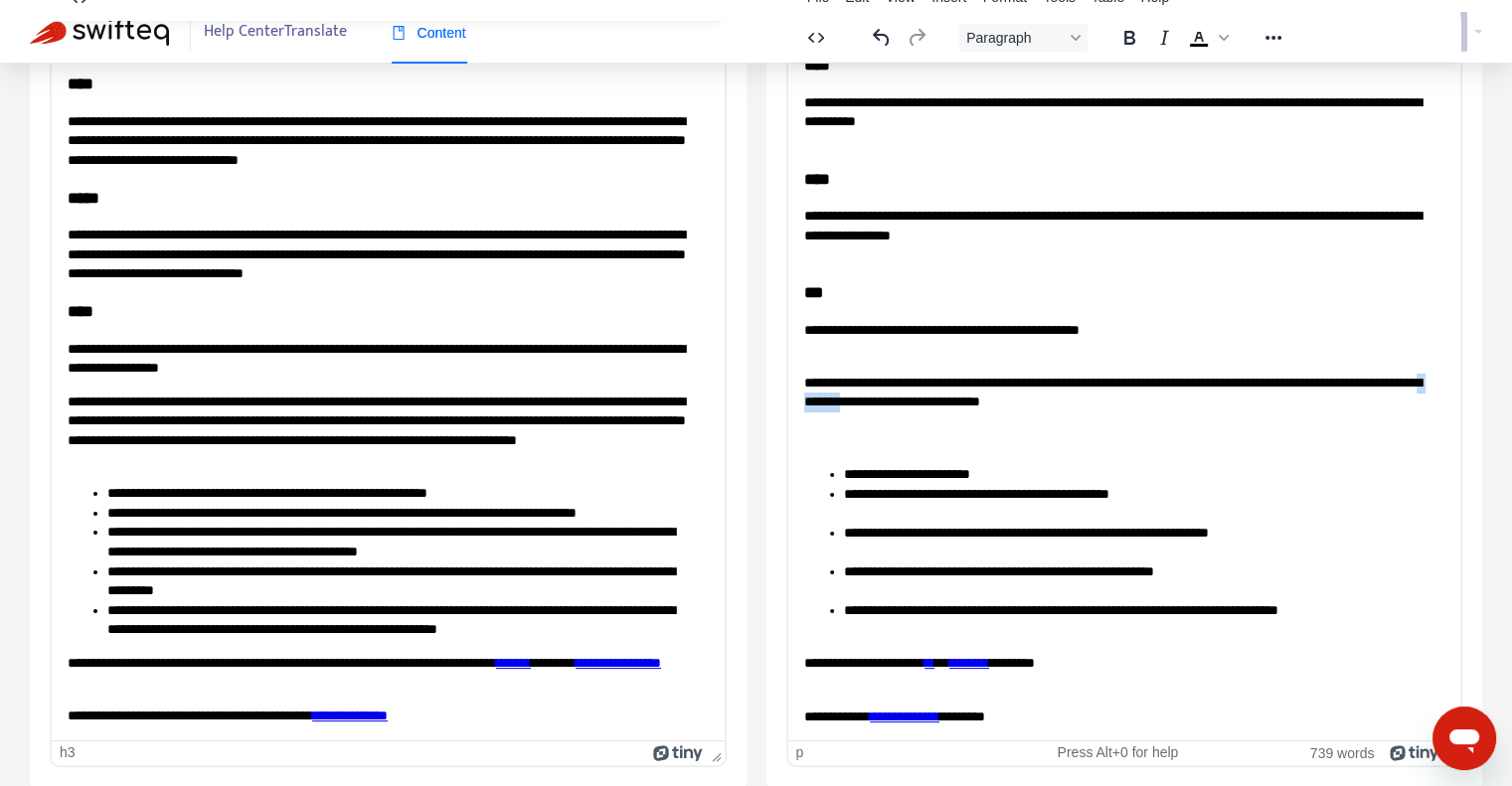 drag, startPoint x: 1191, startPoint y: 422, endPoint x: 1312, endPoint y: 422, distance: 121 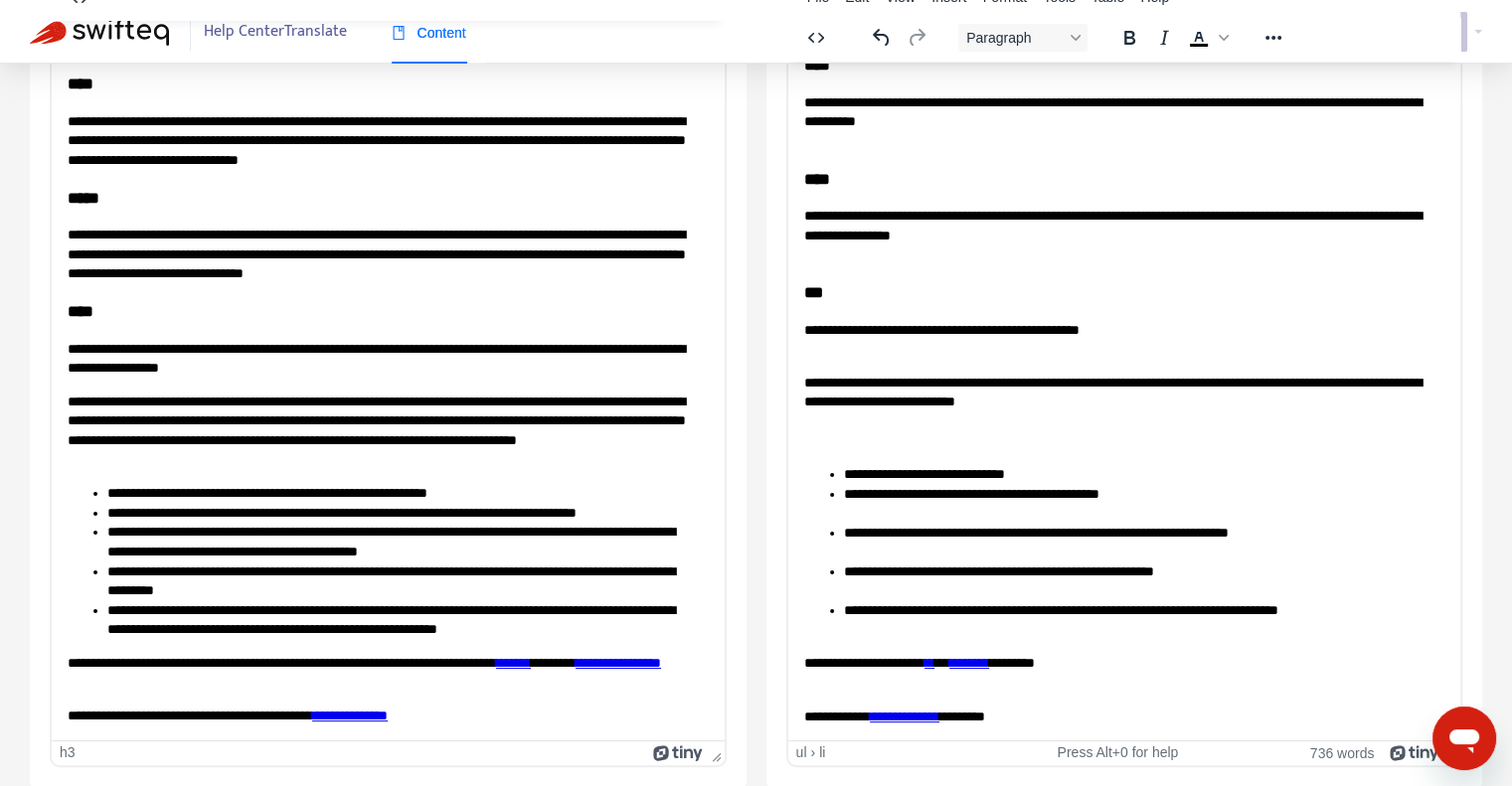 drag, startPoint x: 641, startPoint y: 625, endPoint x: 62, endPoint y: 316, distance: 656.2941 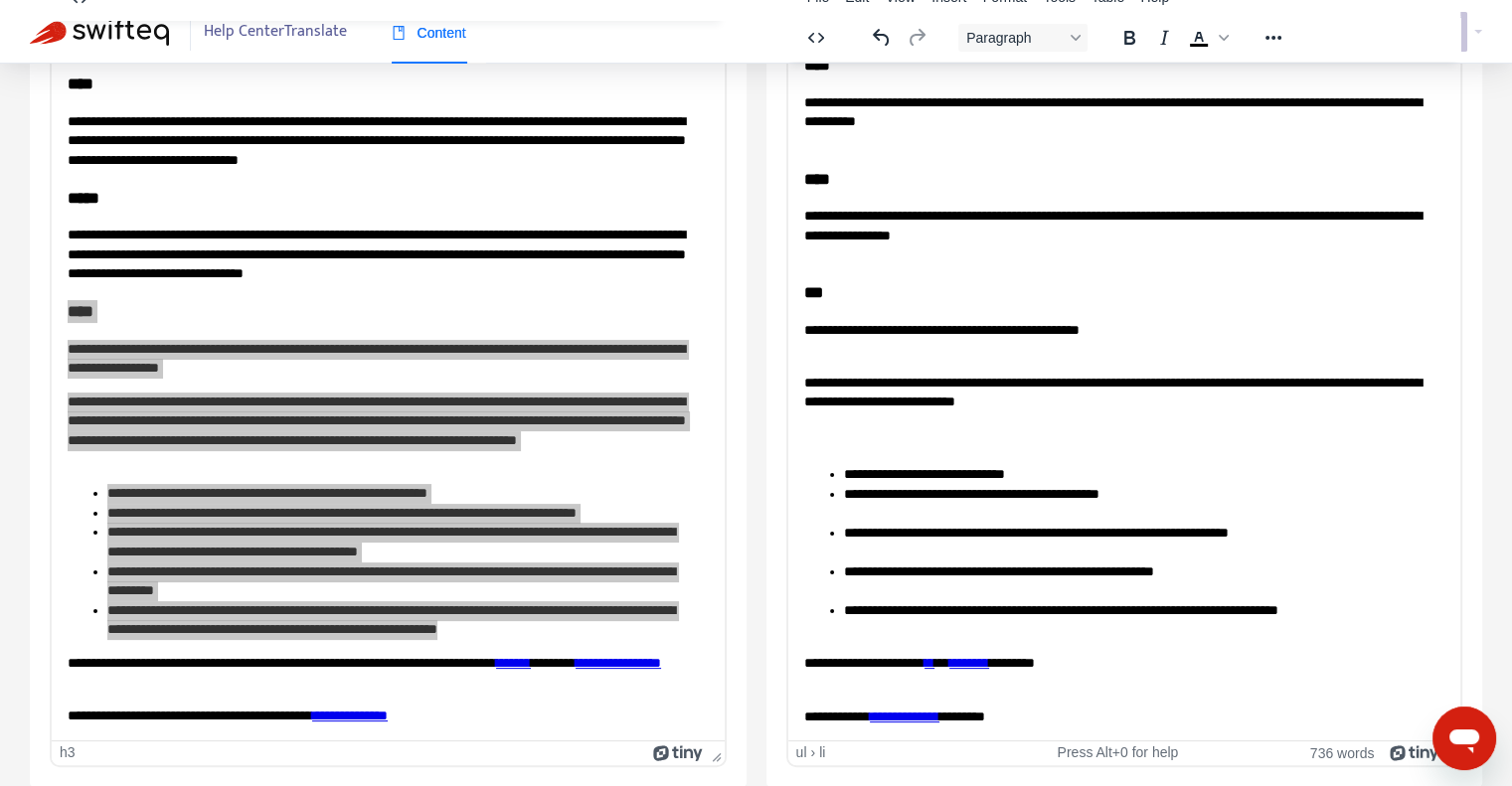 click on "**********" at bounding box center [1136, 474] 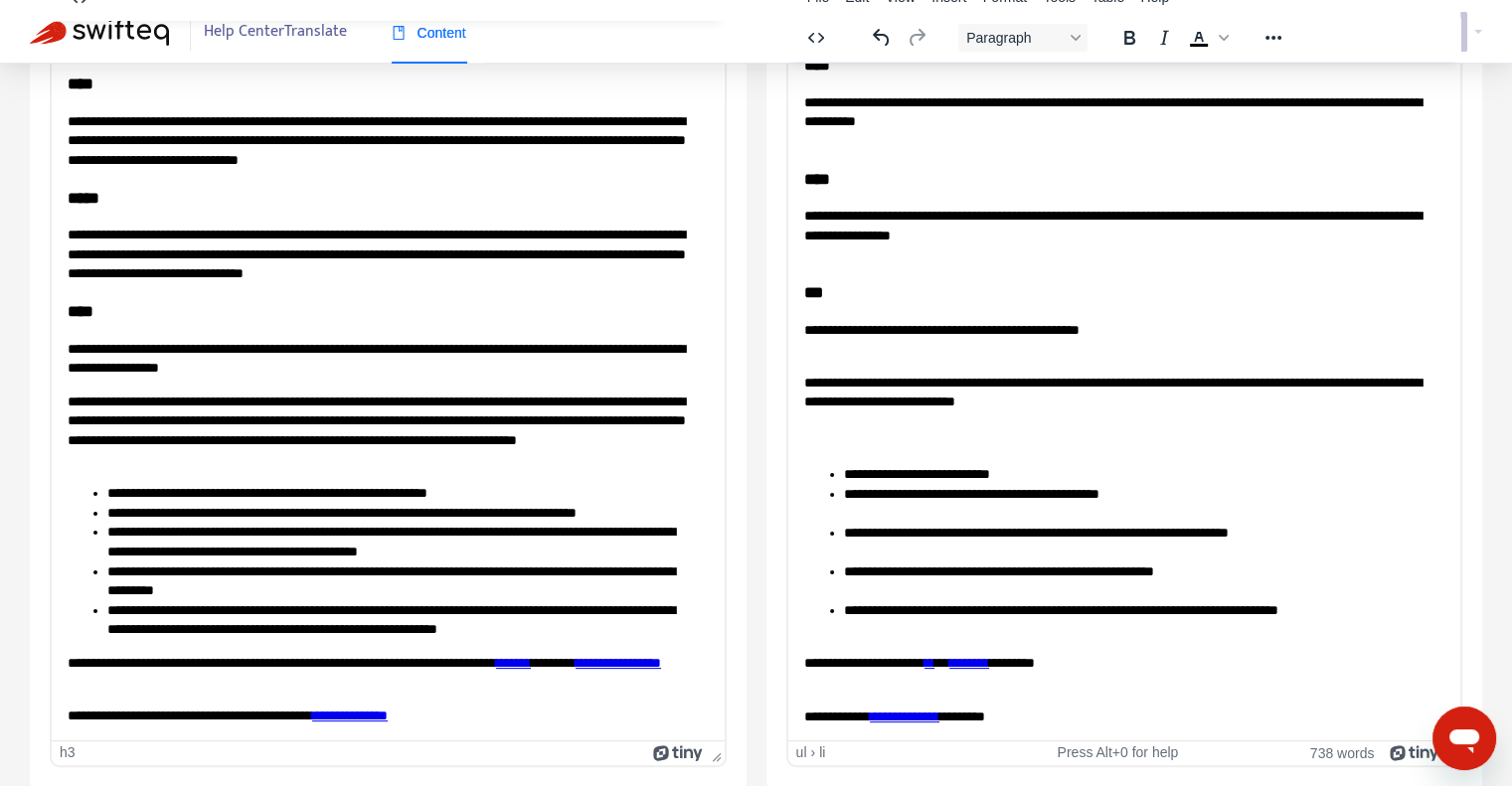 scroll, scrollTop: 252, scrollLeft: 0, axis: vertical 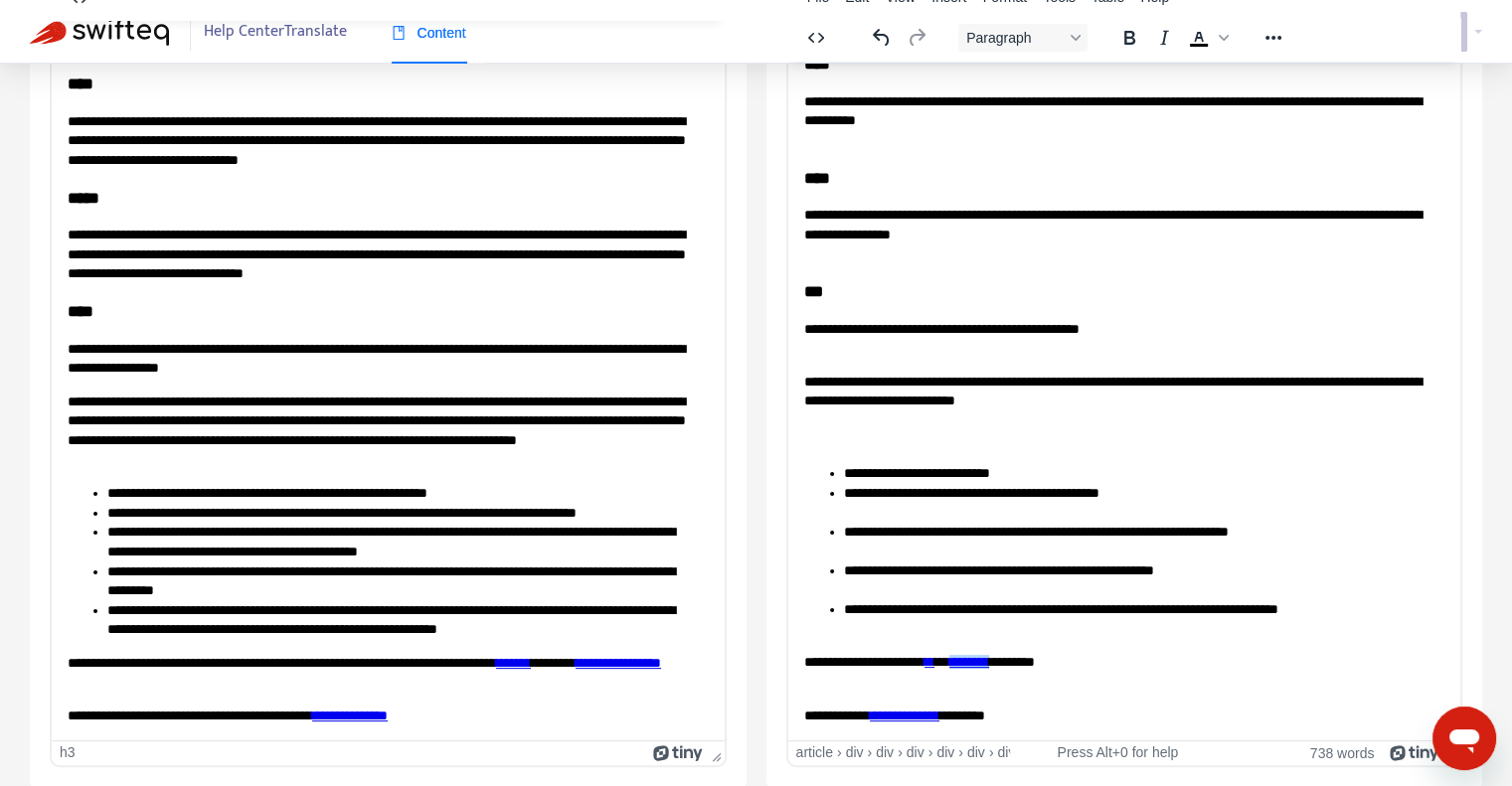 click on "********" at bounding box center [968, 661] 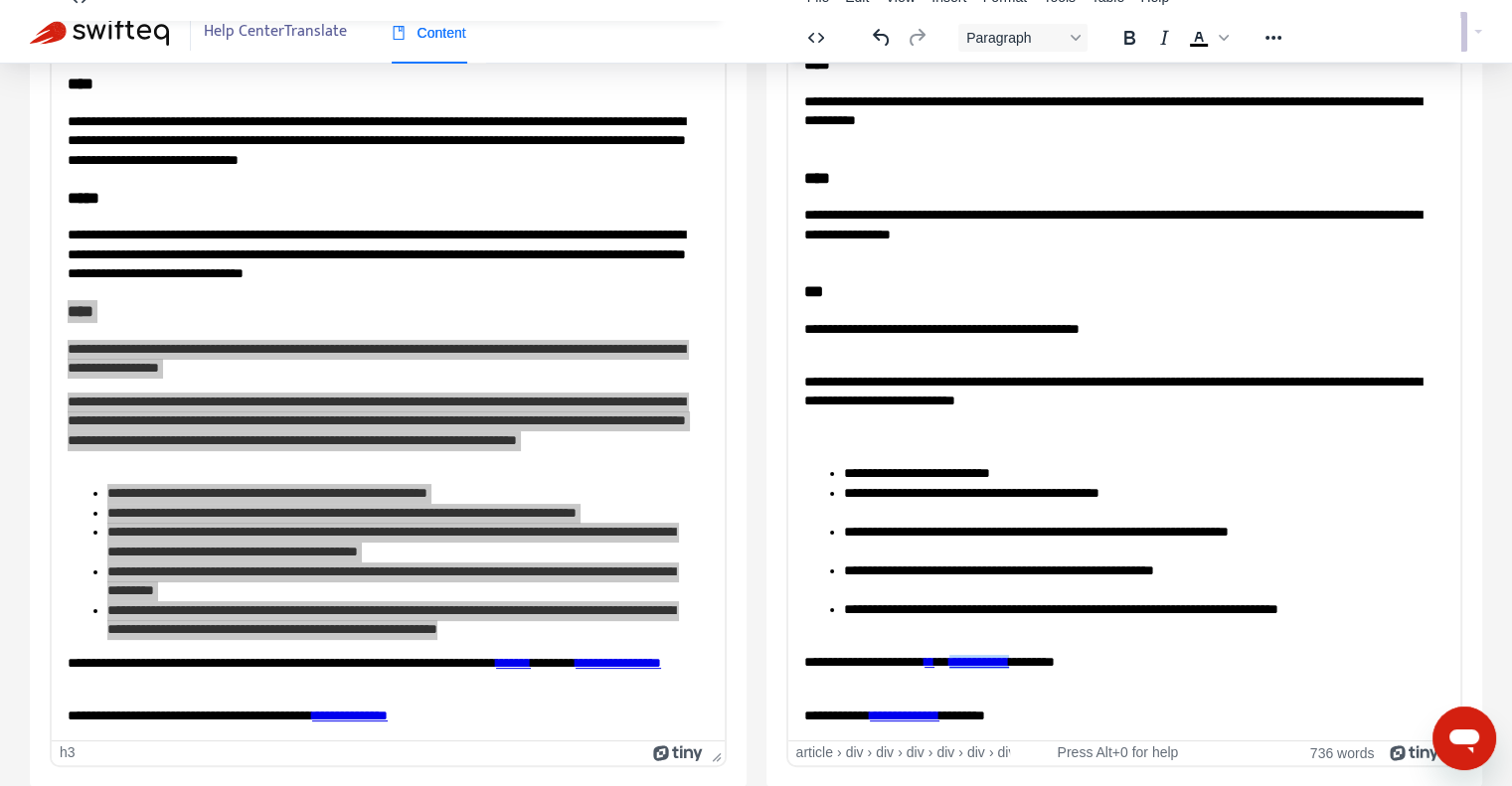 scroll, scrollTop: 0, scrollLeft: 0, axis: both 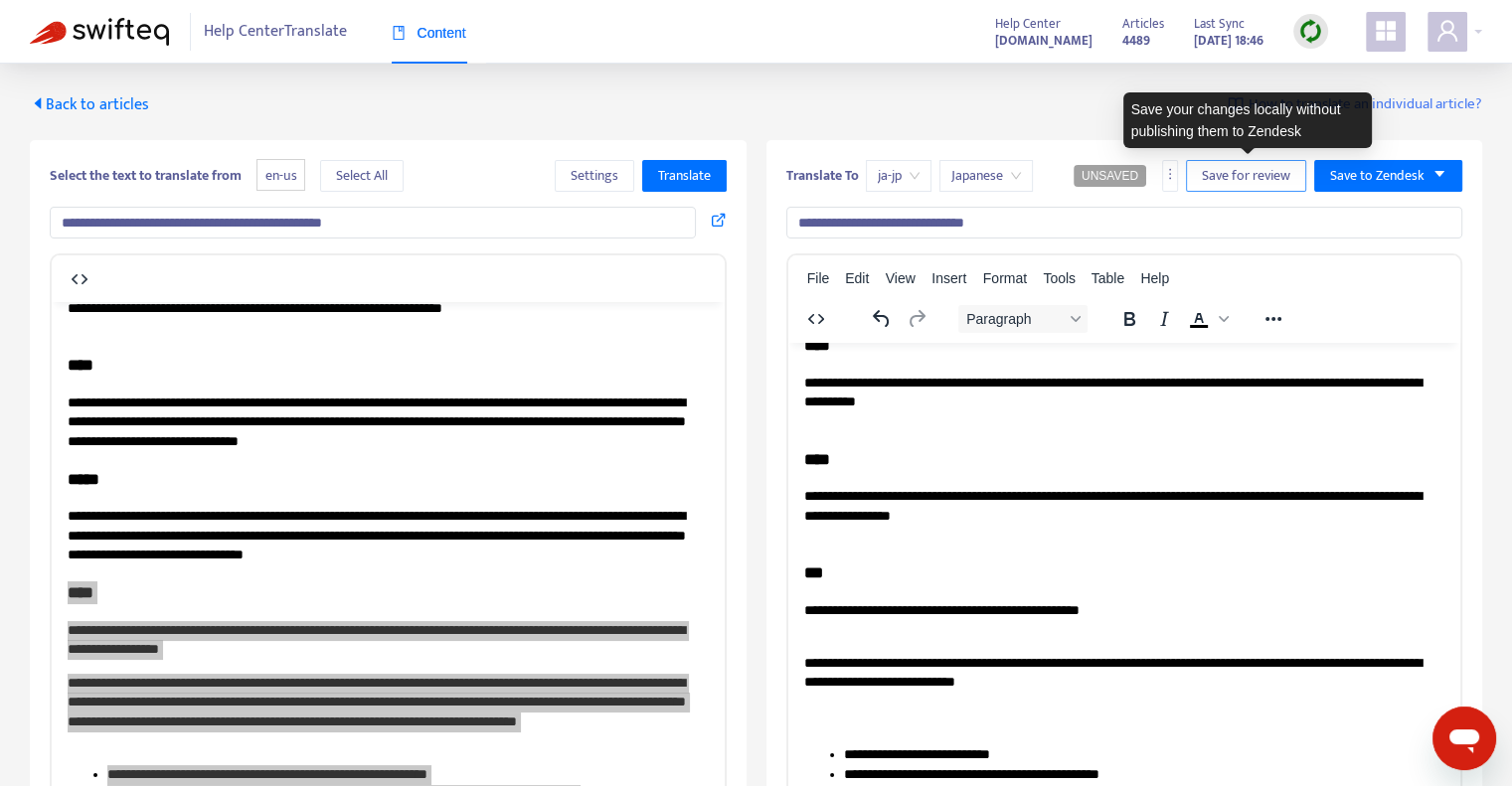 click on "Save for review" at bounding box center (1246, 176) 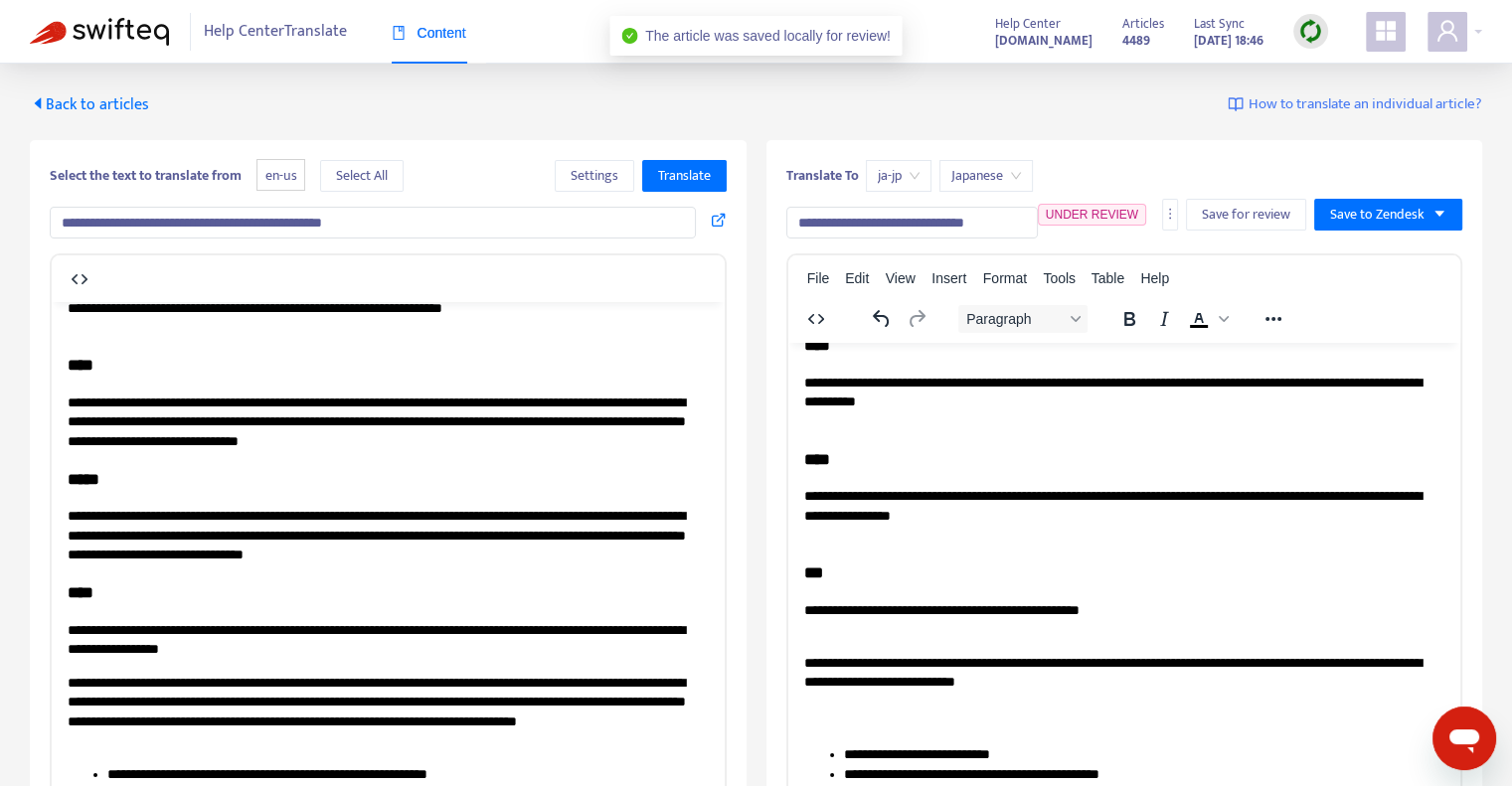 click at bounding box center (99, 32) 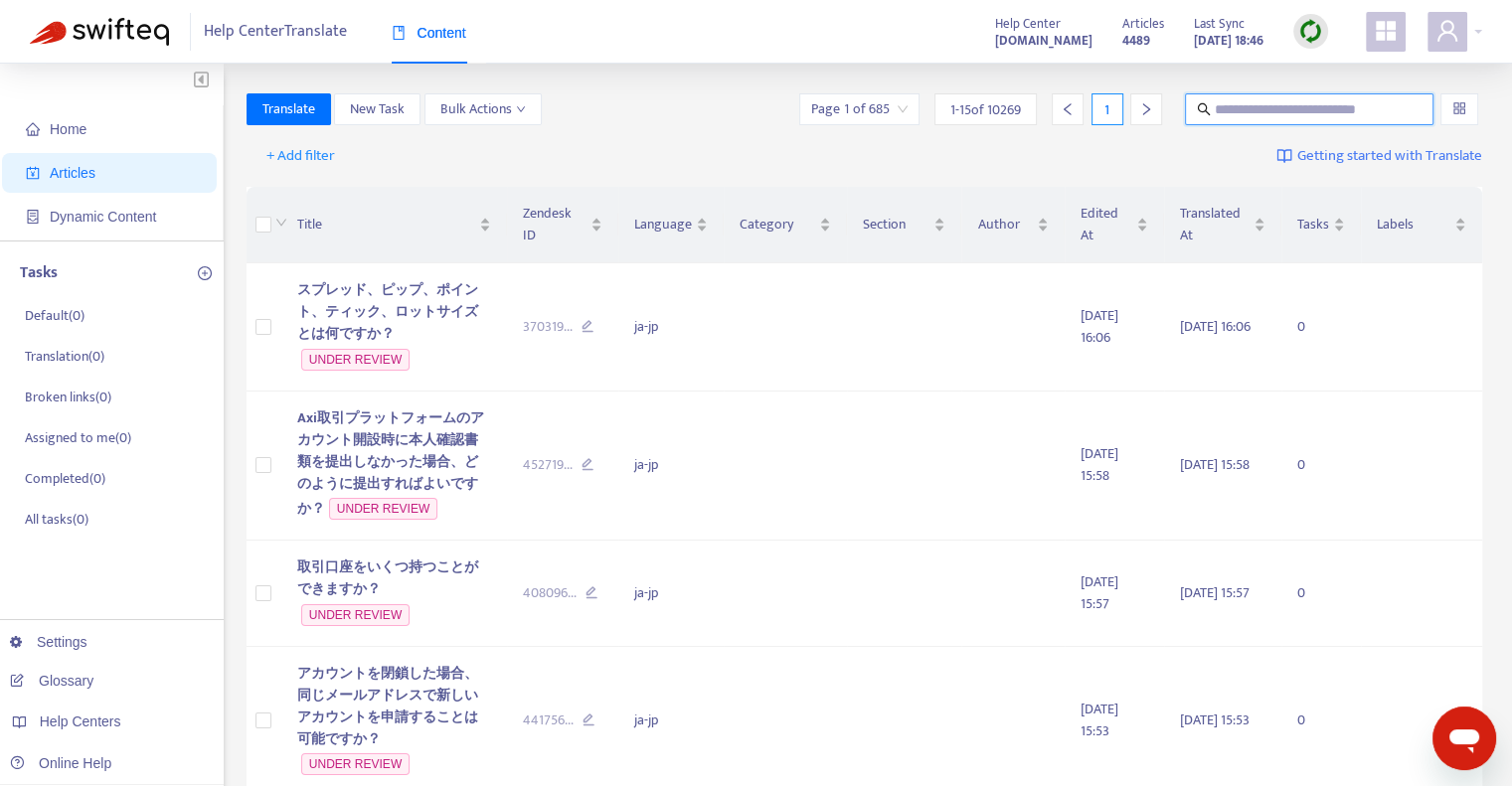 click at bounding box center [1310, 109] 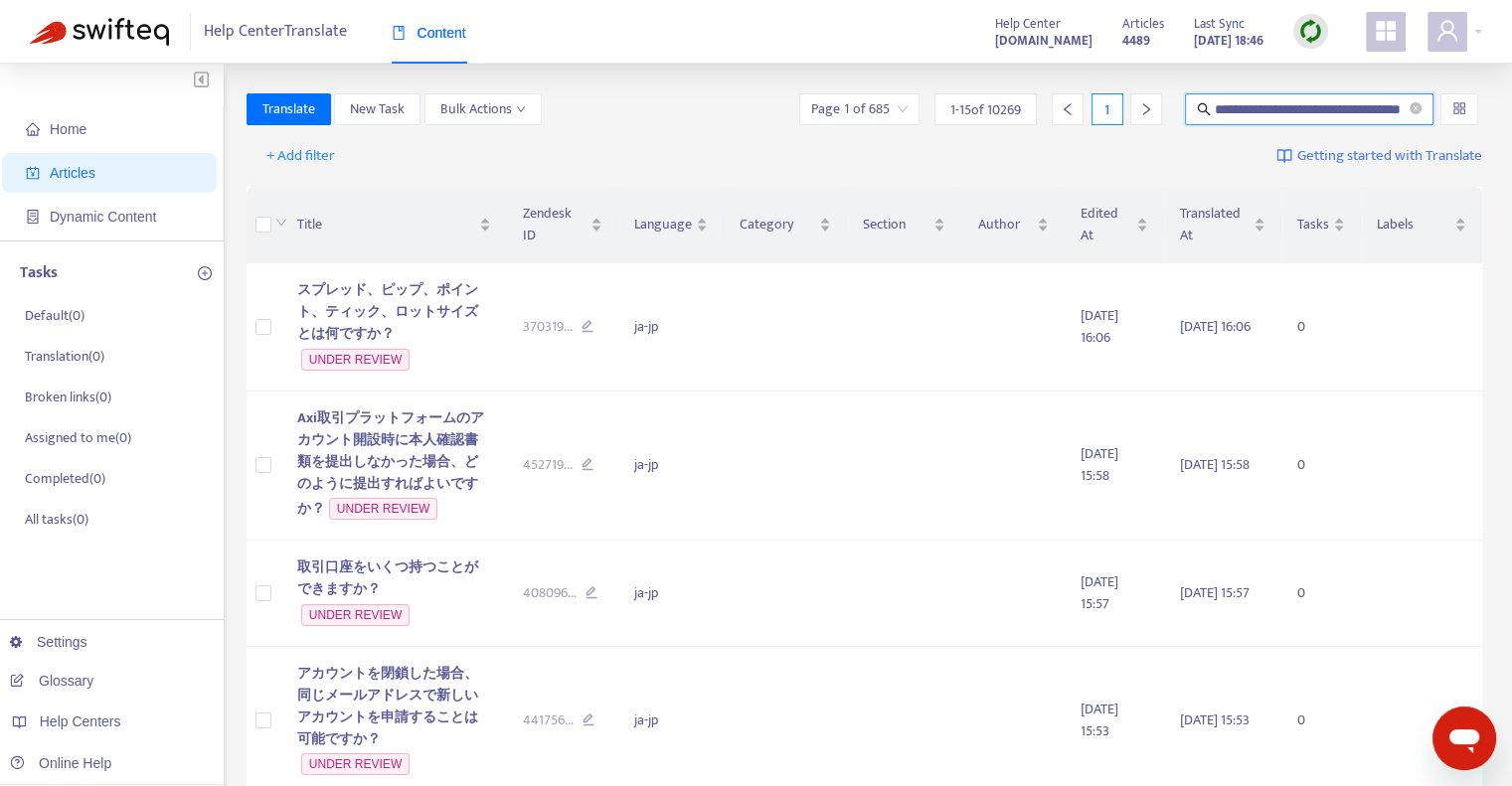 scroll, scrollTop: 0, scrollLeft: 36, axis: horizontal 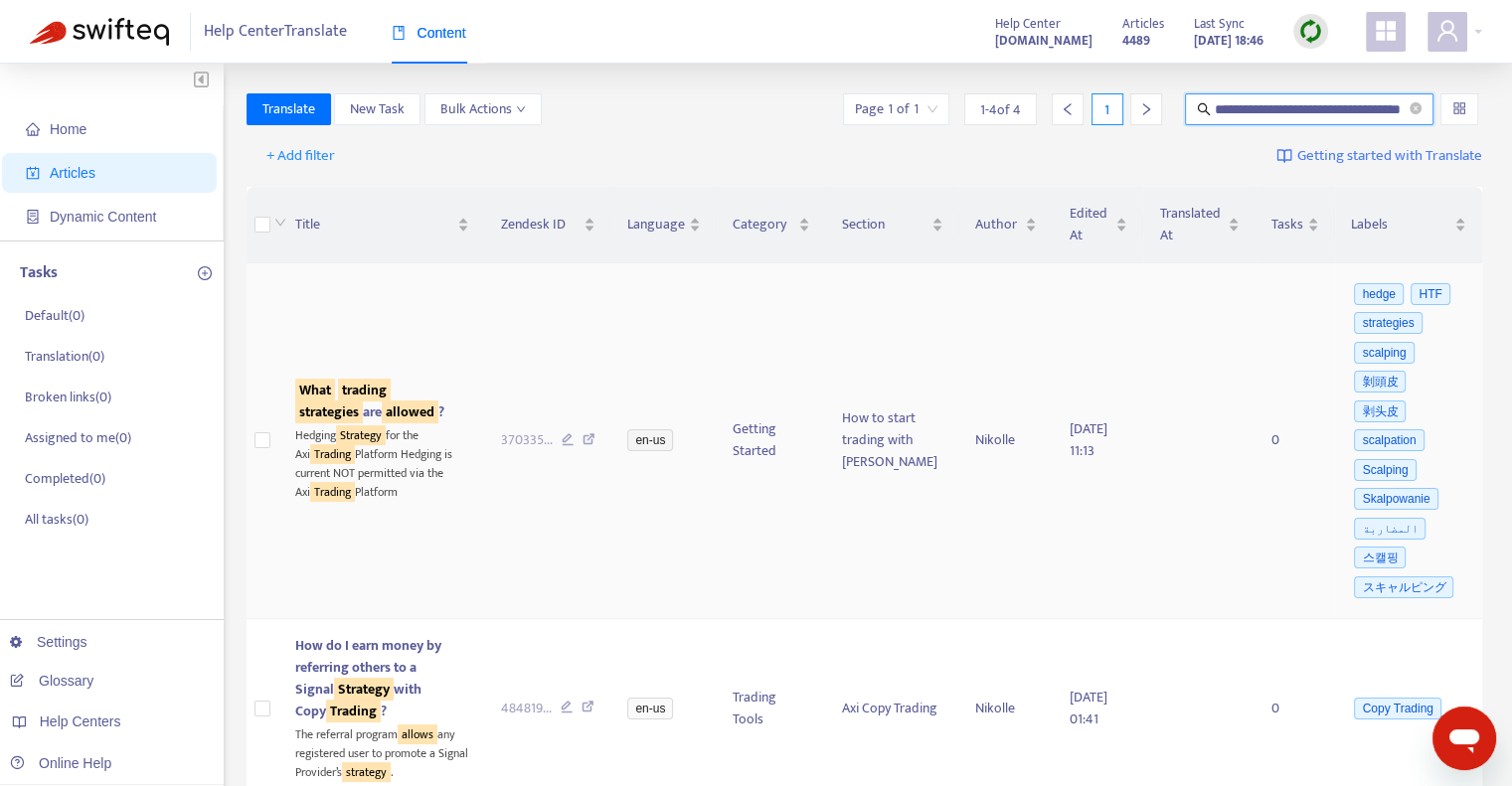 click on "strategies" at bounding box center (329, 411) 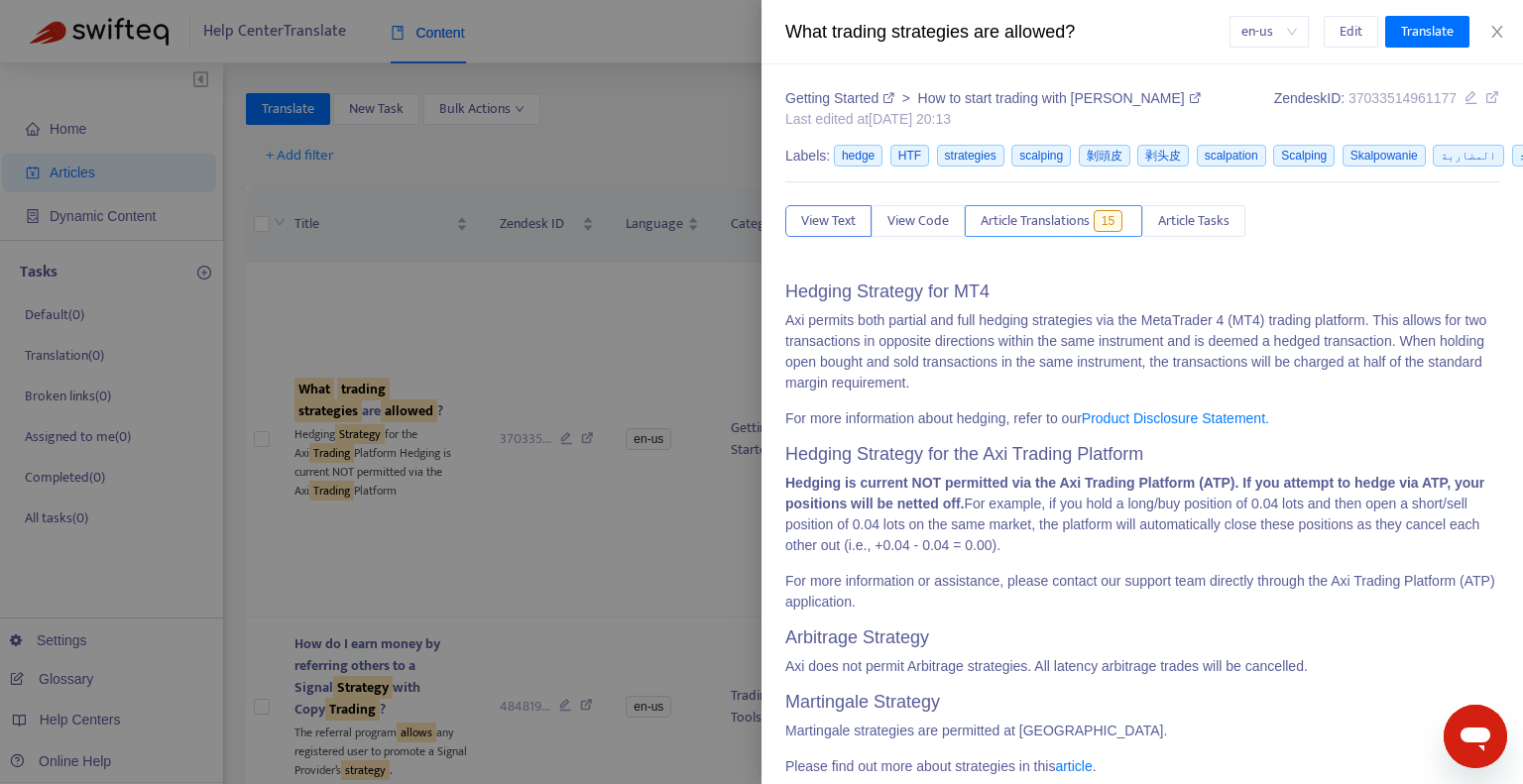 click on "Article Translations" at bounding box center [1035, 221] 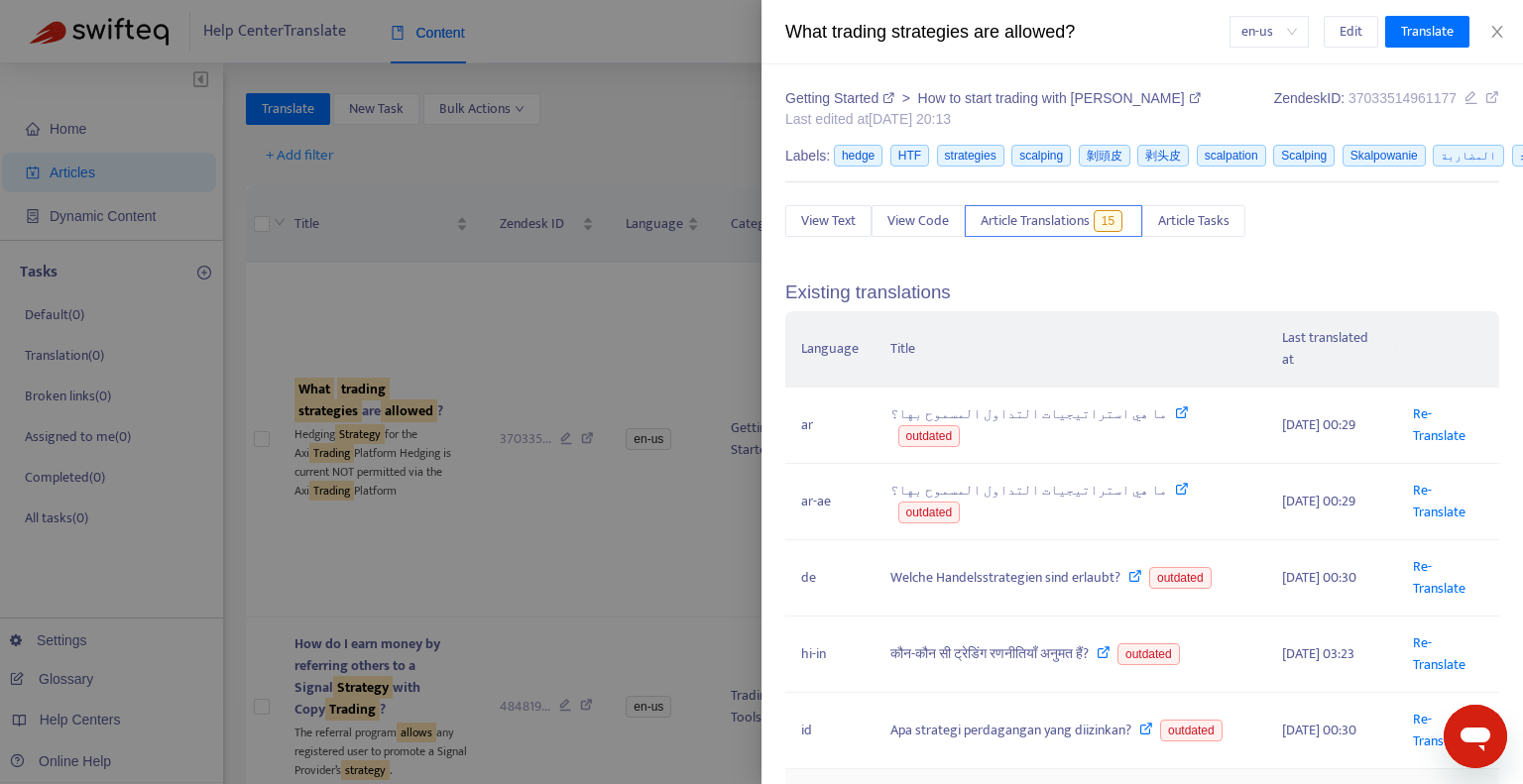 click on "Re-Translate" at bounding box center [1439, 806] 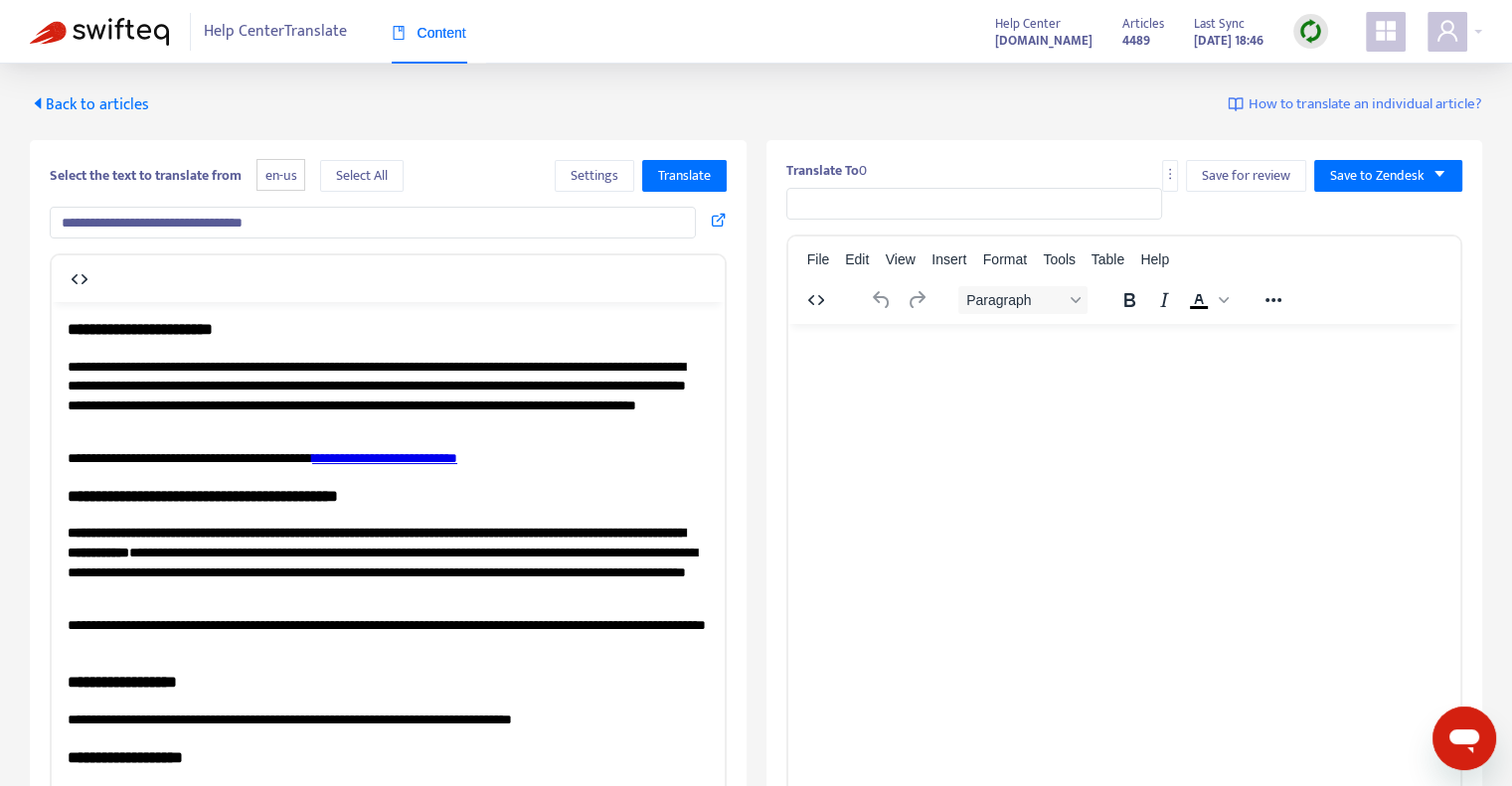 scroll, scrollTop: 0, scrollLeft: 0, axis: both 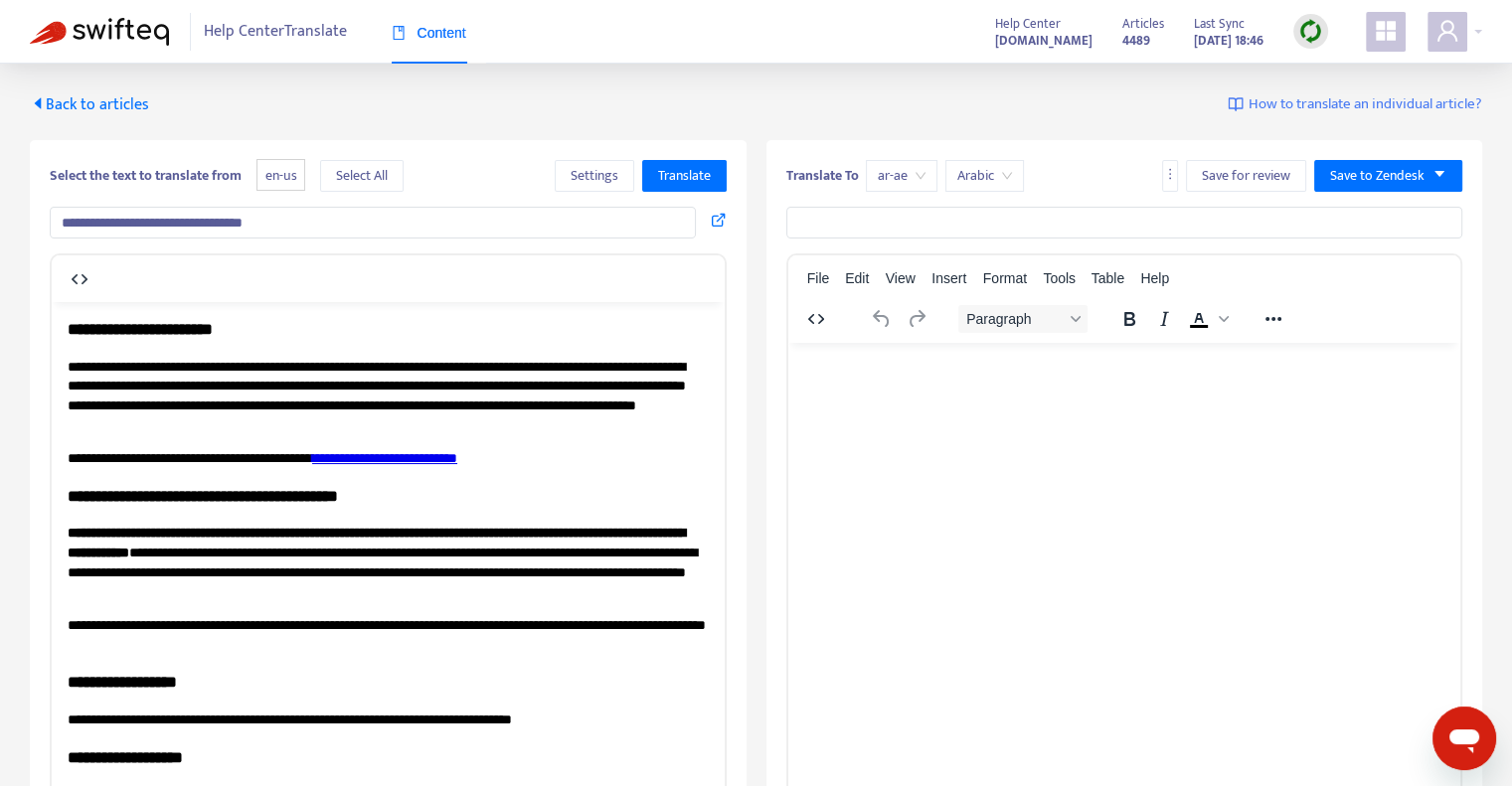 type on "**********" 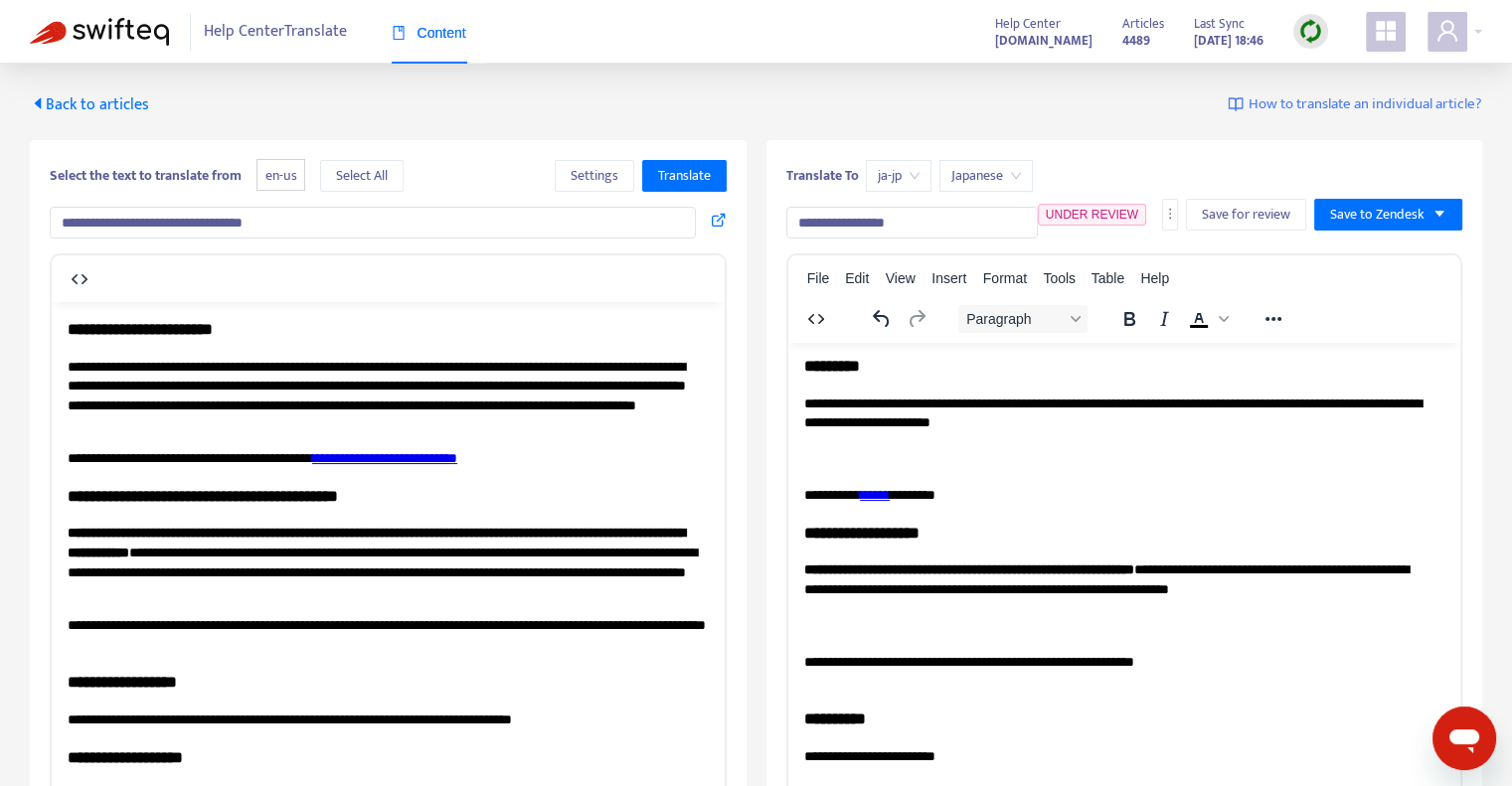 scroll, scrollTop: 0, scrollLeft: 0, axis: both 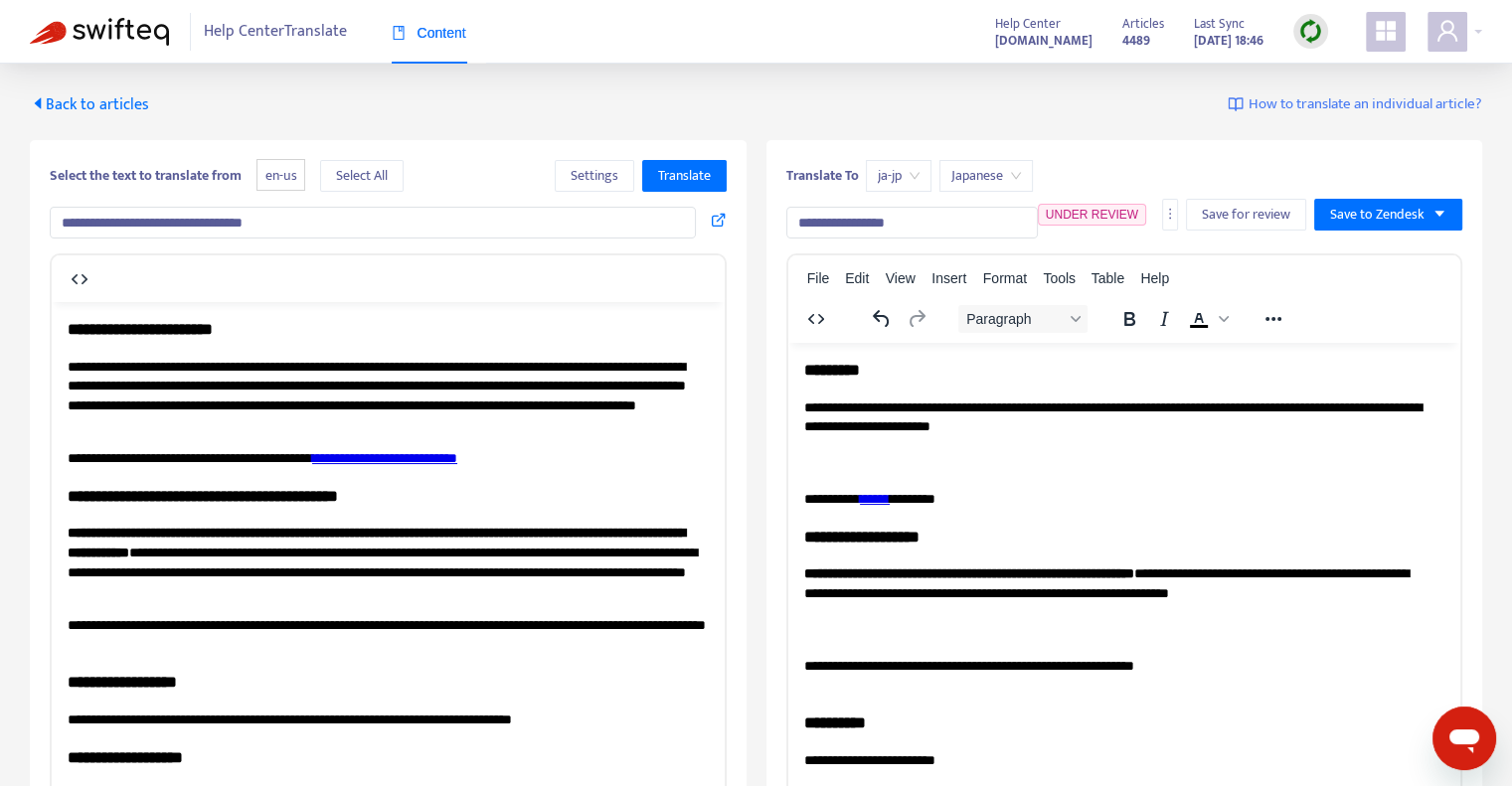 click on "******" at bounding box center [874, 498] 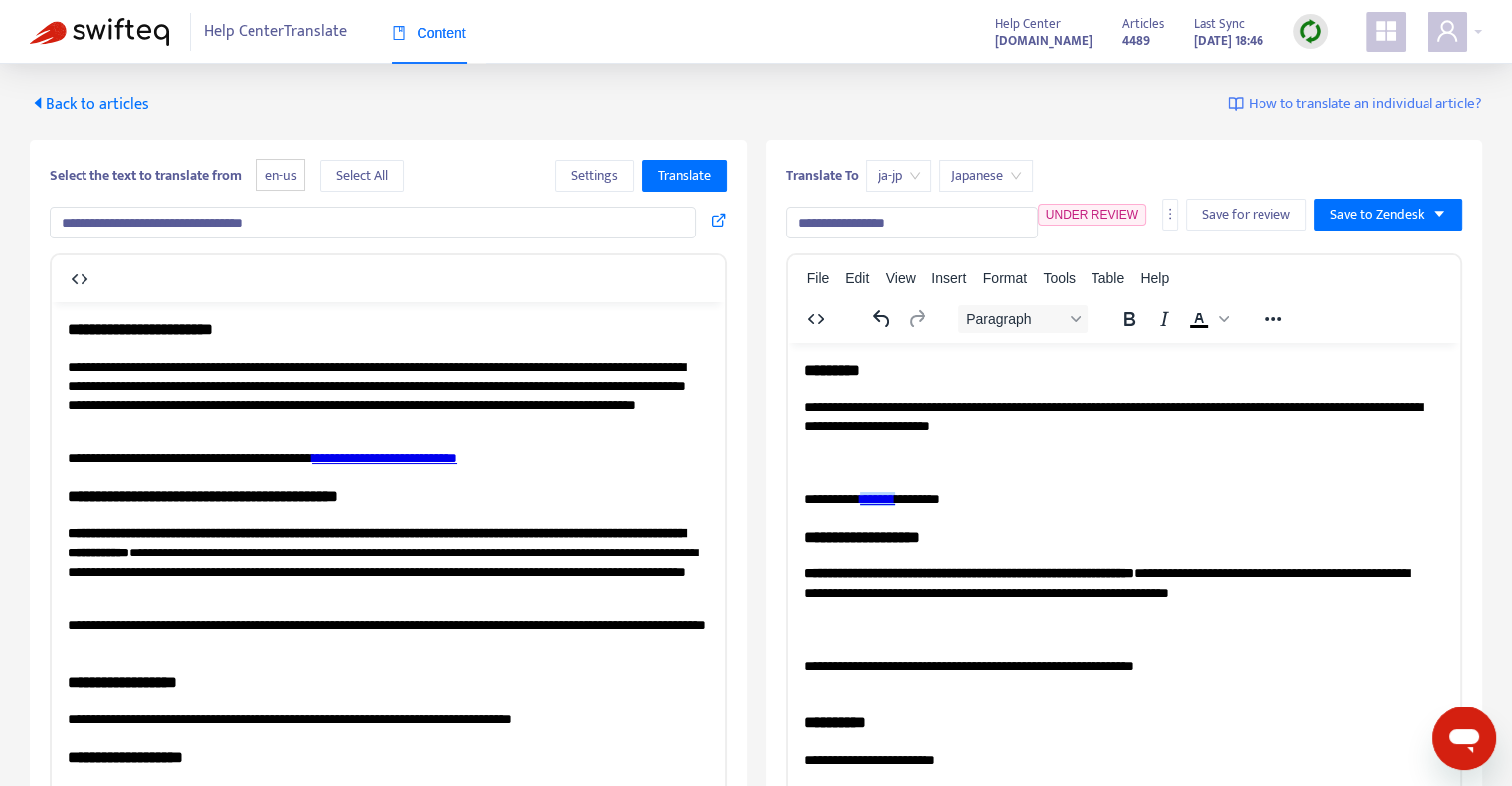 type 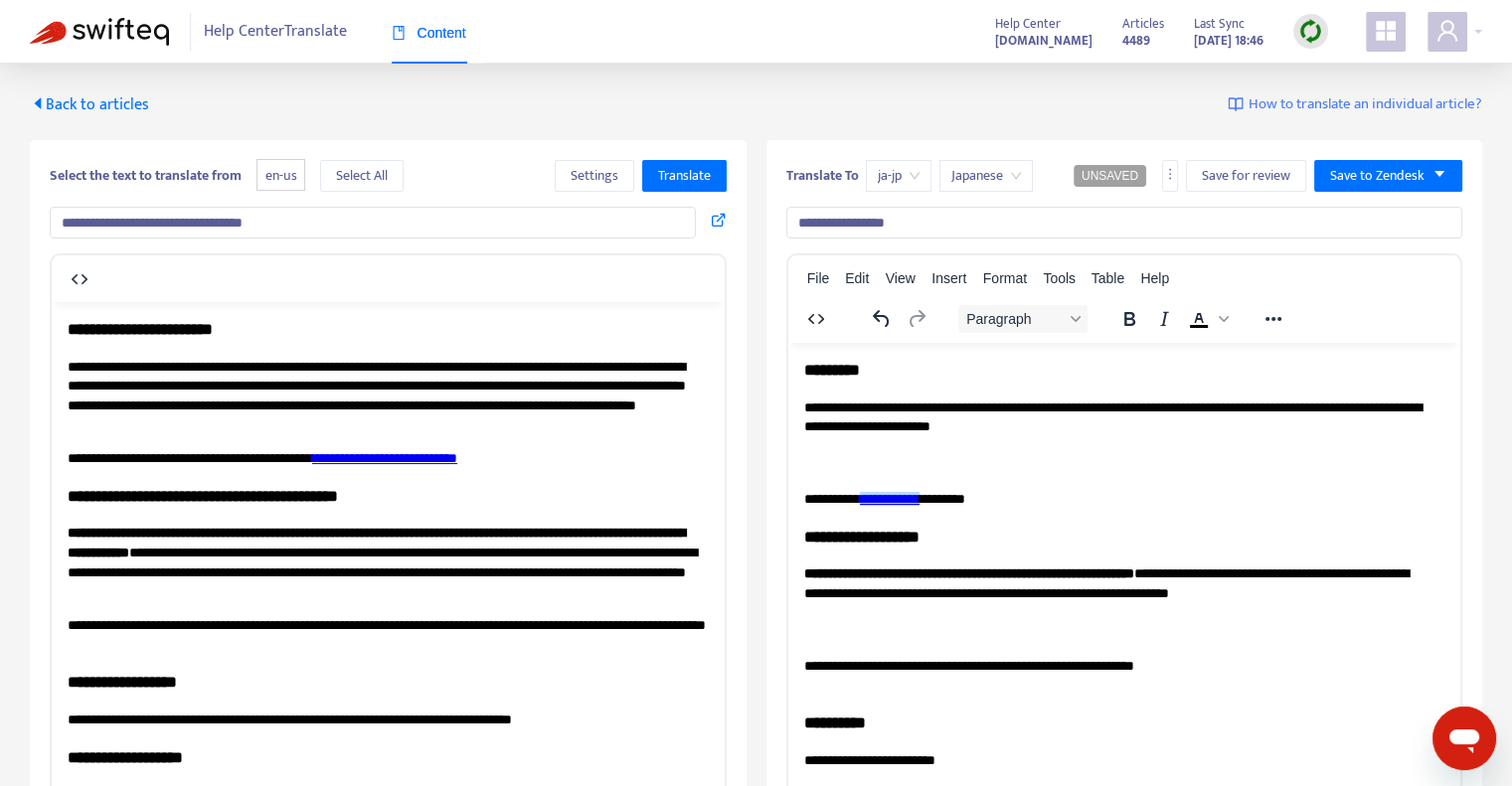 click on "**********" at bounding box center (889, 498) 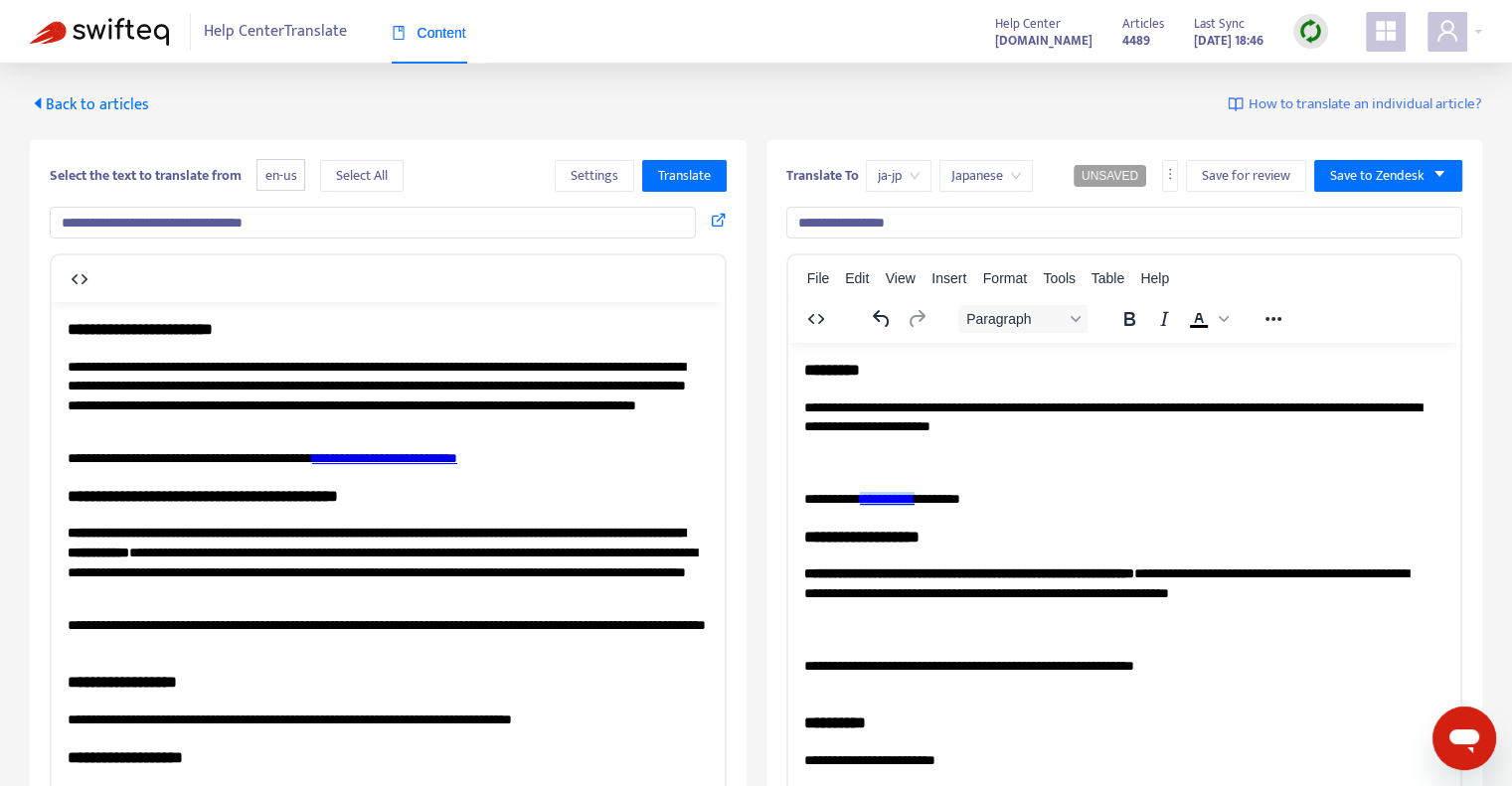 click on "**********" at bounding box center (886, 498) 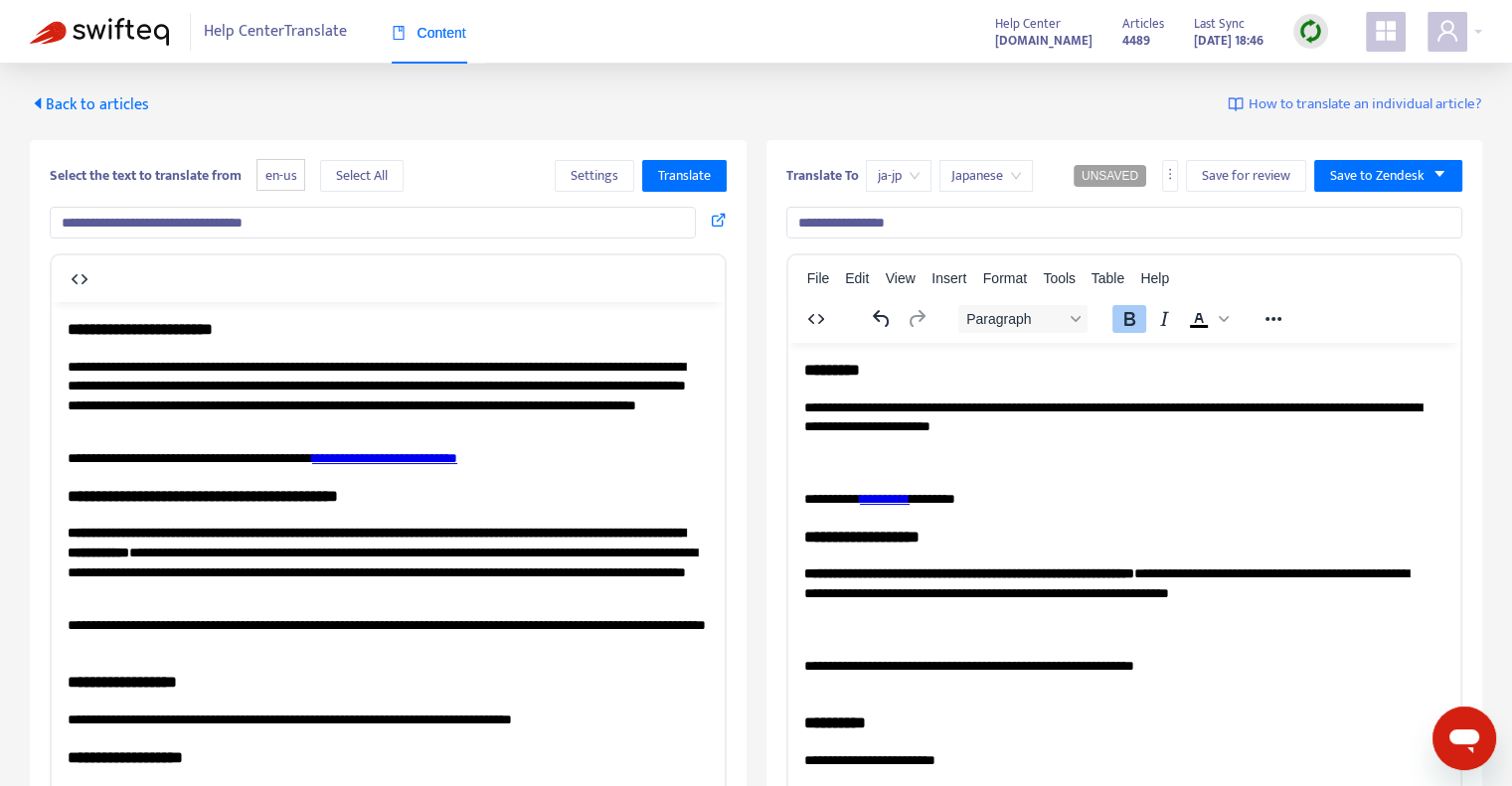 click on "**********" at bounding box center [1123, 702] 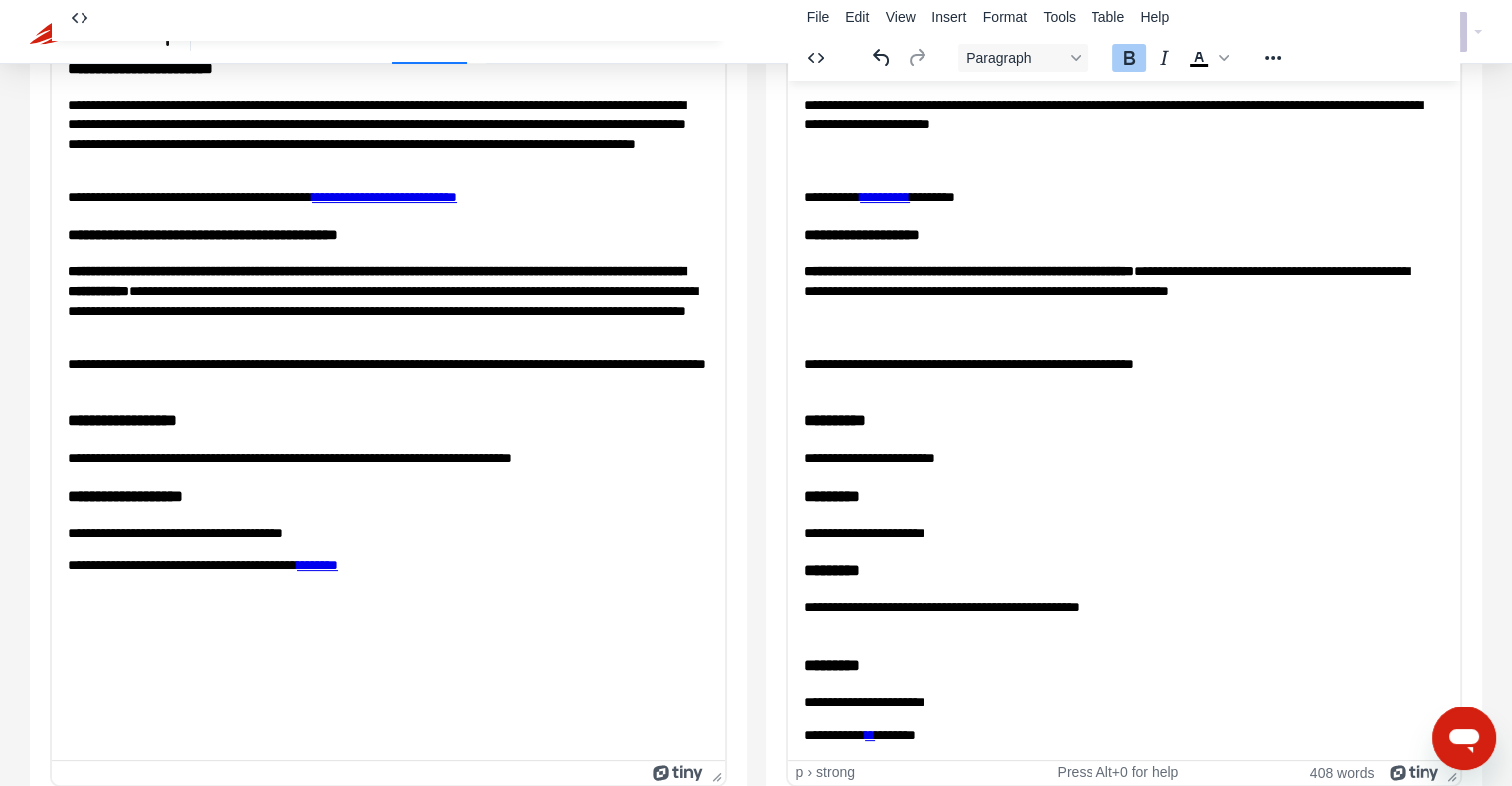 scroll, scrollTop: 281, scrollLeft: 0, axis: vertical 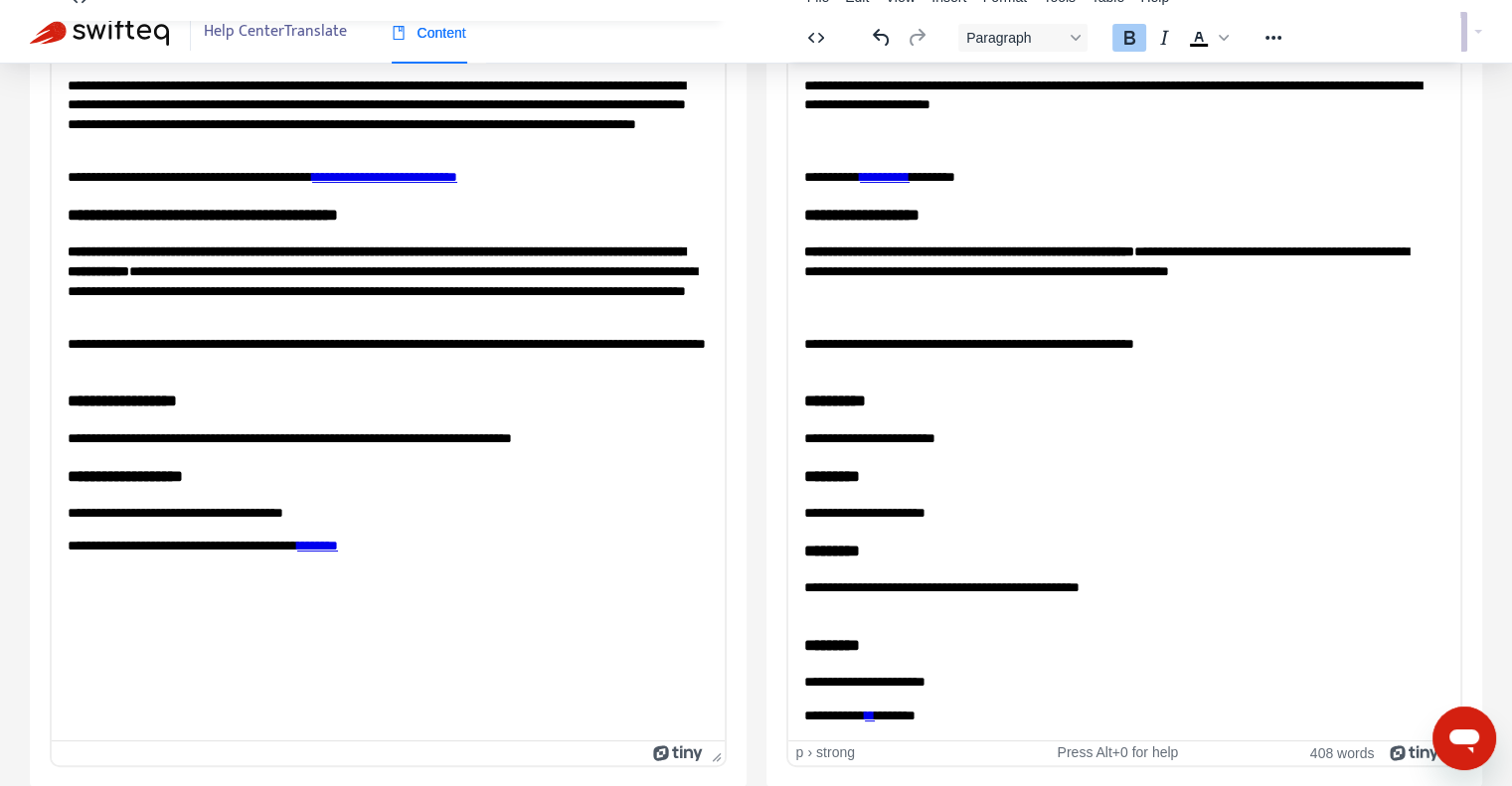 type on "**********" 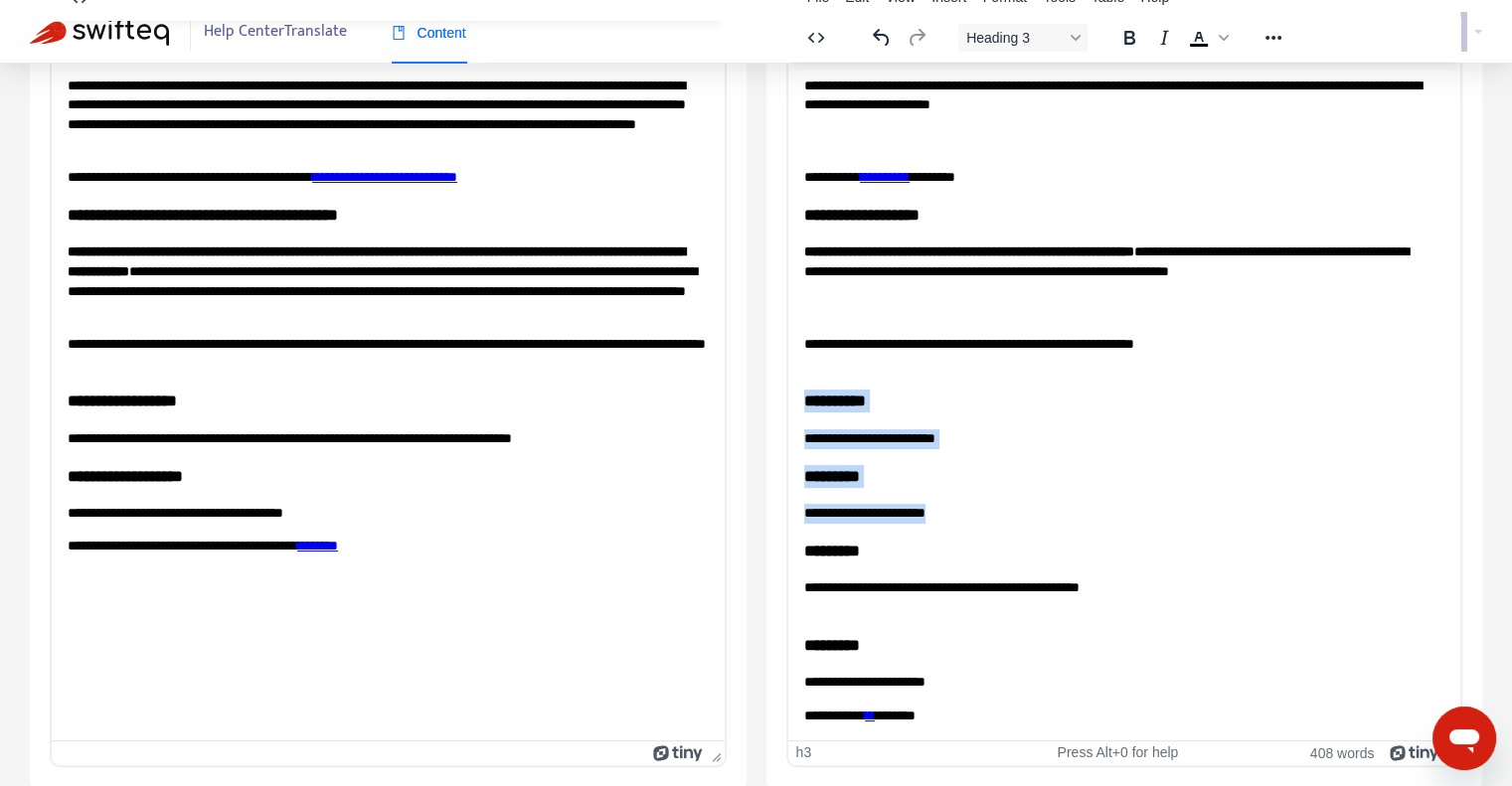 drag, startPoint x: 1125, startPoint y: 510, endPoint x: 789, endPoint y: 394, distance: 355.46027 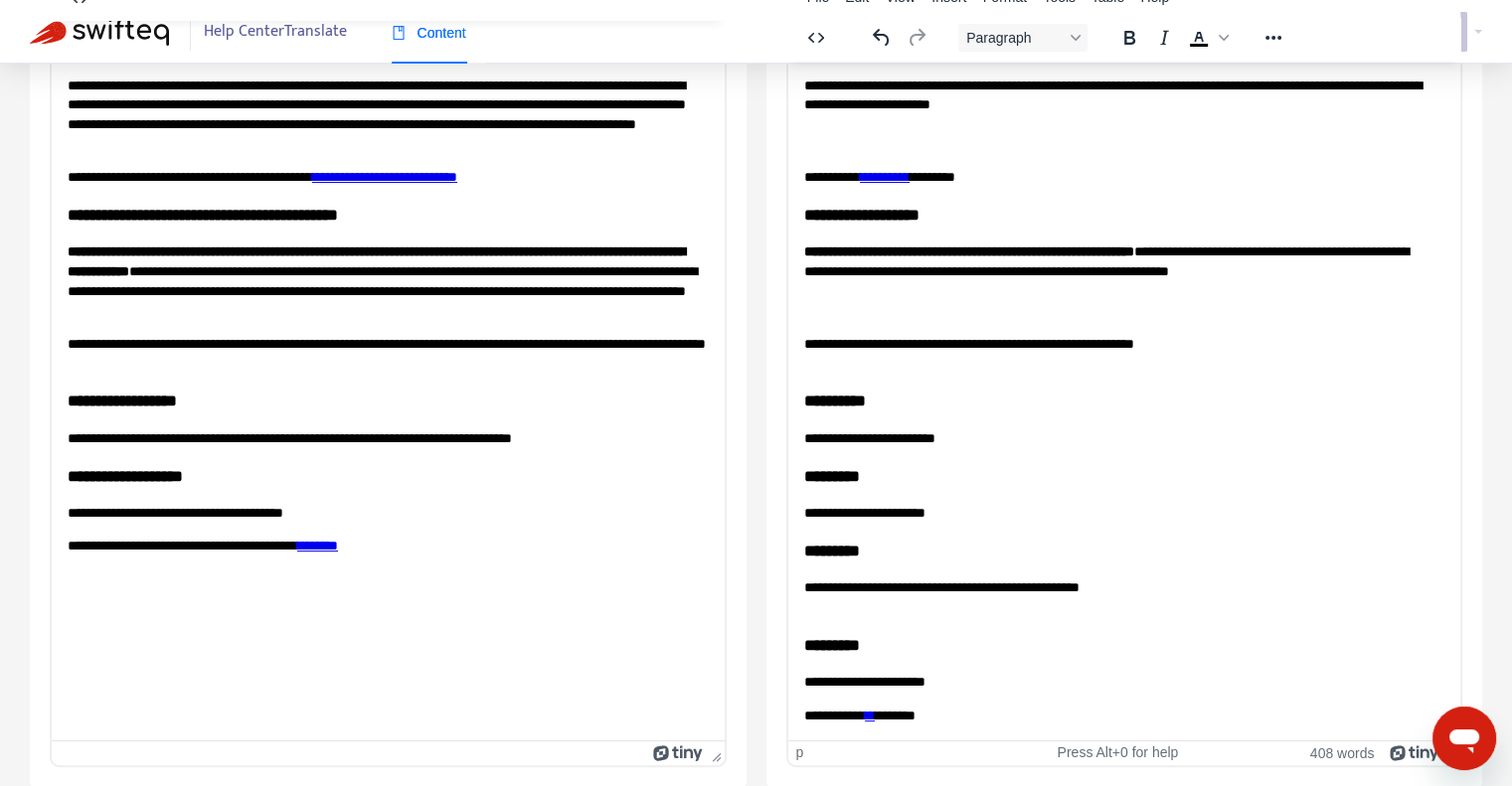 scroll, scrollTop: 0, scrollLeft: 0, axis: both 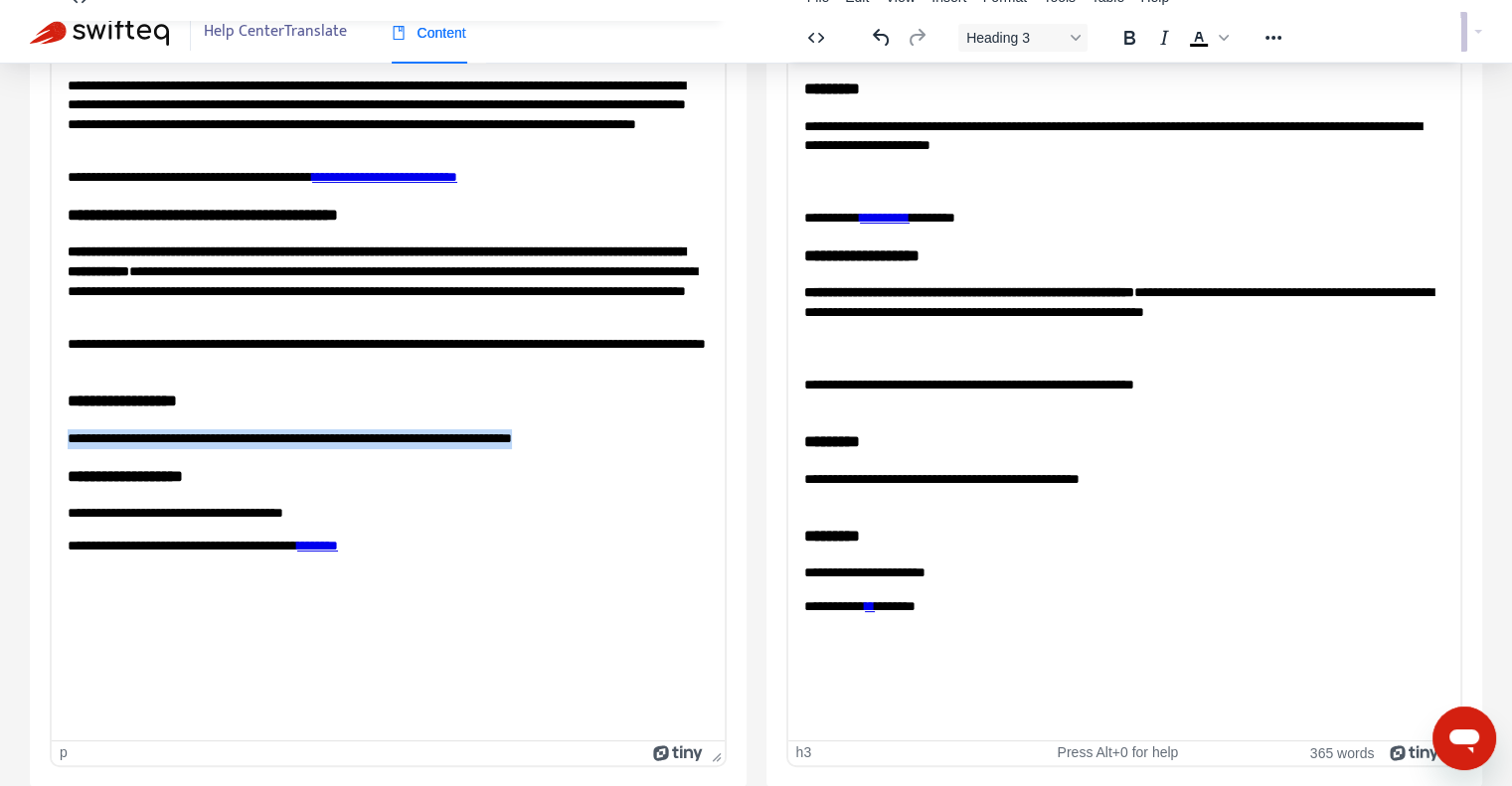 drag, startPoint x: 617, startPoint y: 442, endPoint x: 72, endPoint y: 426, distance: 545.2348 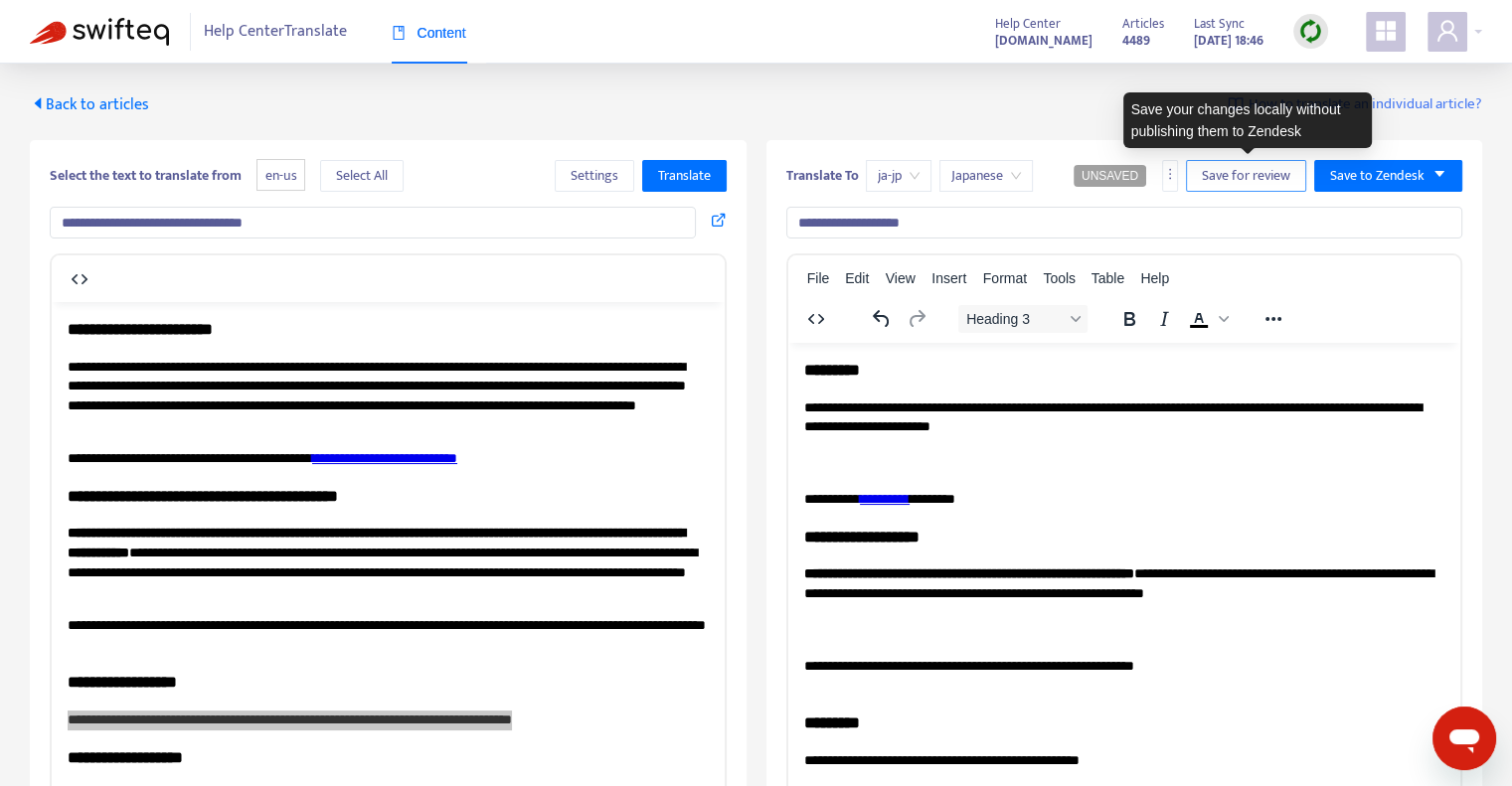 click on "Save for review" at bounding box center (1246, 176) 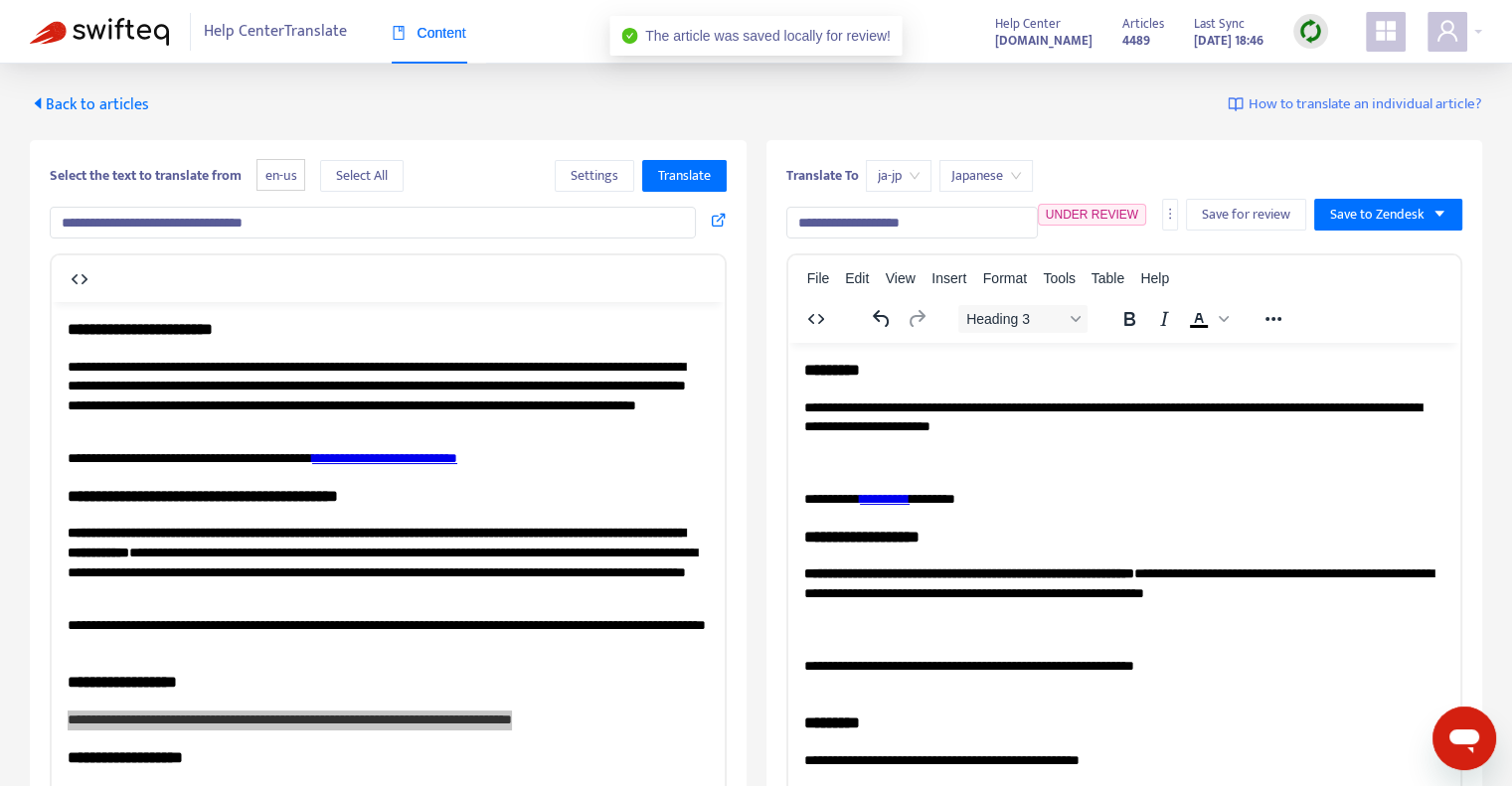 click at bounding box center (99, 32) 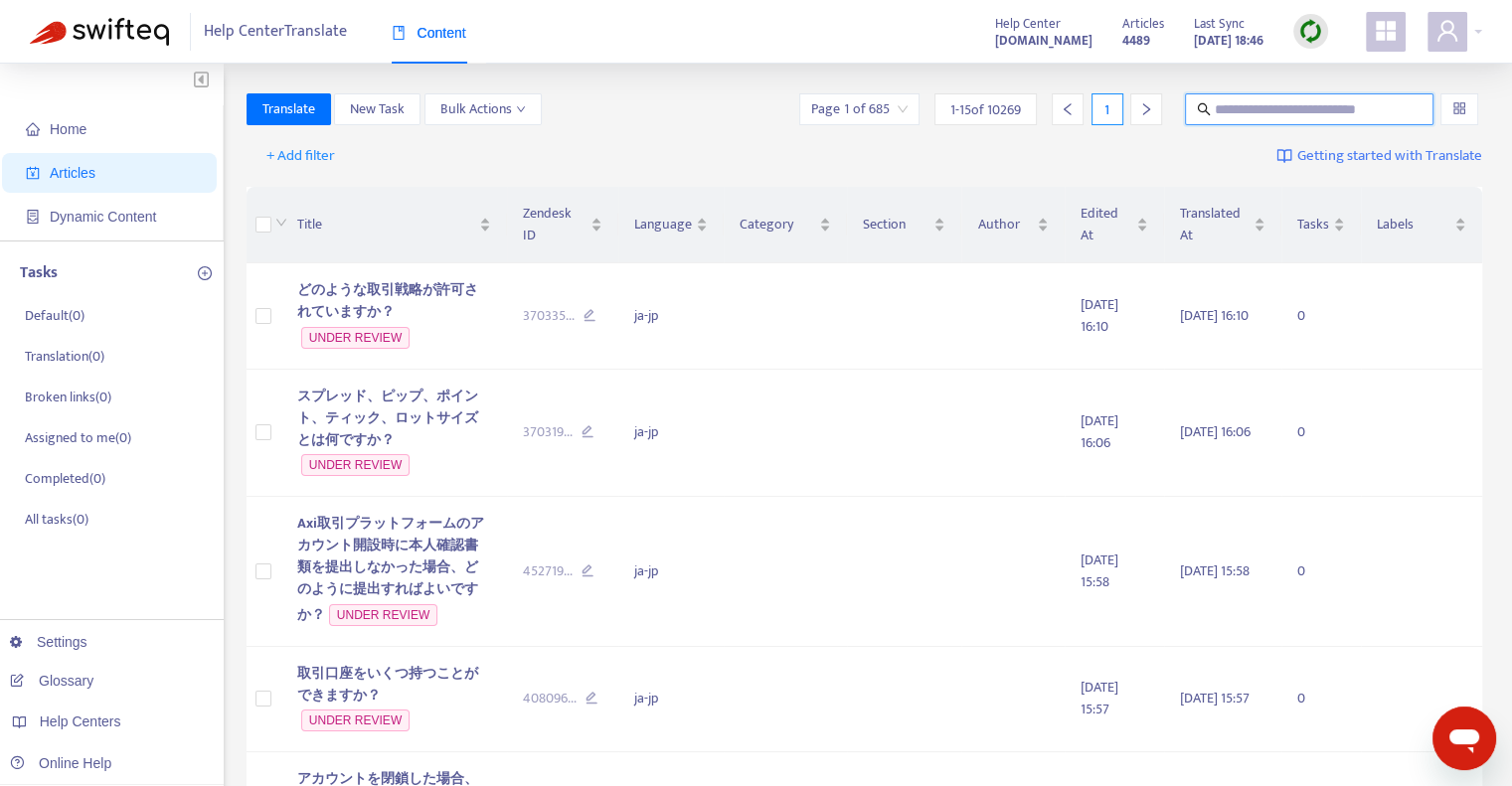 click at bounding box center (1310, 109) 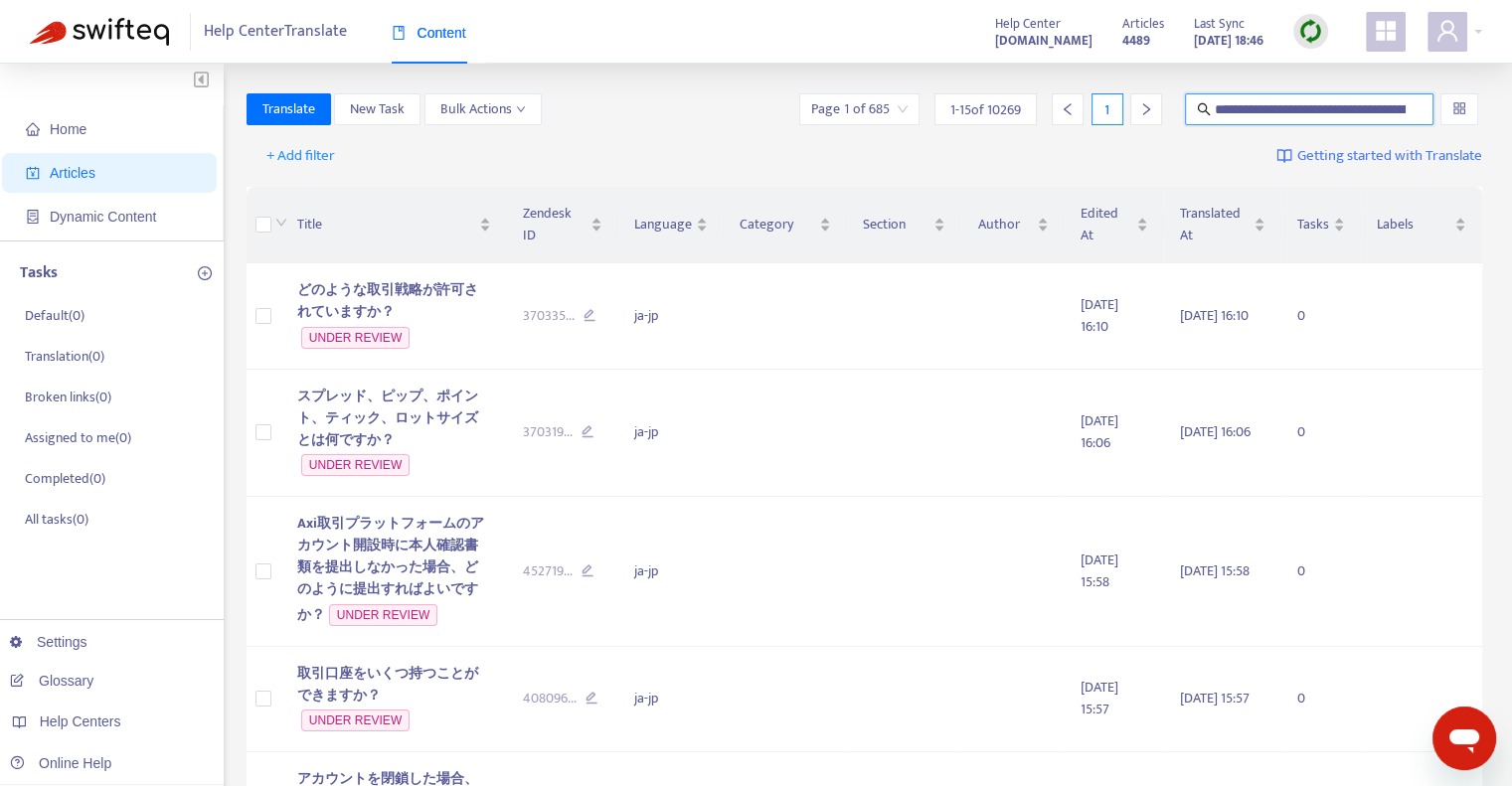 scroll, scrollTop: 0, scrollLeft: 371, axis: horizontal 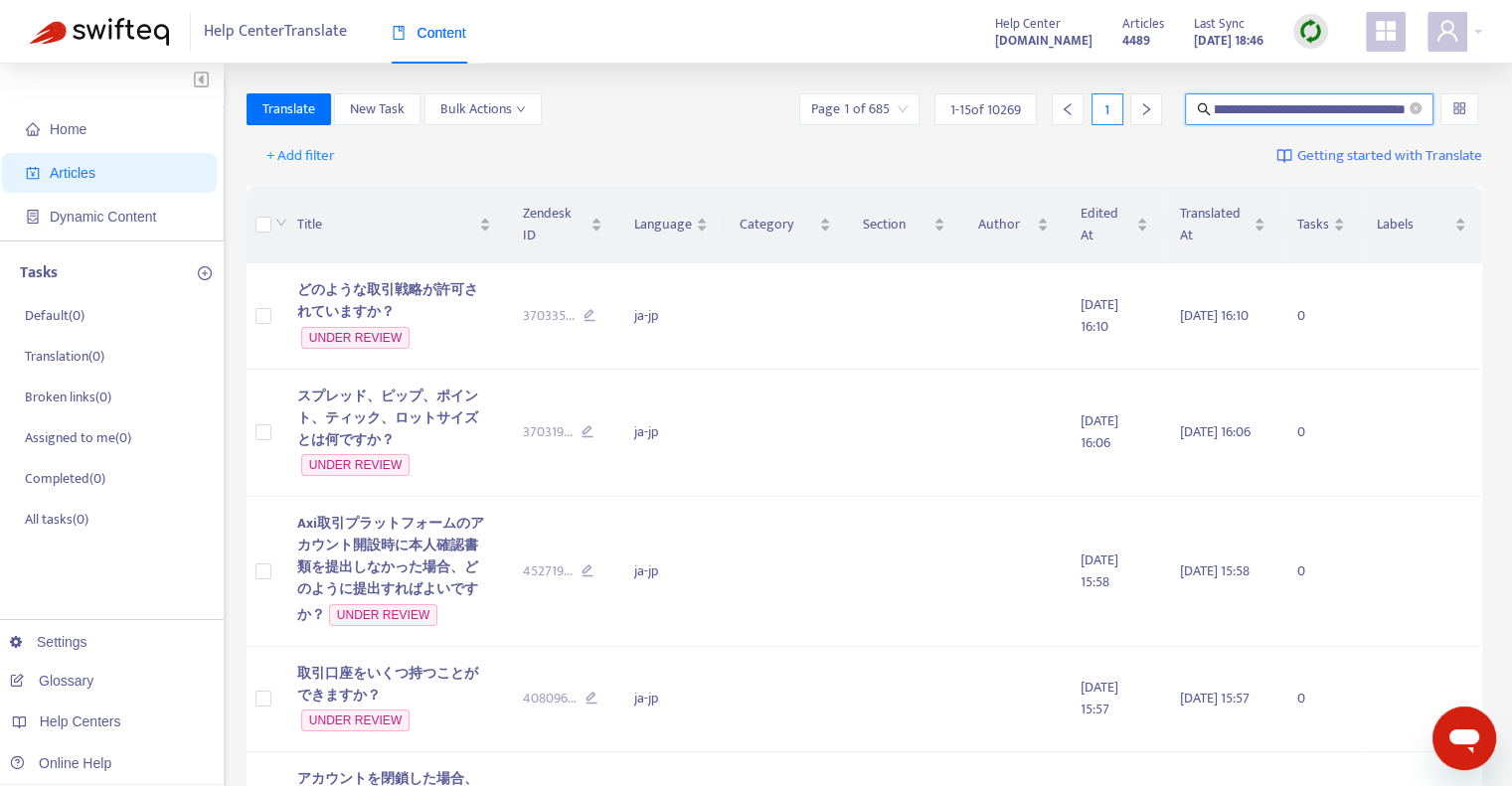 type on "**********" 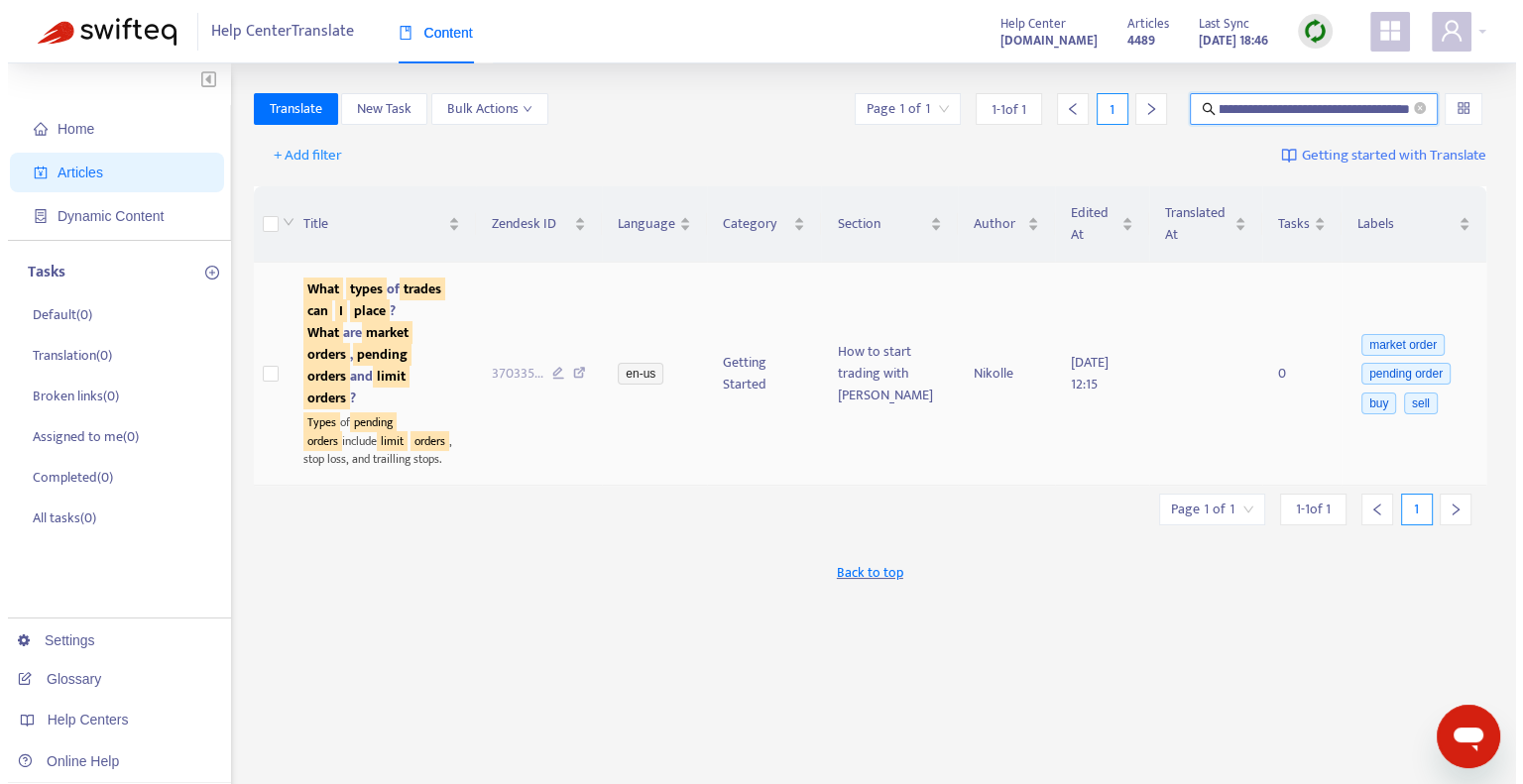 scroll, scrollTop: 0, scrollLeft: 0, axis: both 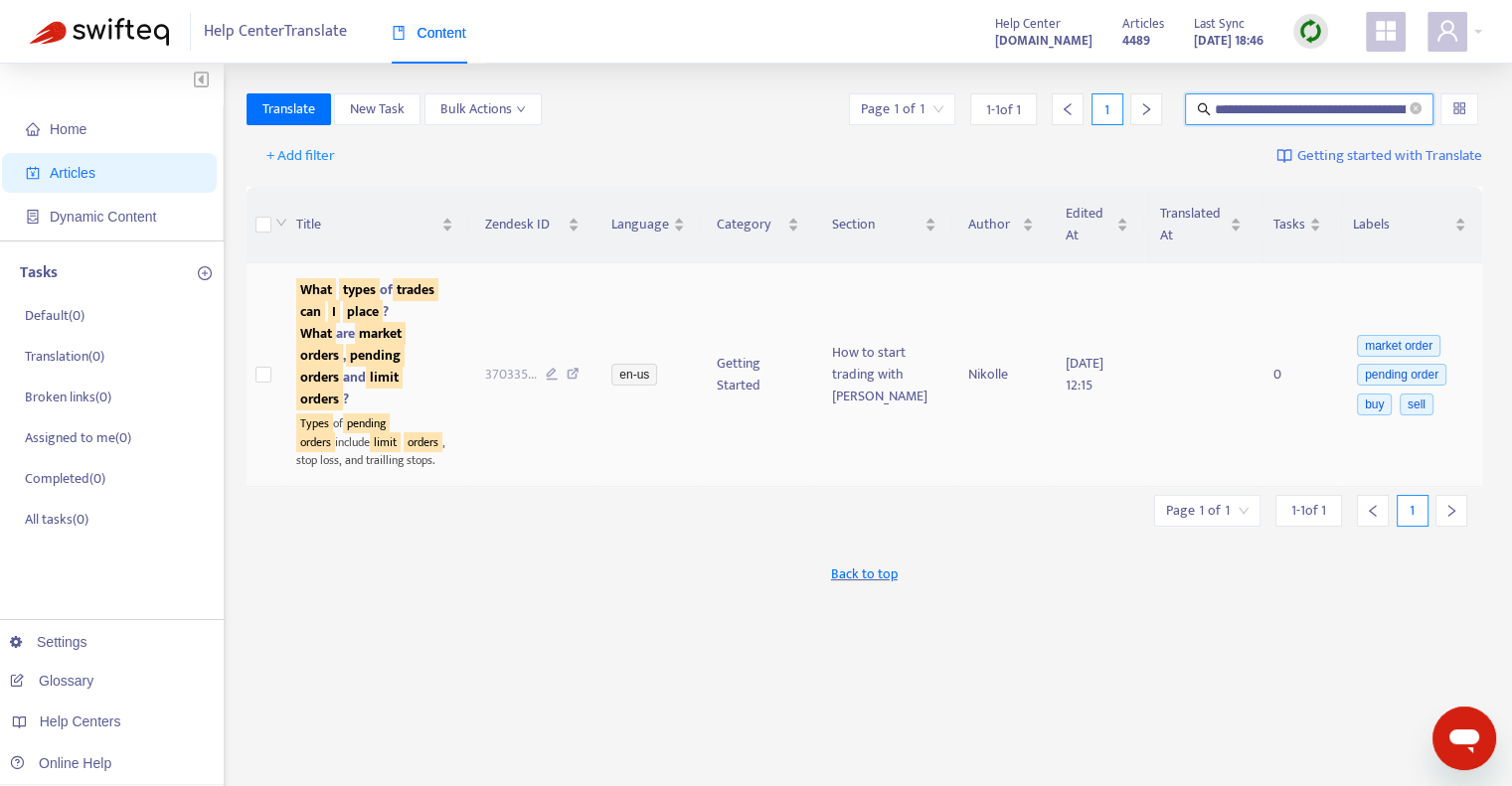 click on "market" at bounding box center (380, 333) 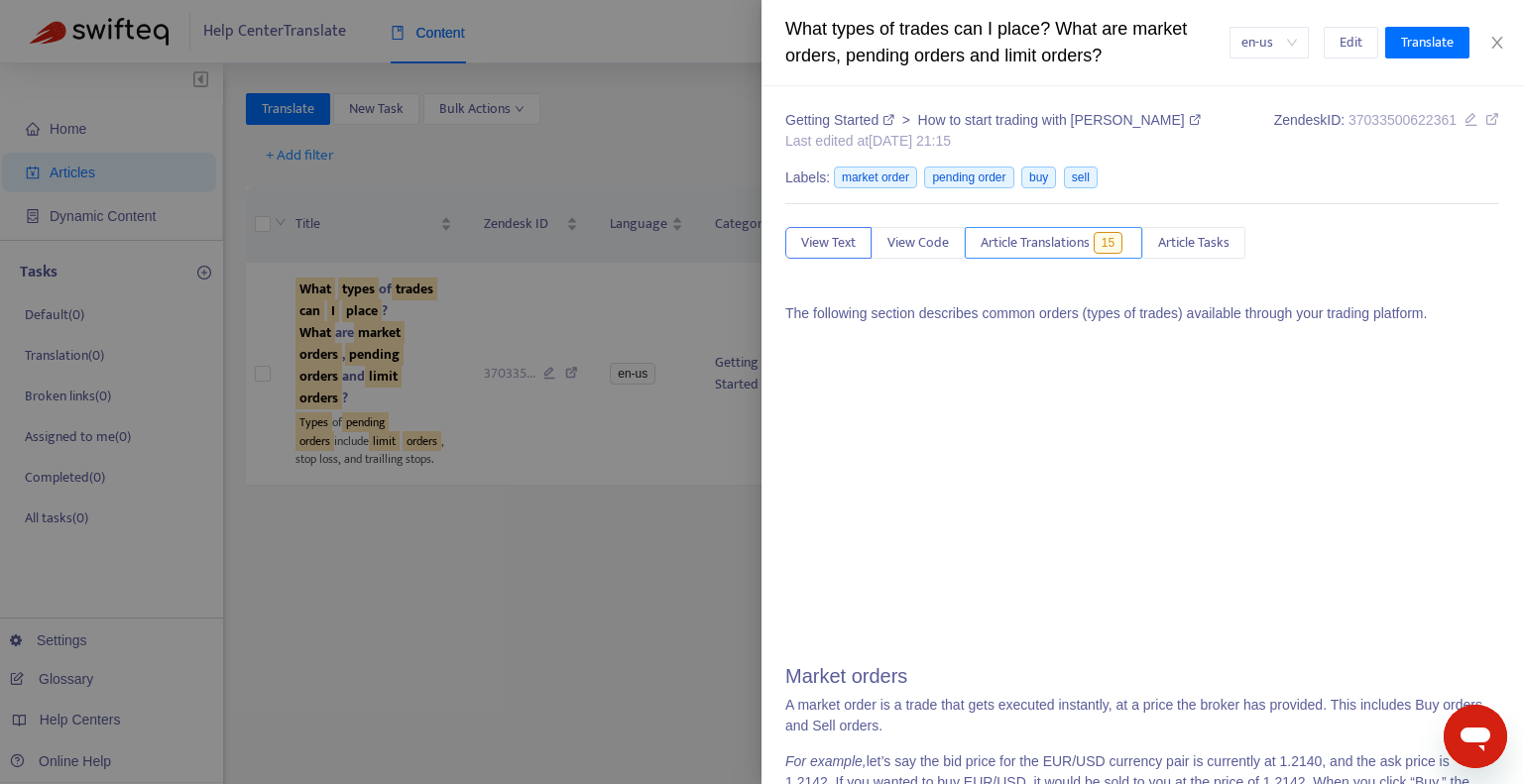 click on "Article Translations" at bounding box center (1035, 243) 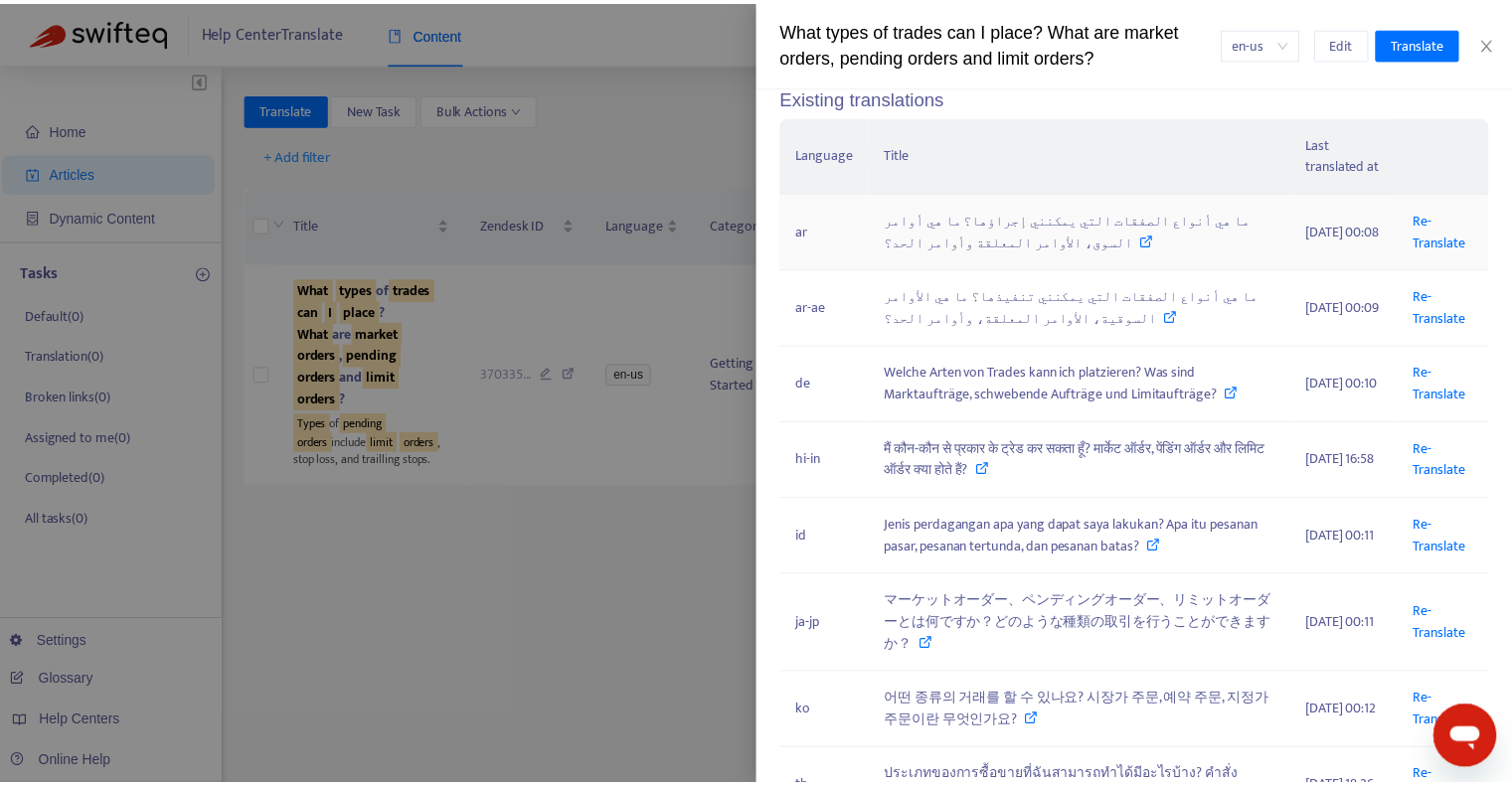 scroll, scrollTop: 229, scrollLeft: 0, axis: vertical 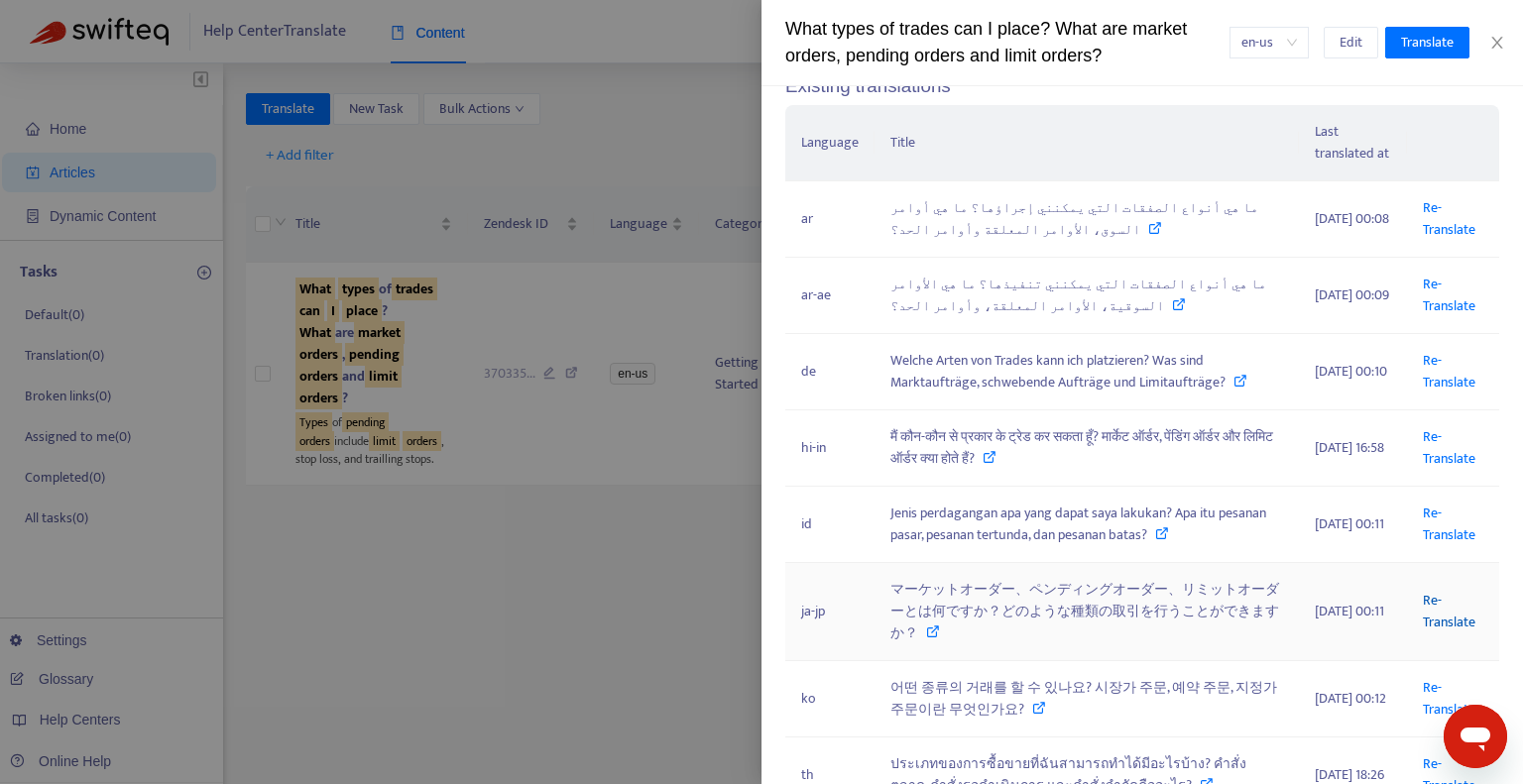 click on "Re-Translate" at bounding box center [1449, 611] 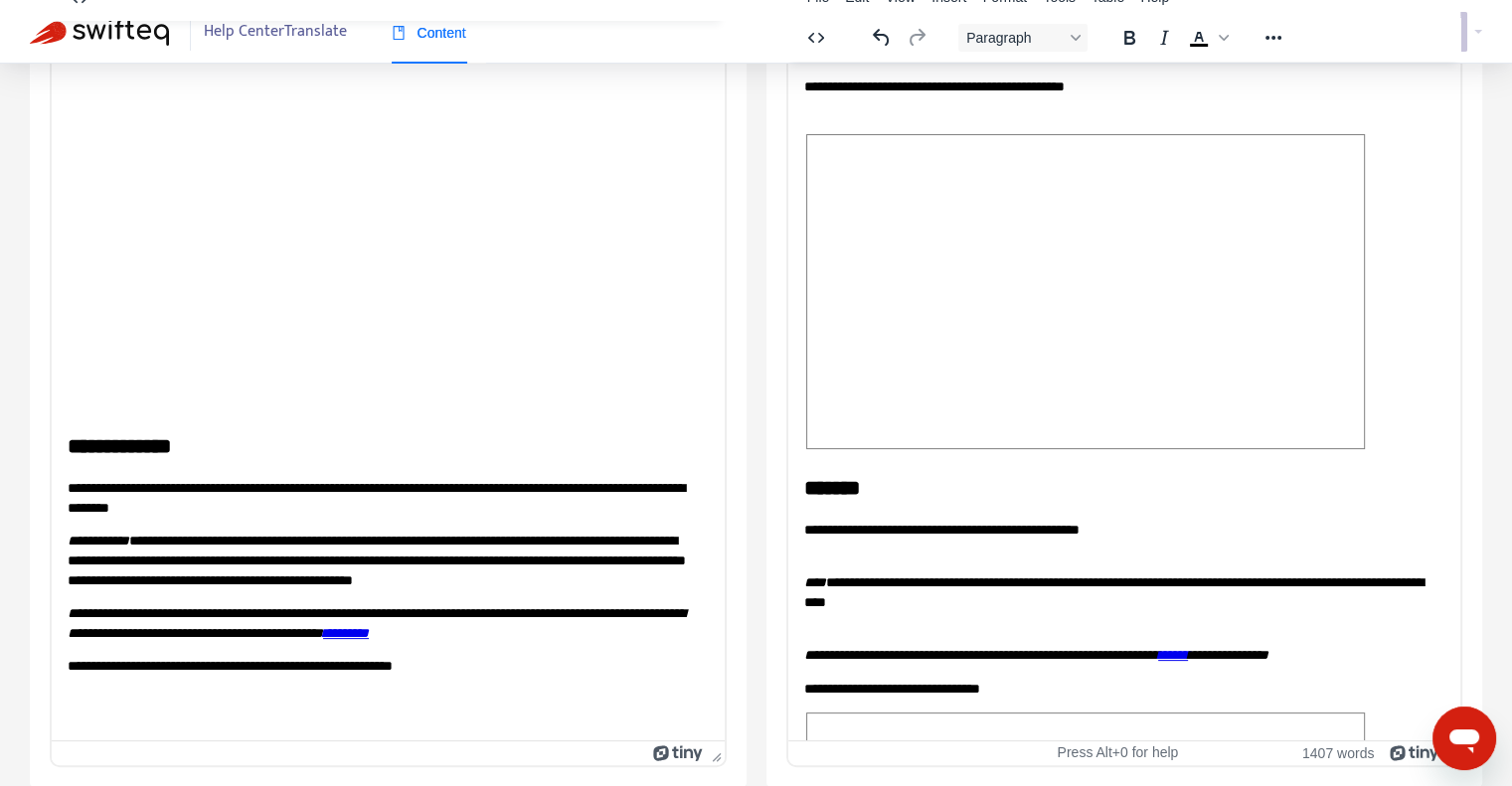 scroll, scrollTop: 0, scrollLeft: 0, axis: both 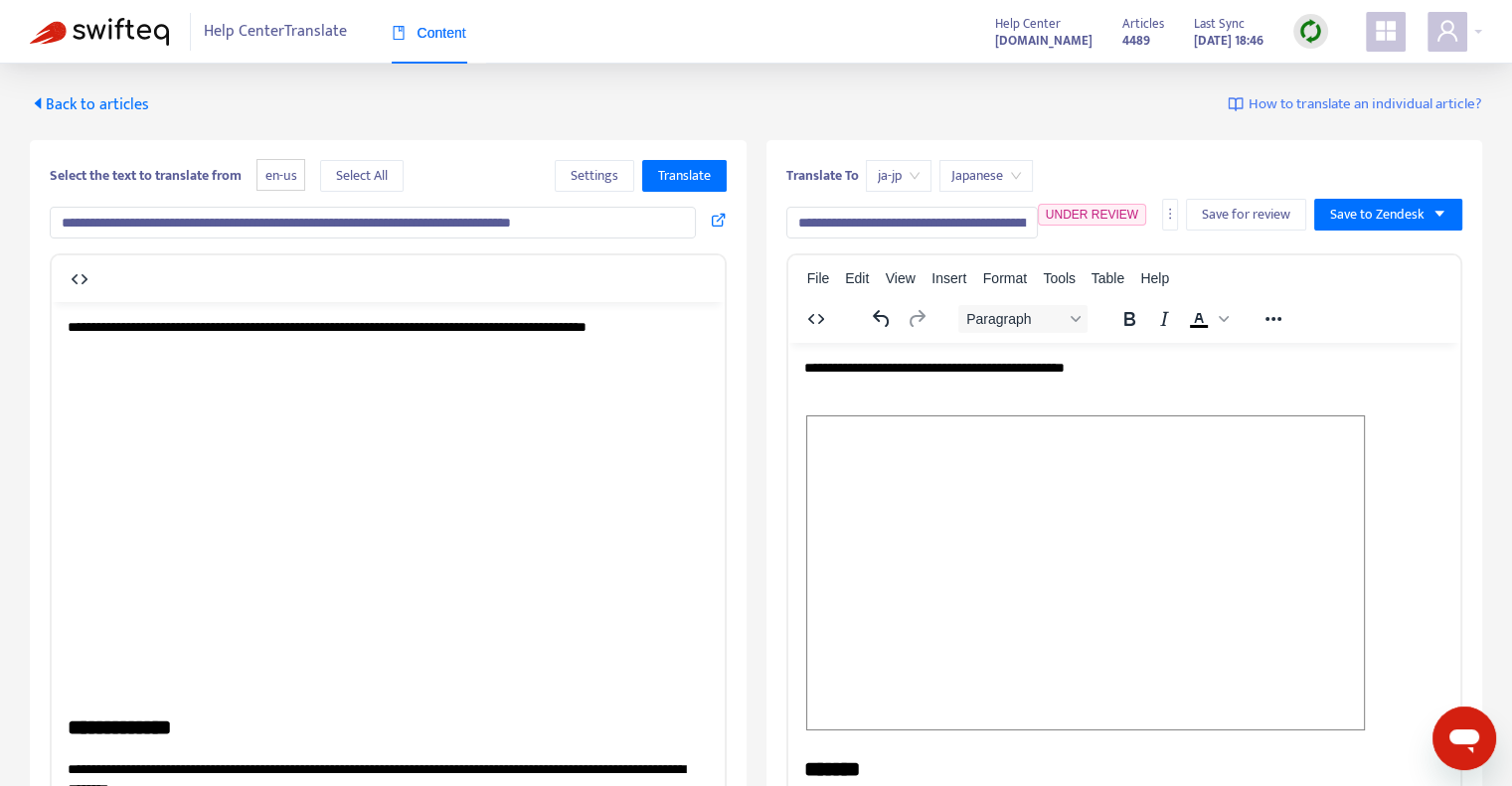 click on "**********" at bounding box center (912, 223) 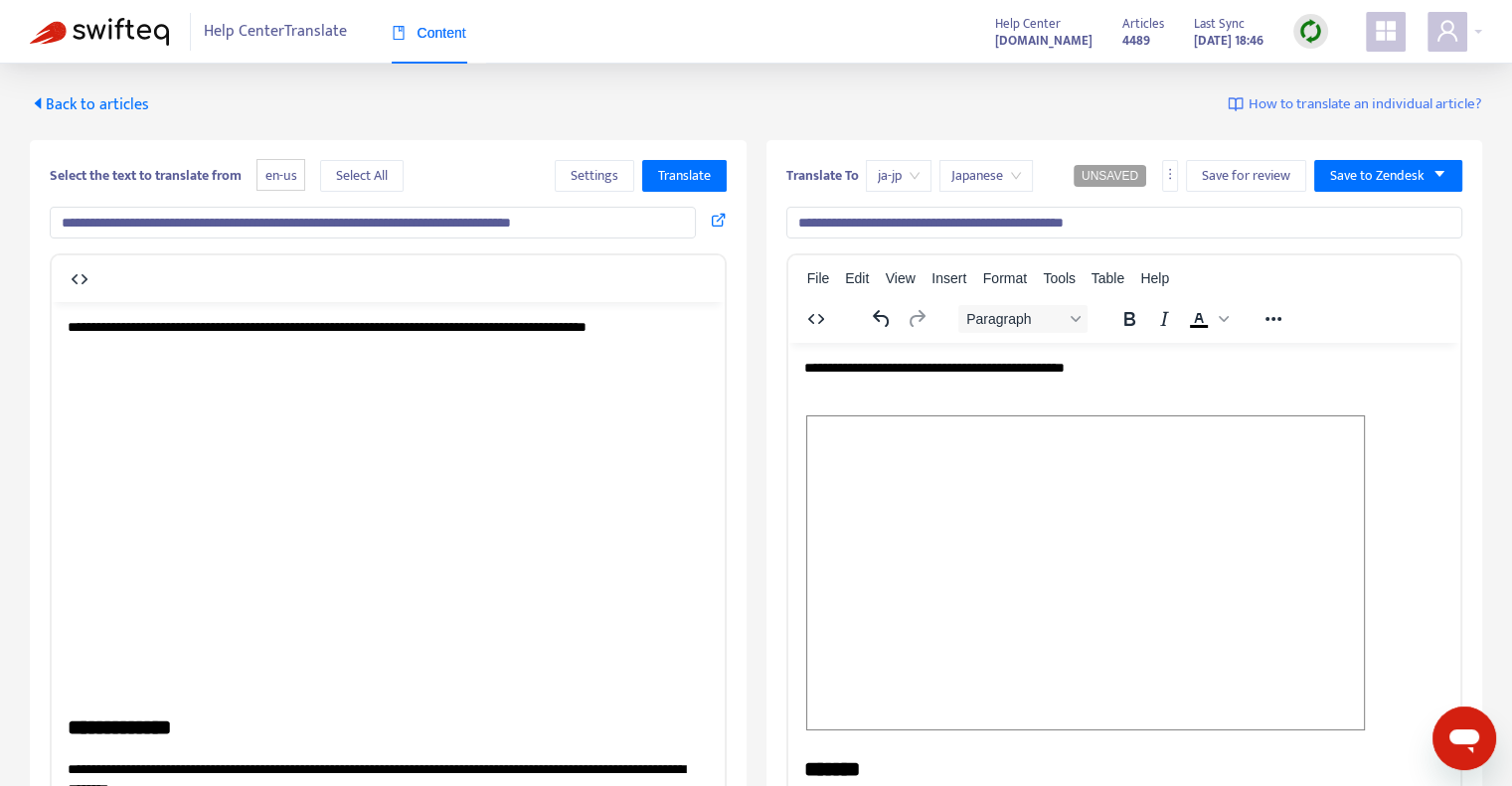 click on "**********" at bounding box center [373, 223] 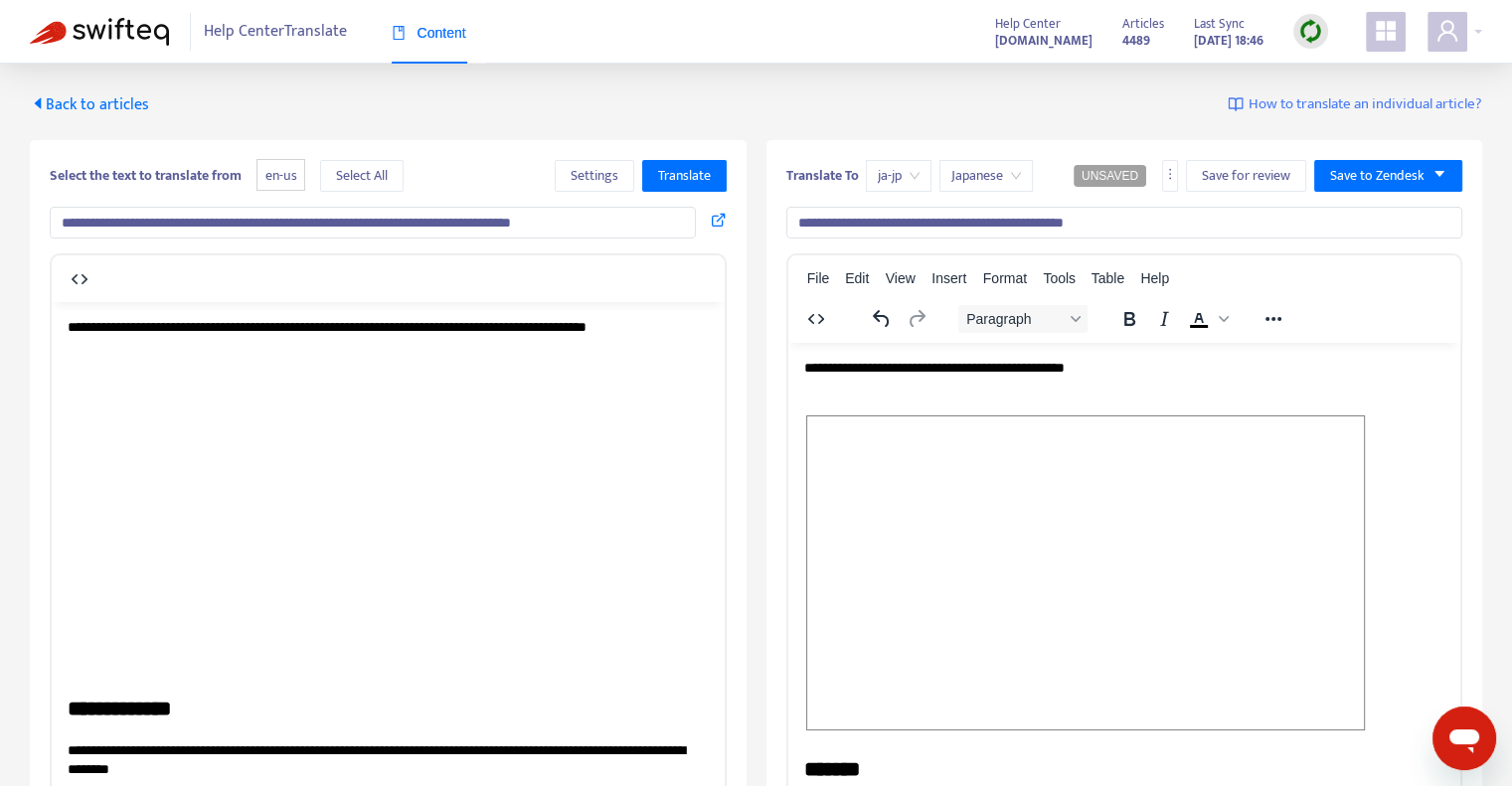 click on "**********" at bounding box center [373, 223] 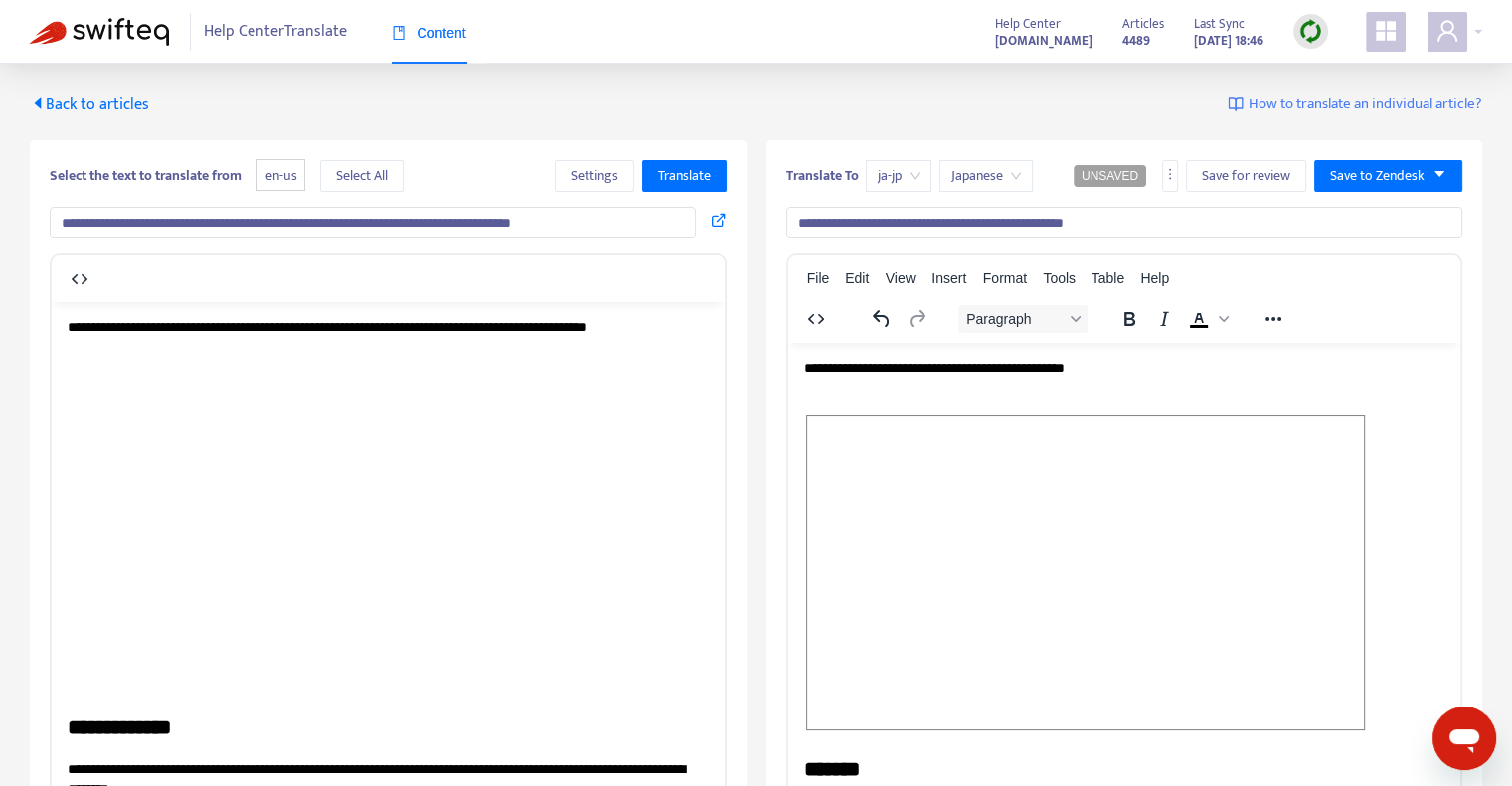 click on "**********" at bounding box center (1124, 223) 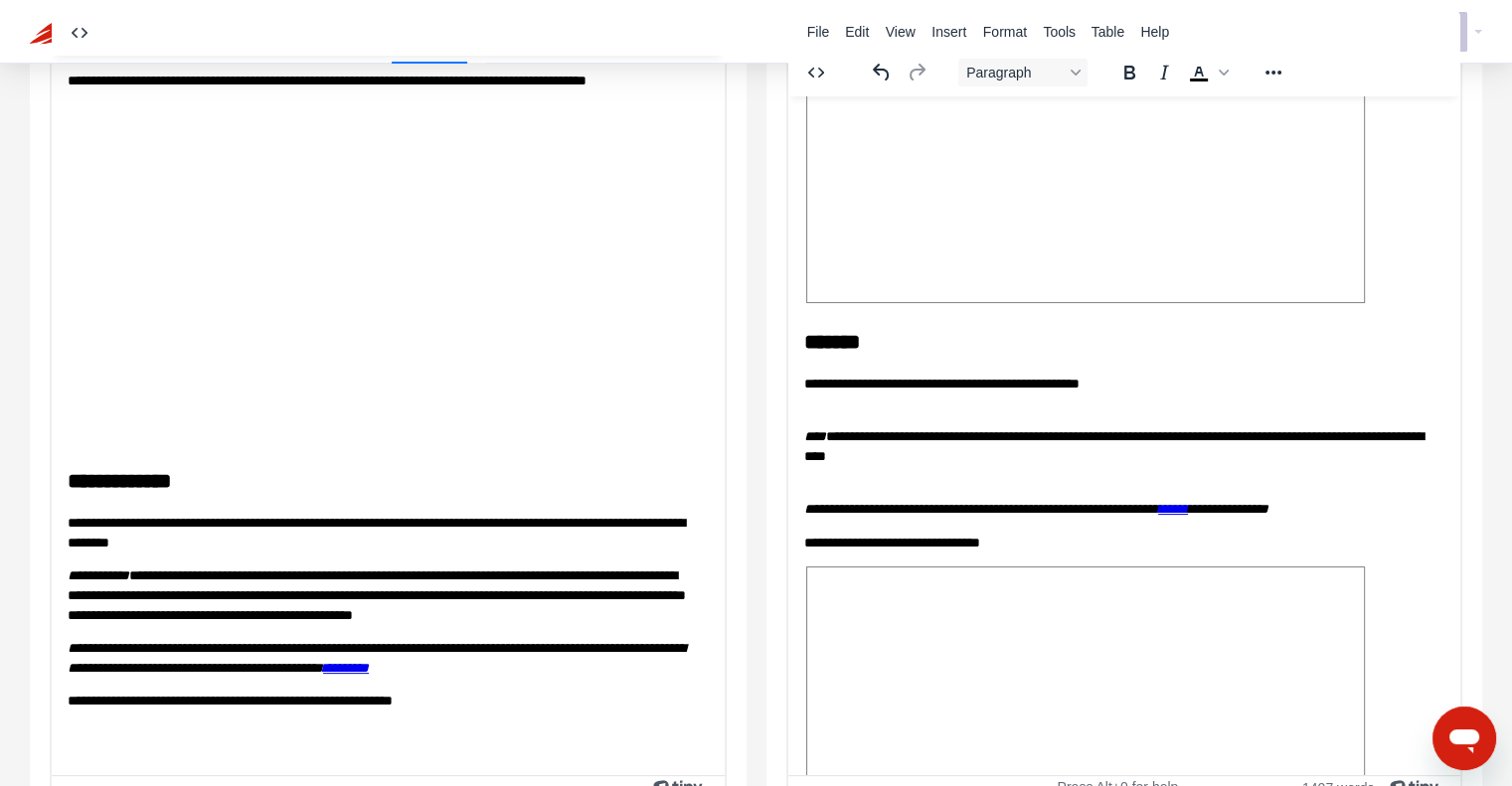 scroll, scrollTop: 187, scrollLeft: 0, axis: vertical 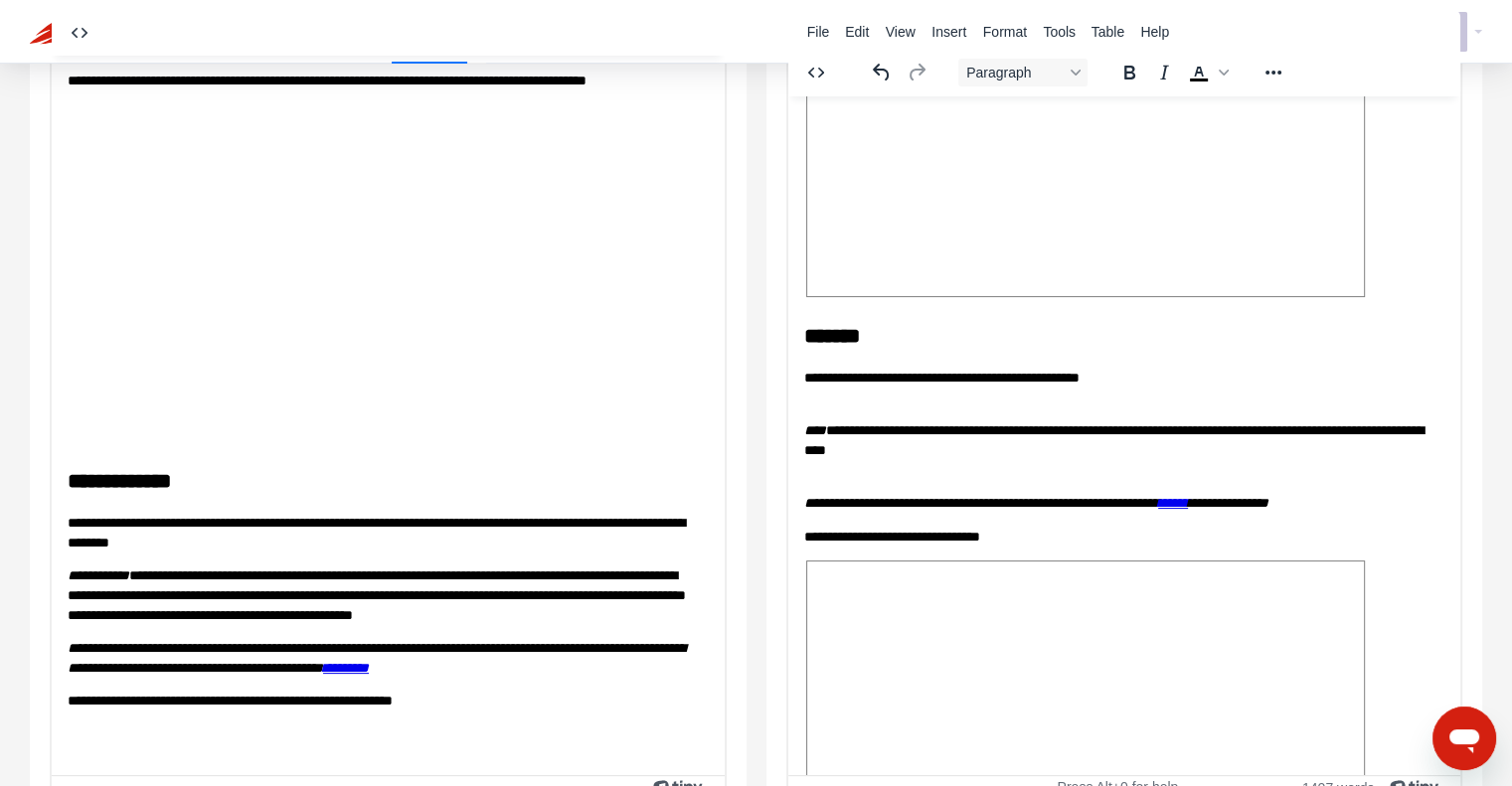 type on "**********" 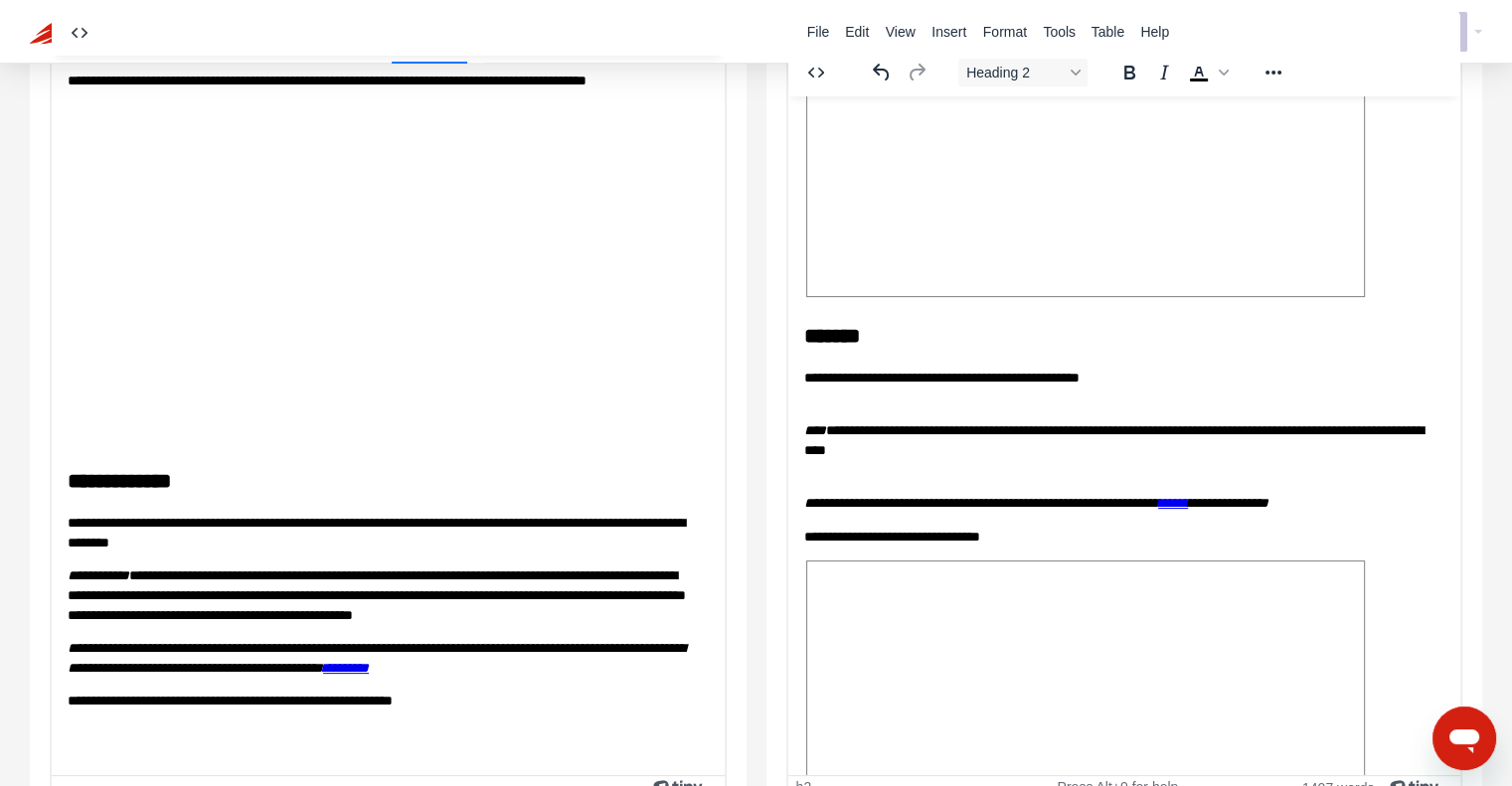 click on "*******" at bounding box center (1116, 335) 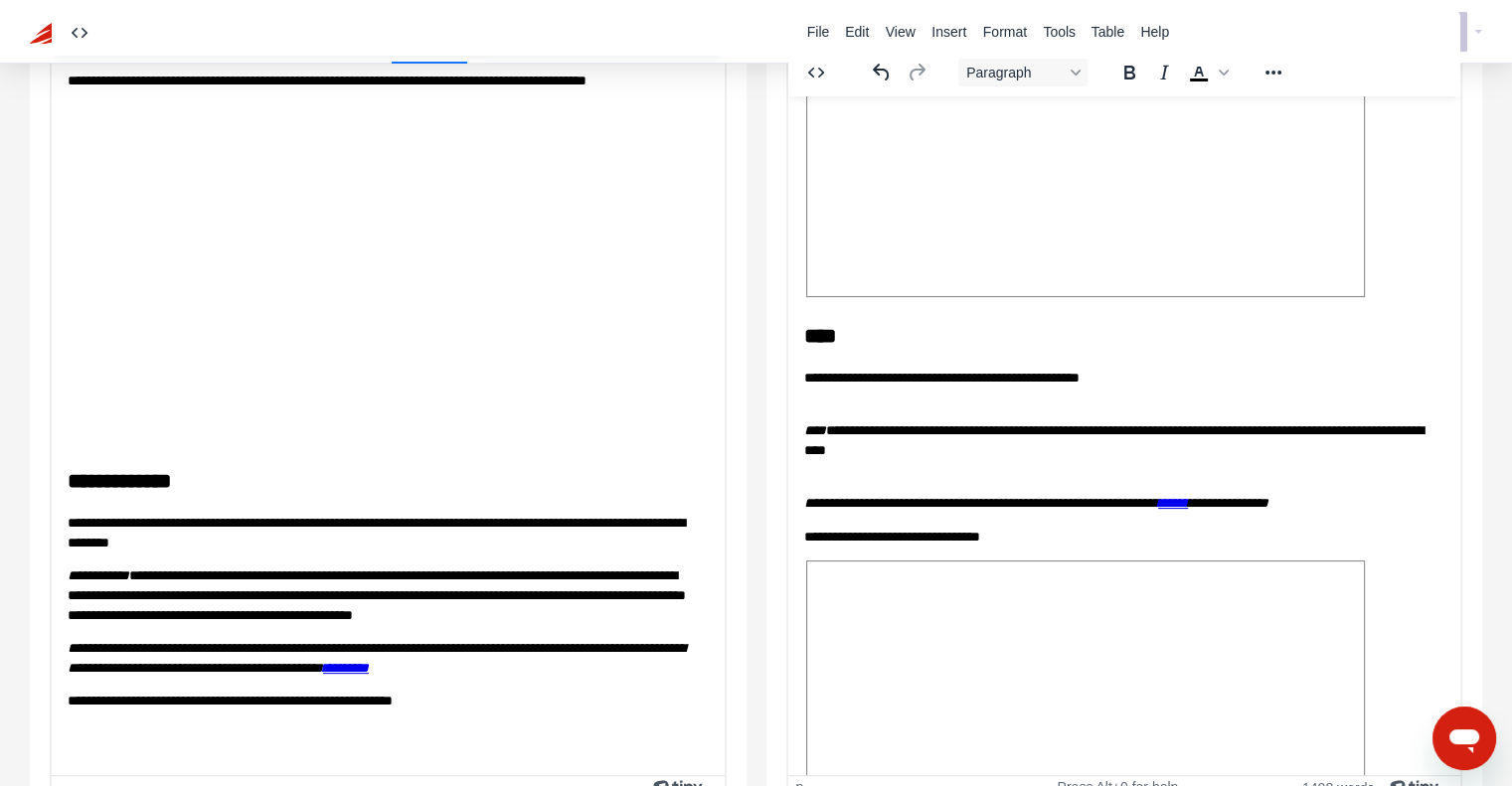 click on "**********" at bounding box center (1116, 387) 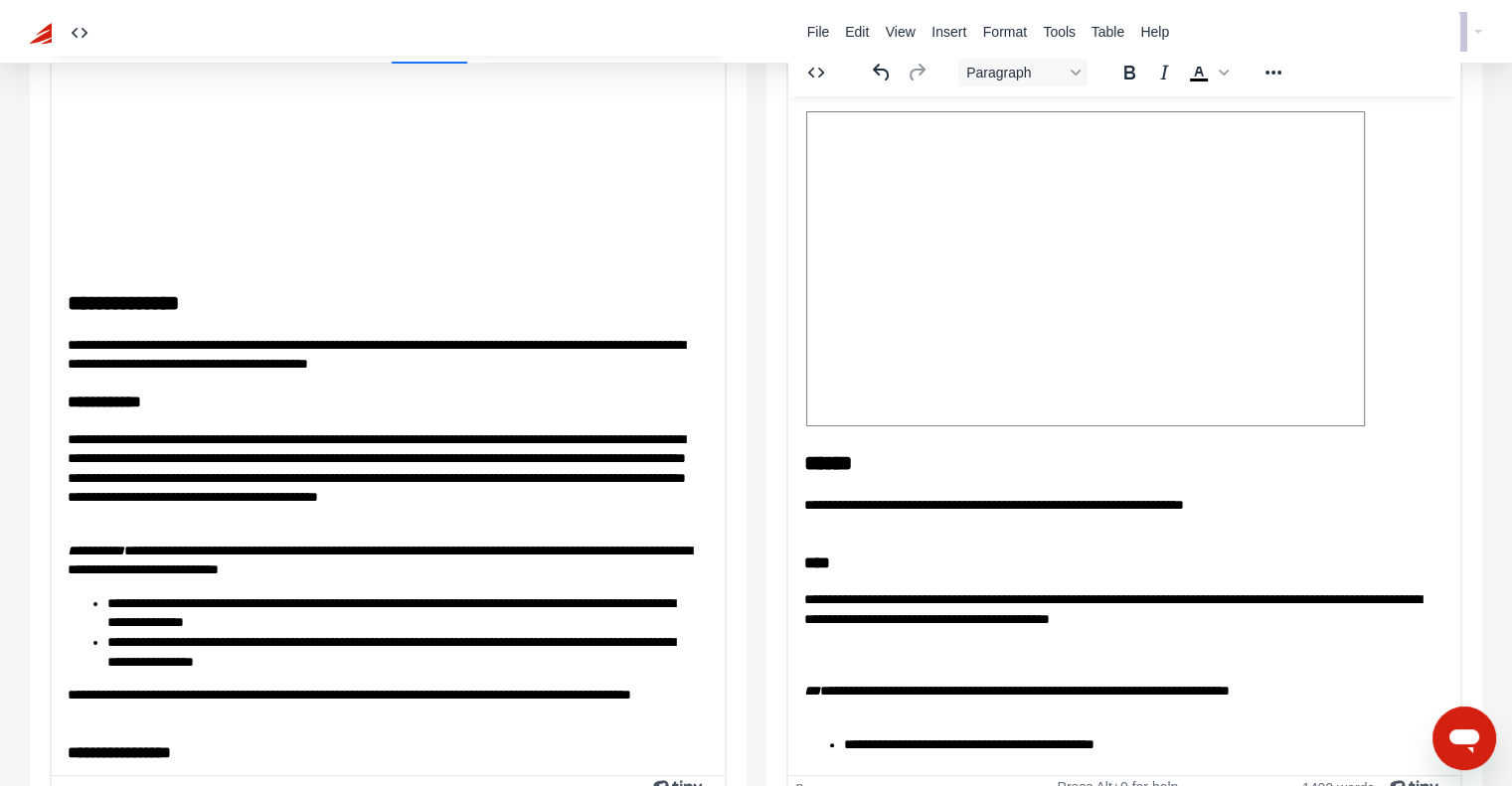 scroll, scrollTop: 734, scrollLeft: 0, axis: vertical 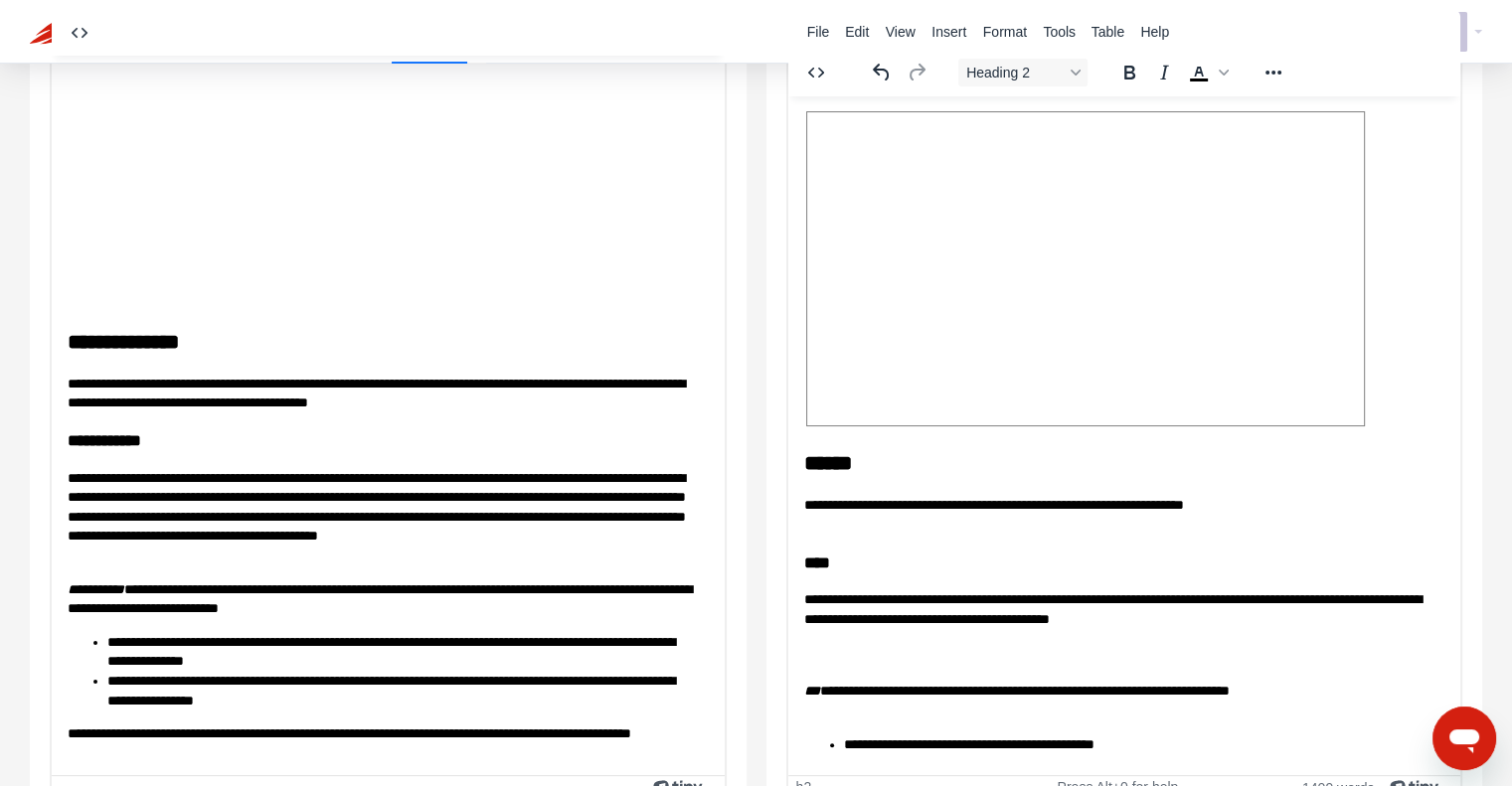 click on "******" at bounding box center [1116, 462] 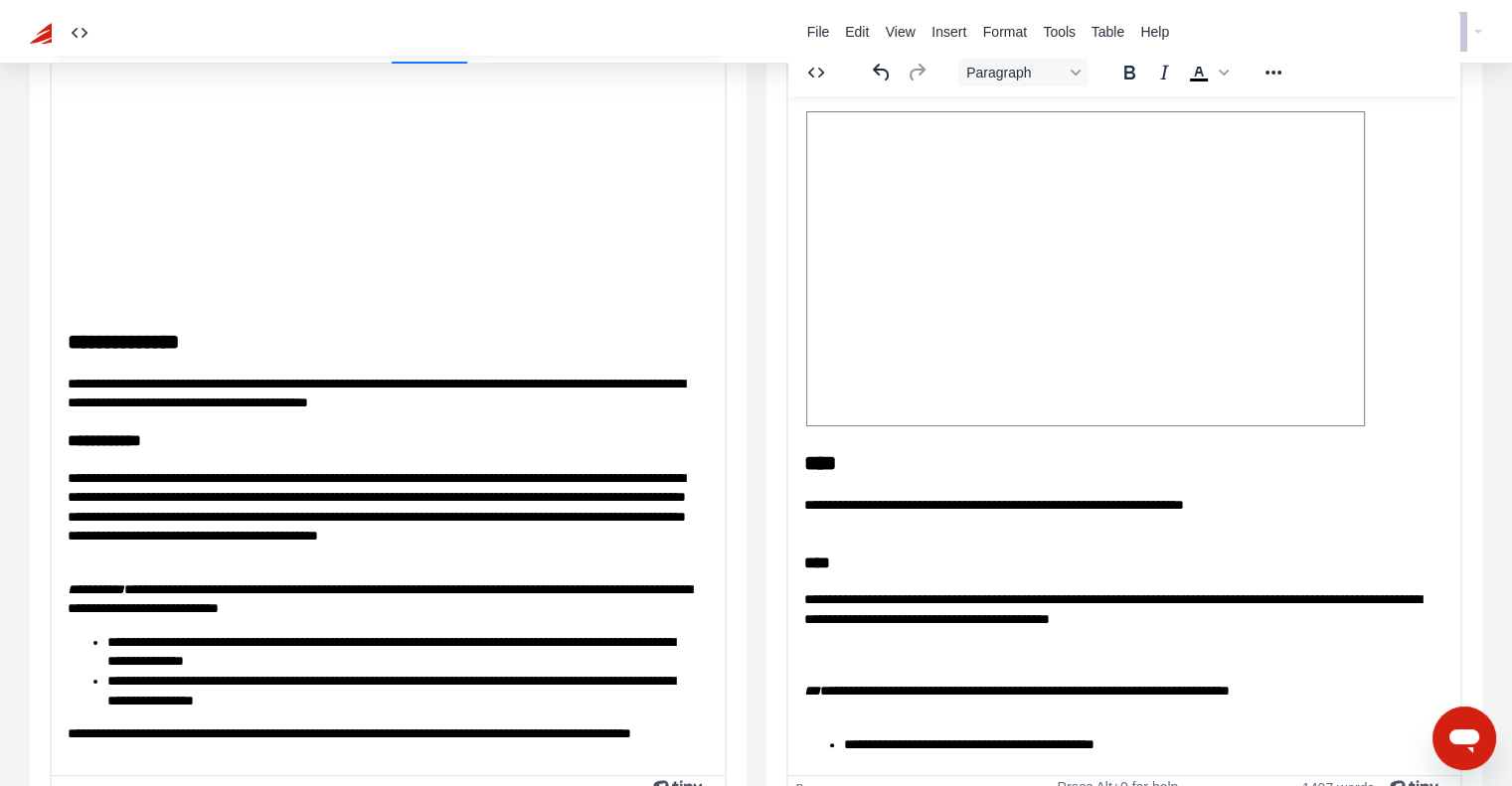 click on "**********" at bounding box center (1116, 514) 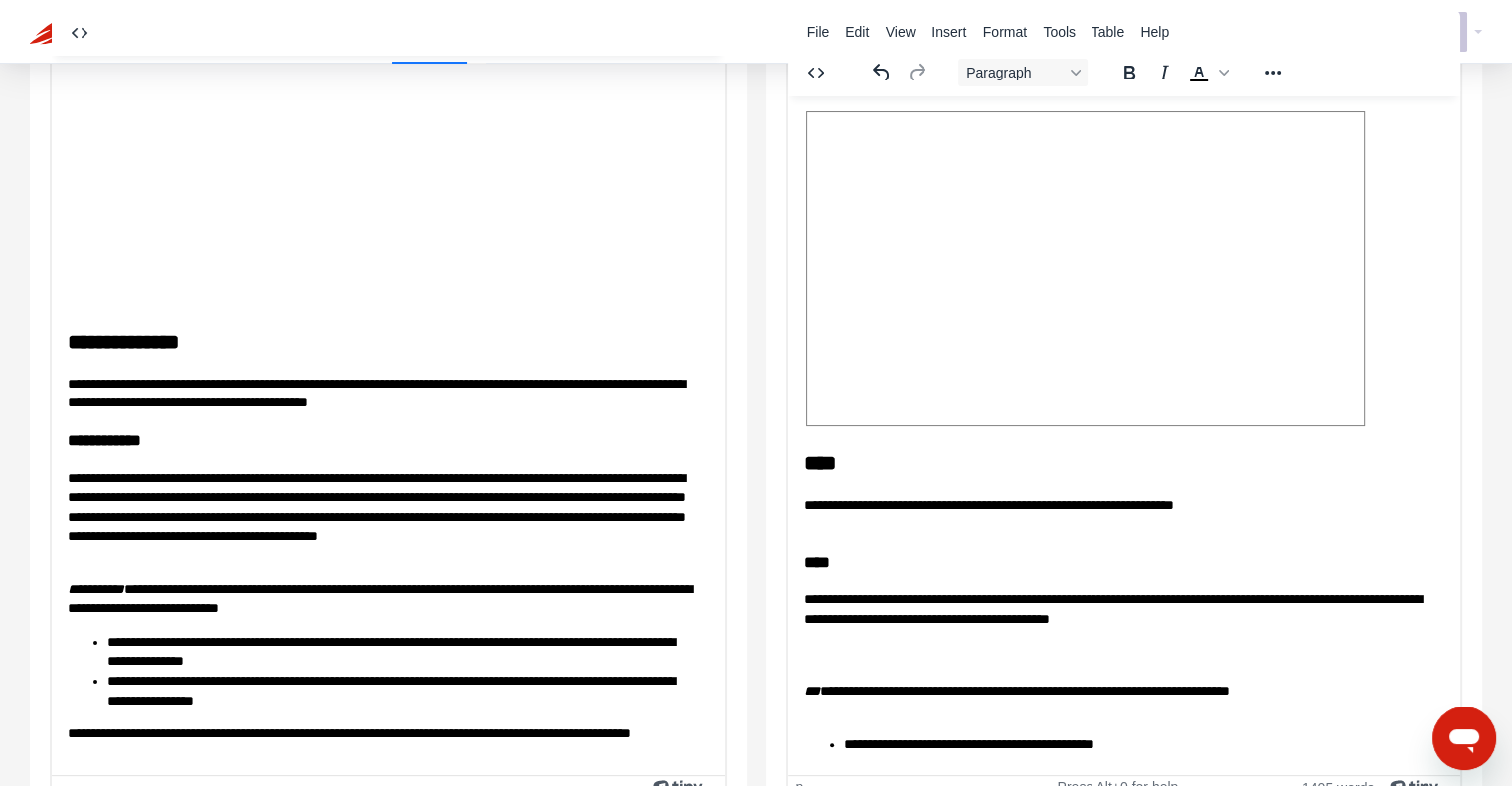 click on "**********" at bounding box center [1116, 514] 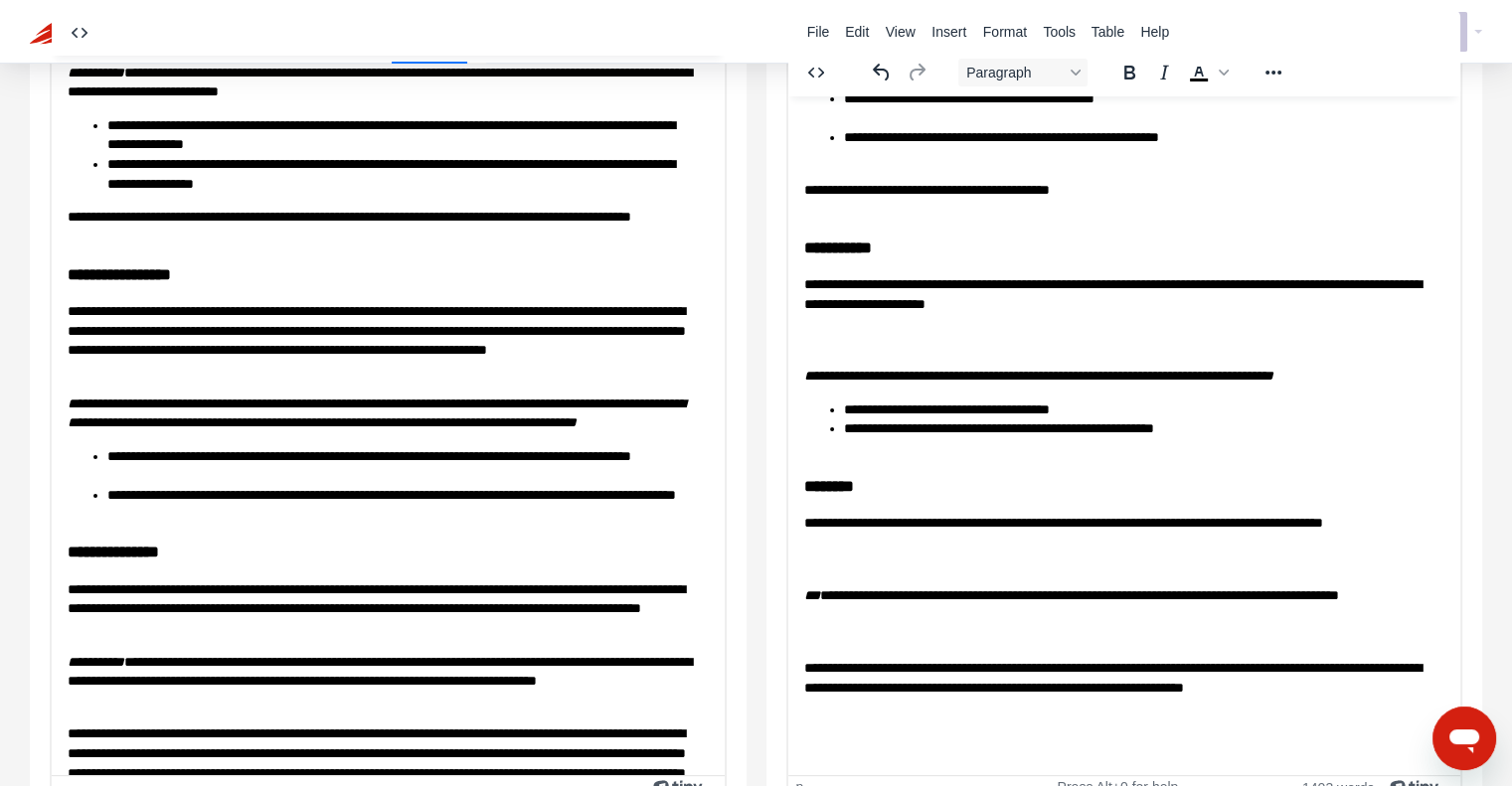 scroll, scrollTop: 1288, scrollLeft: 0, axis: vertical 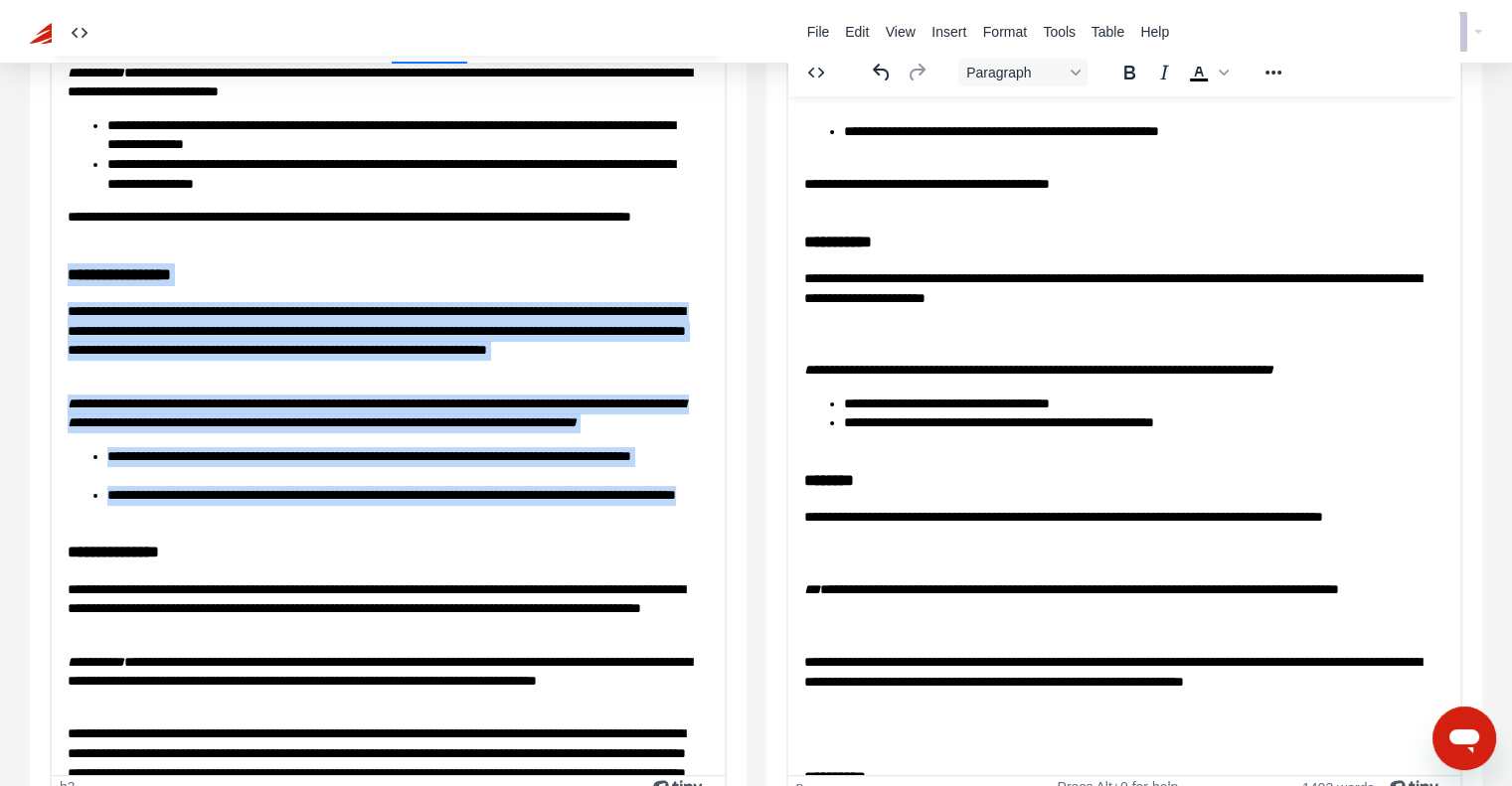 drag, startPoint x: 242, startPoint y: 535, endPoint x: 70, endPoint y: 263, distance: 321.81983 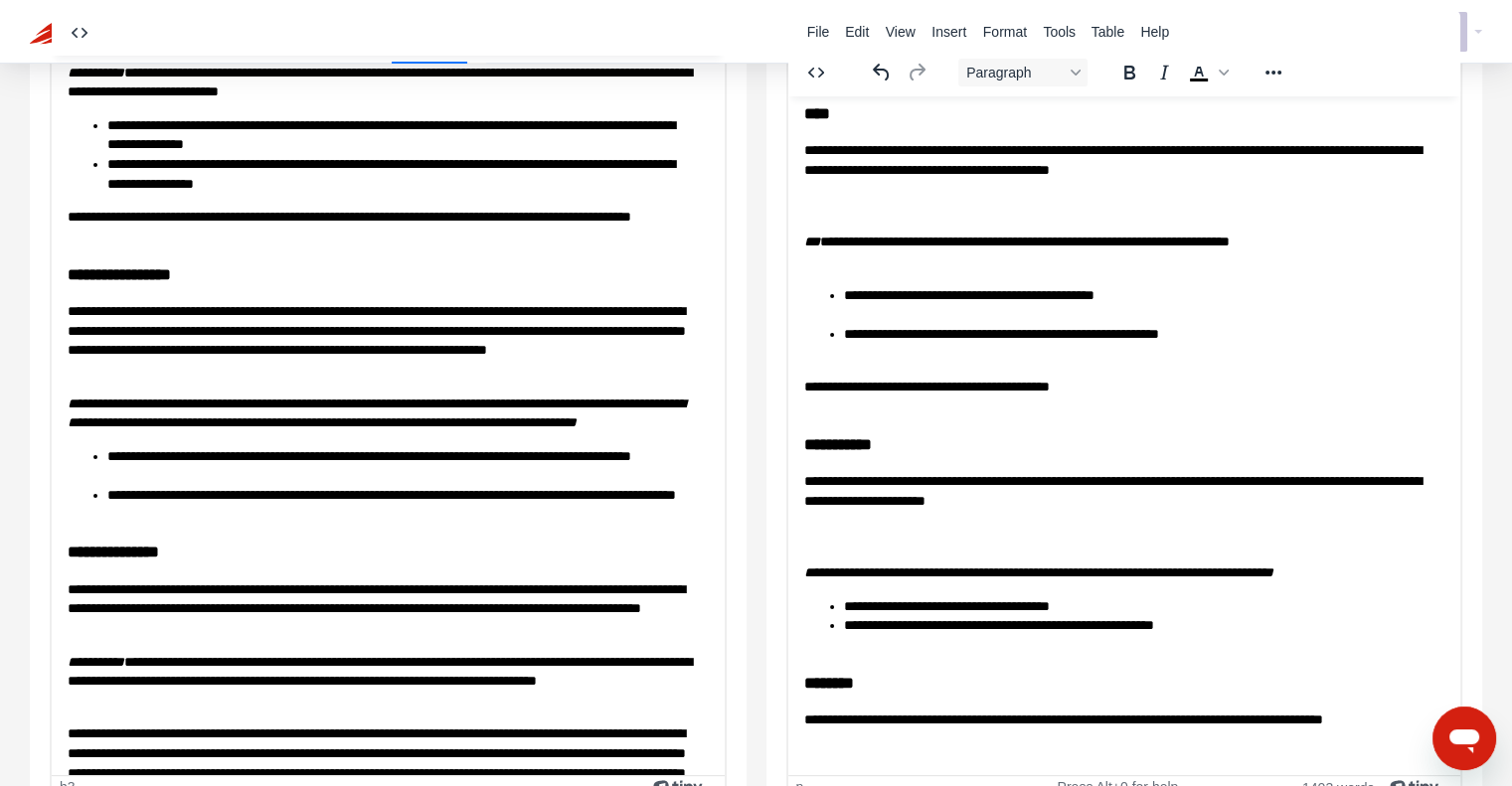 scroll, scrollTop: 1084, scrollLeft: 0, axis: vertical 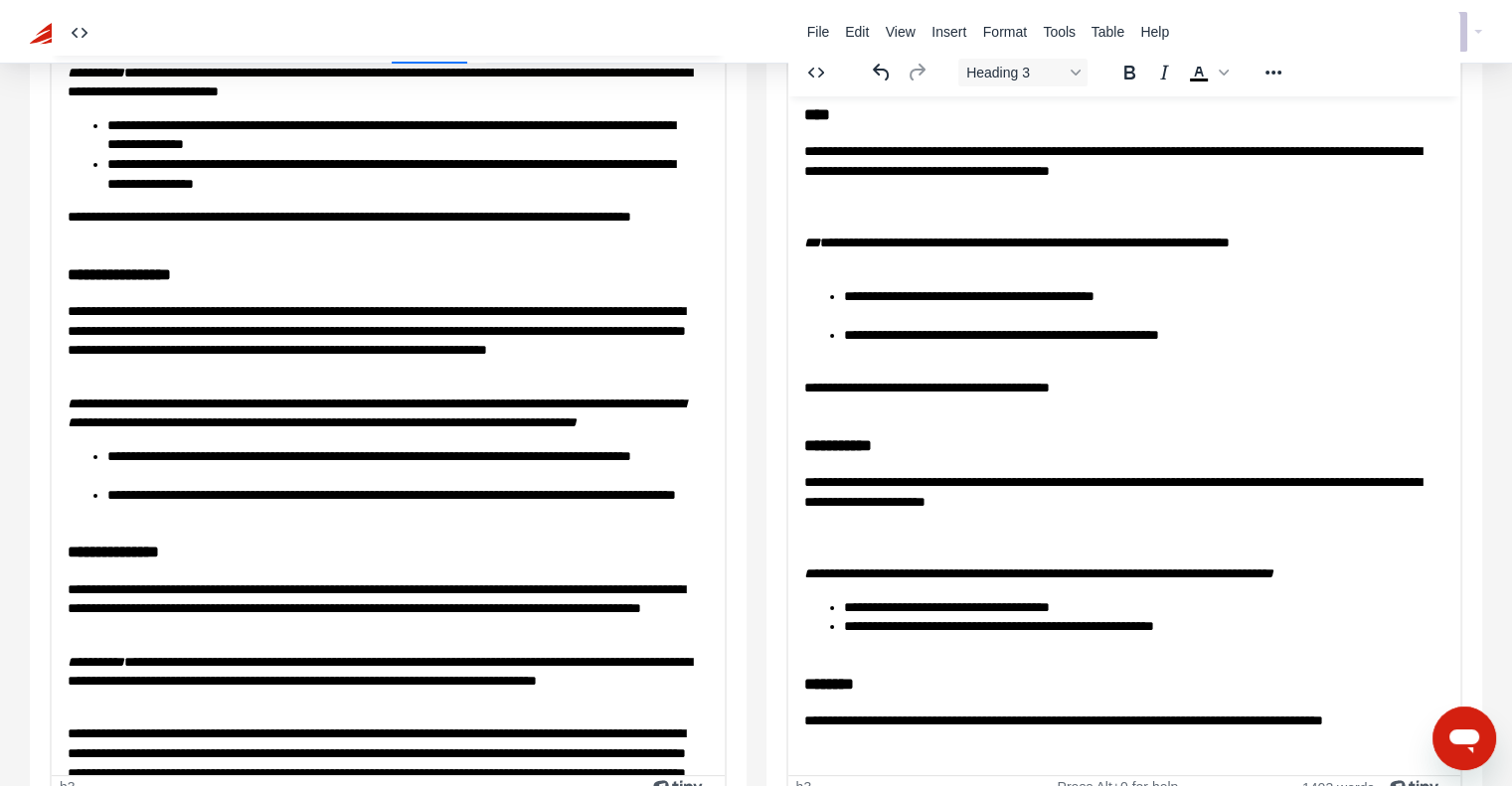 click on "**********" at bounding box center (1116, 444) 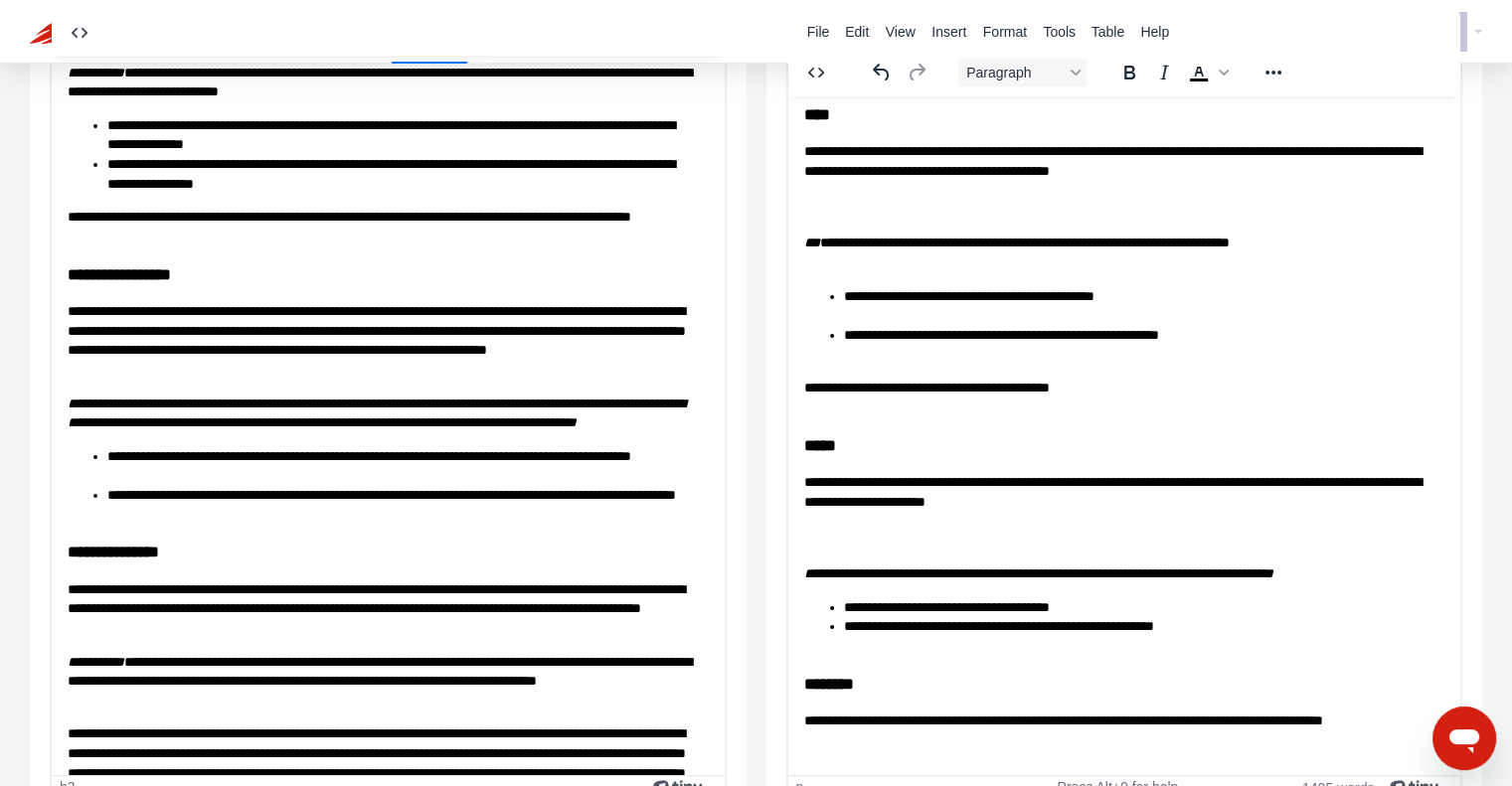 click on "**********" at bounding box center [1116, 511] 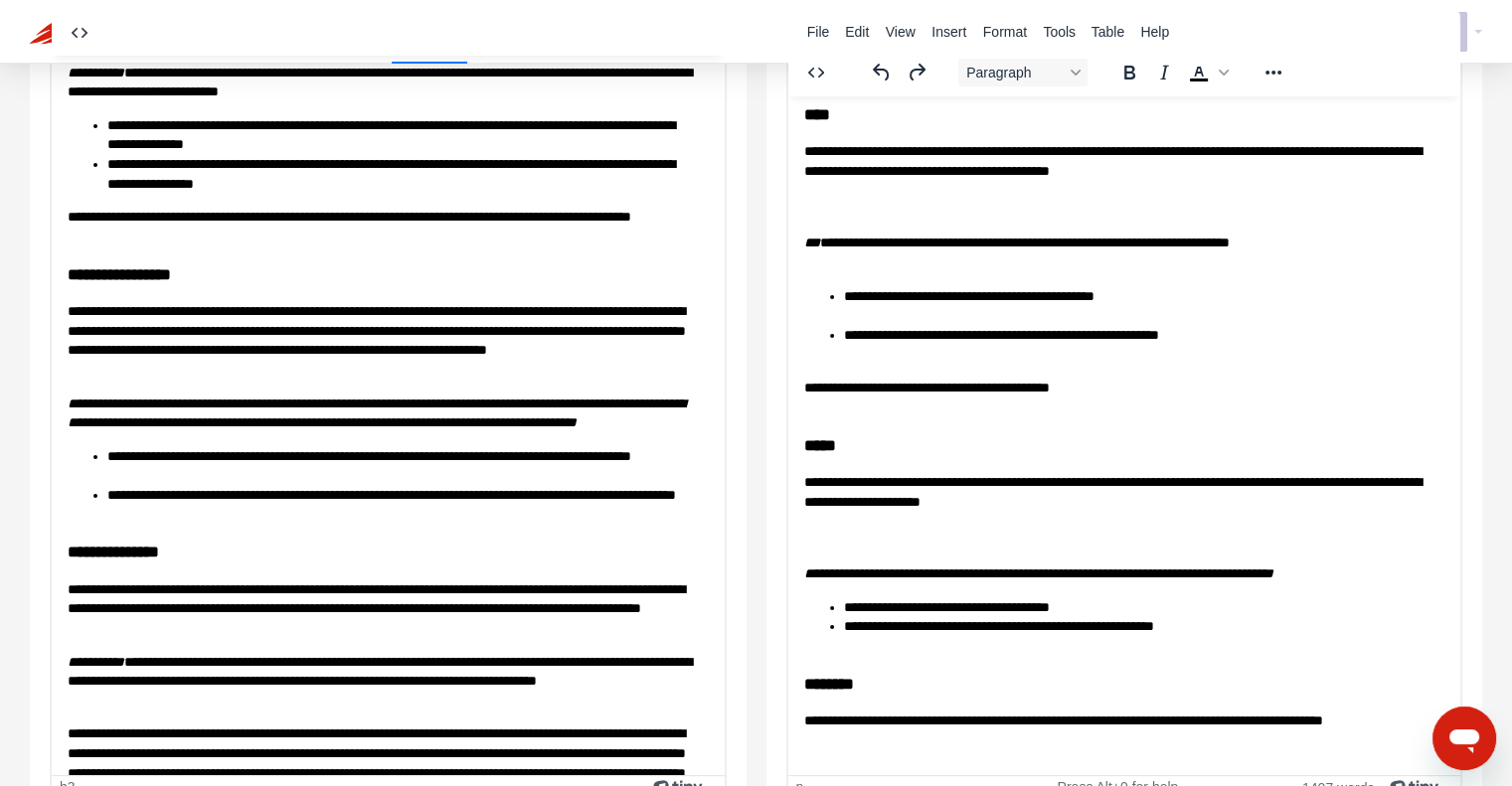 click on "**********" at bounding box center [1116, 396] 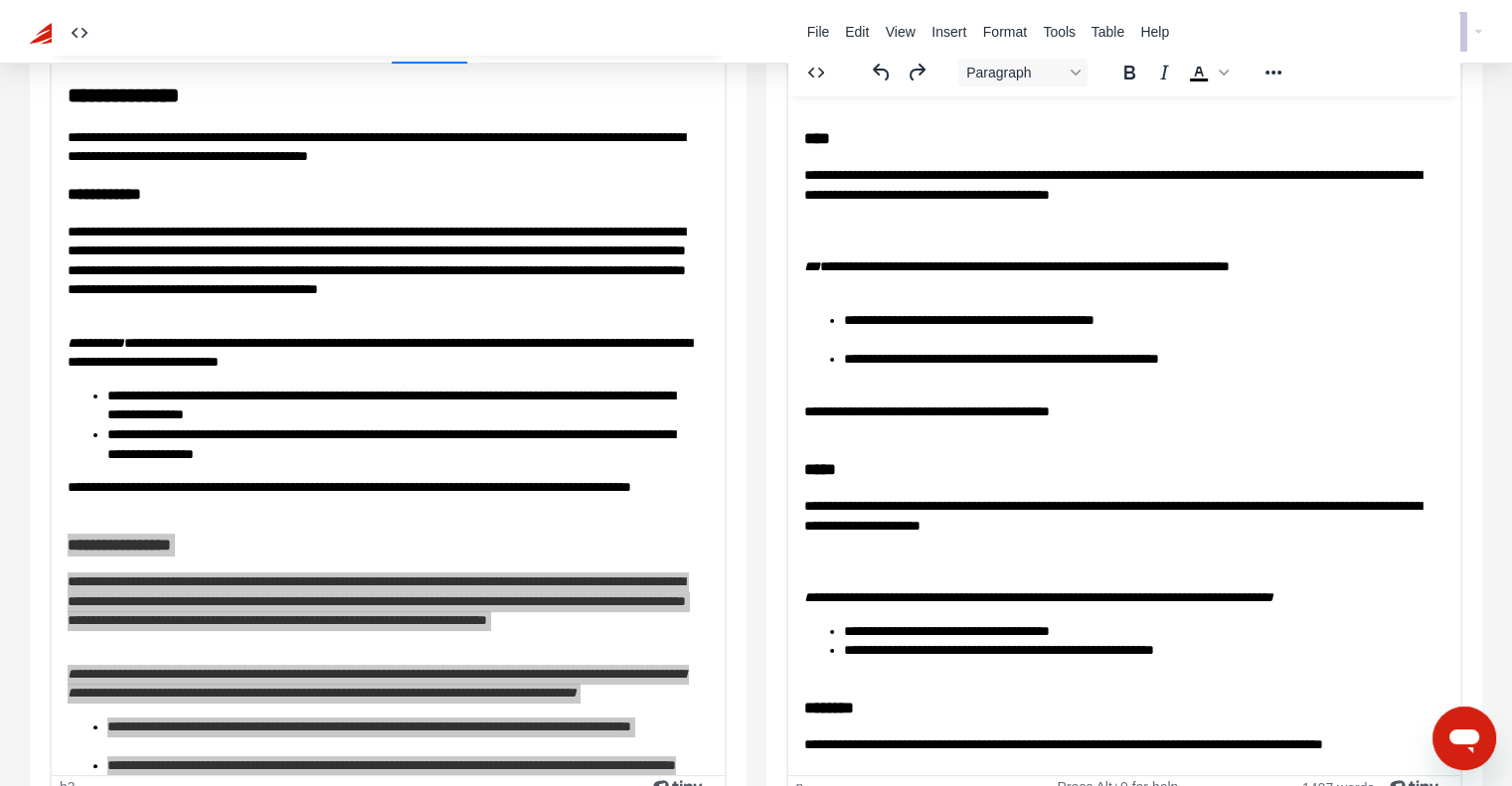 scroll, scrollTop: 1068, scrollLeft: 0, axis: vertical 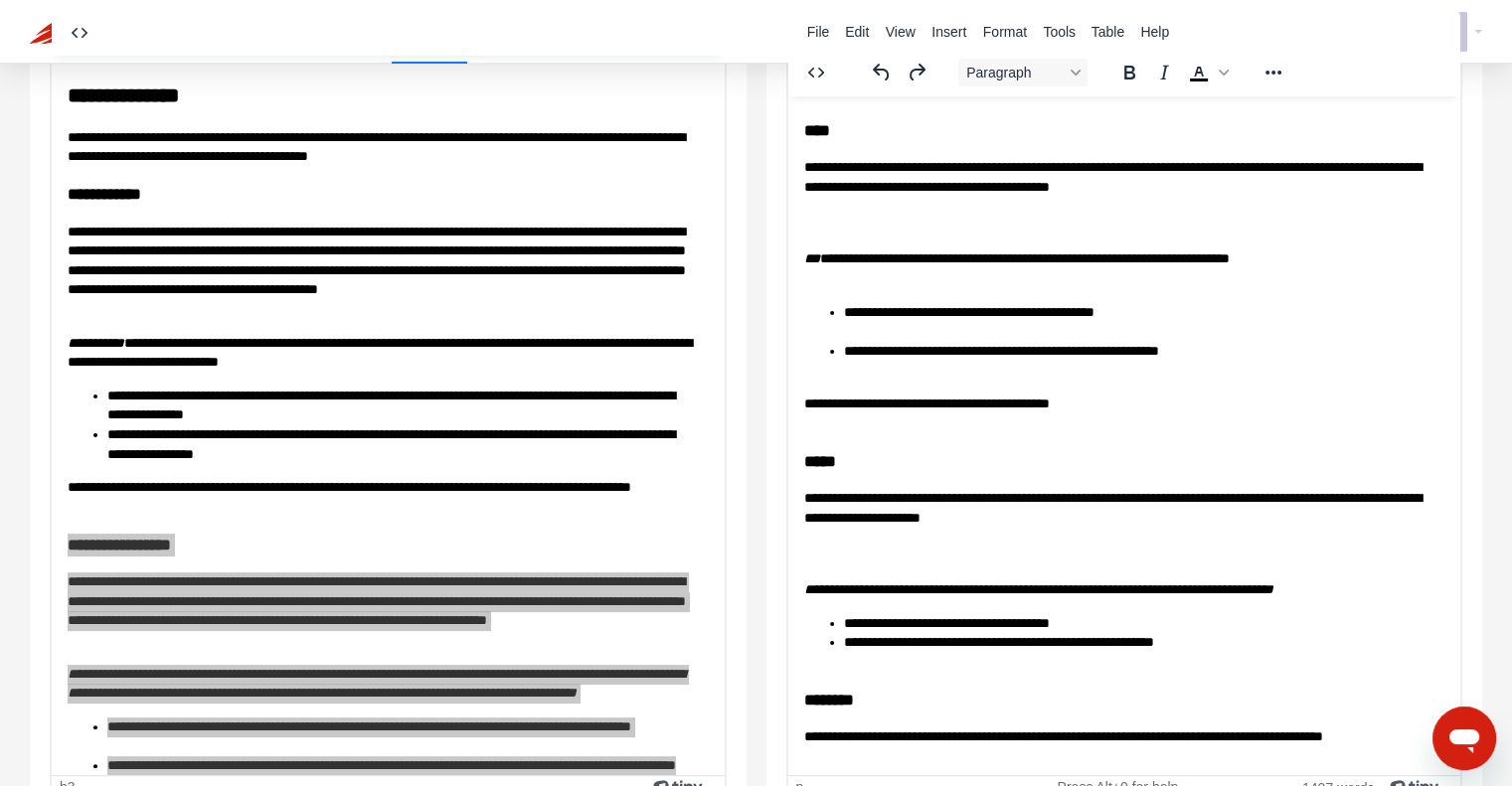 click on "**********" at bounding box center [1116, 412] 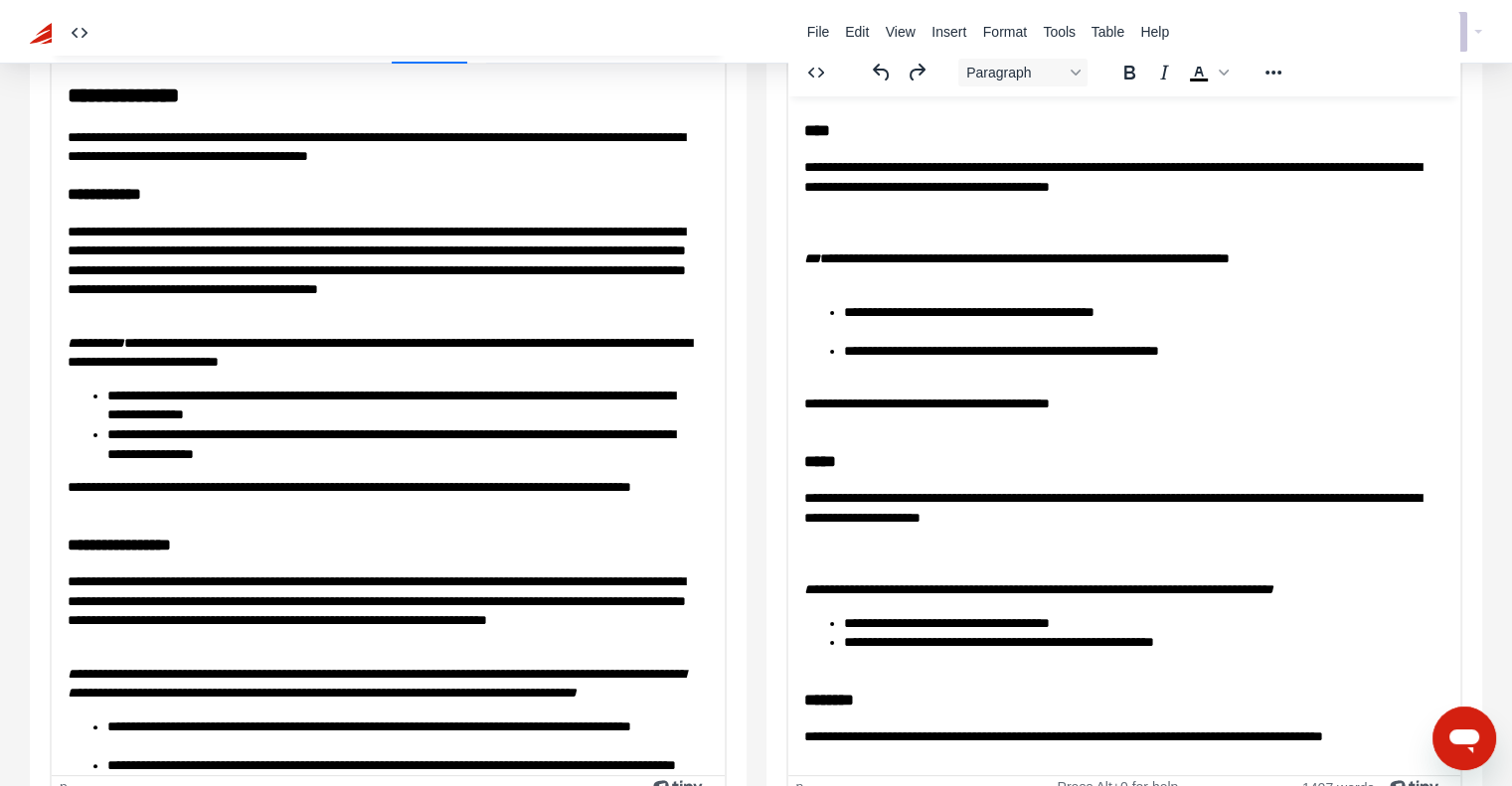 click on "**********" at bounding box center (388, 227) 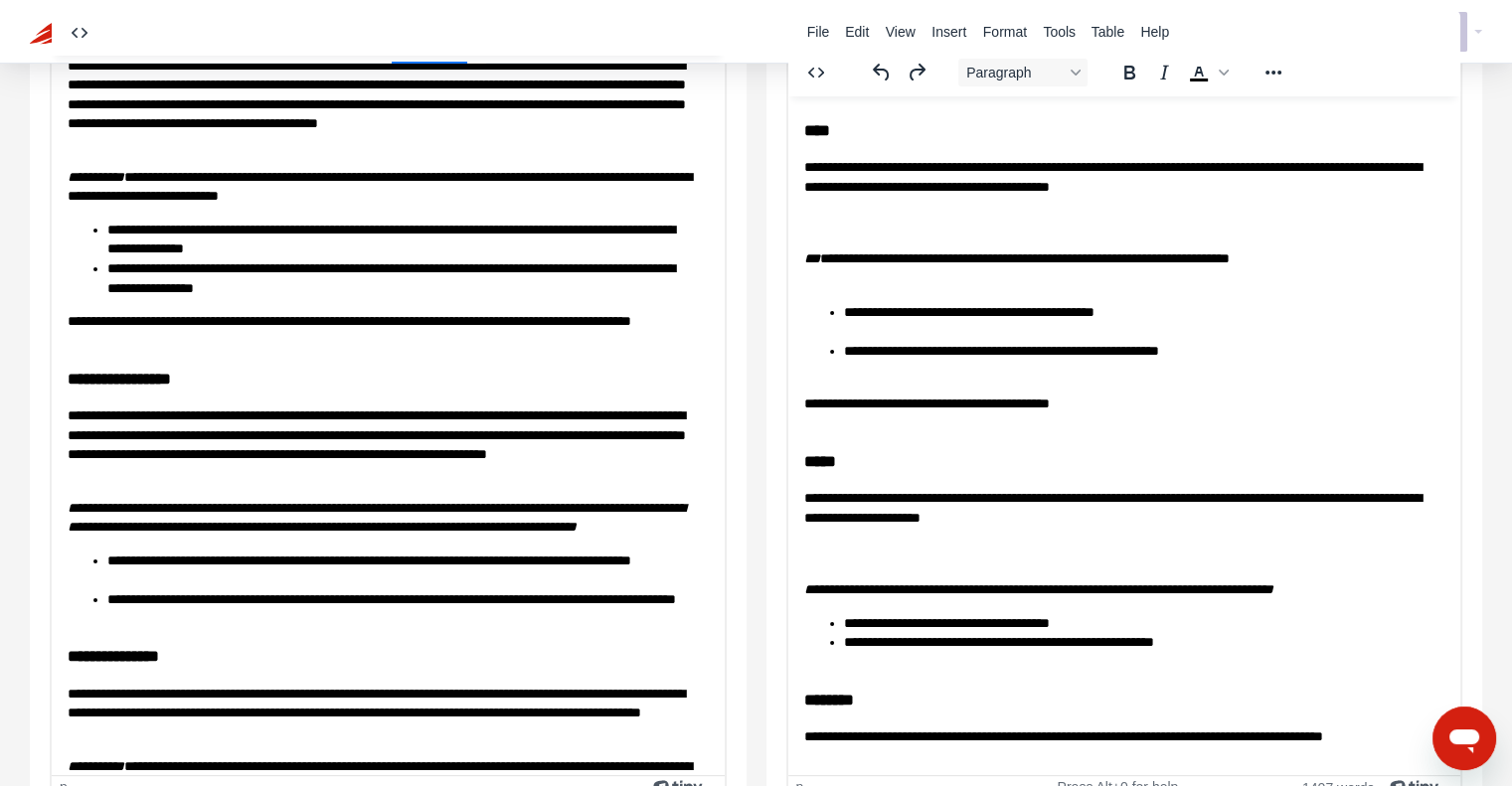 scroll, scrollTop: 1145, scrollLeft: 0, axis: vertical 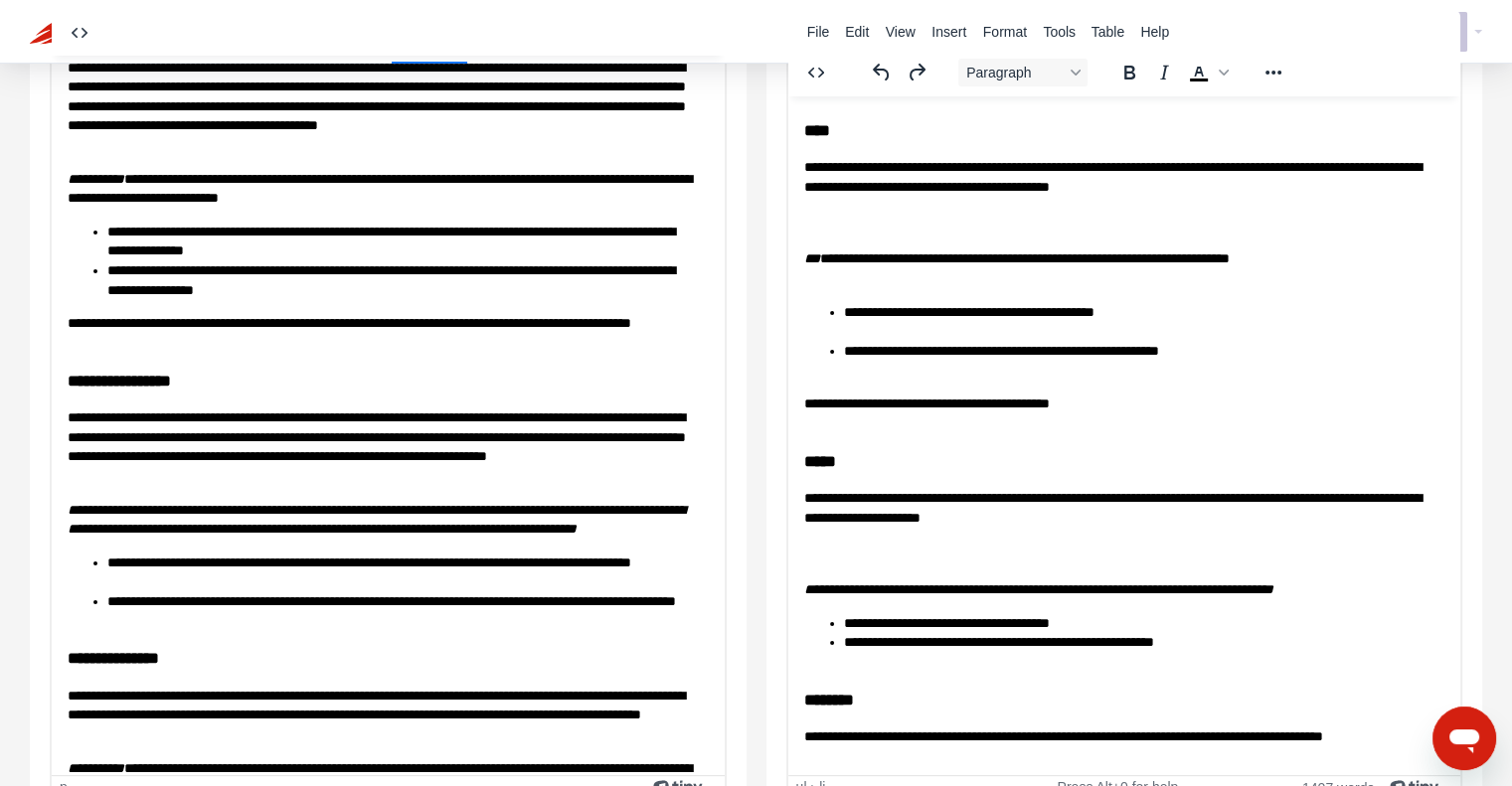 click on "**********" at bounding box center (1123, 142) 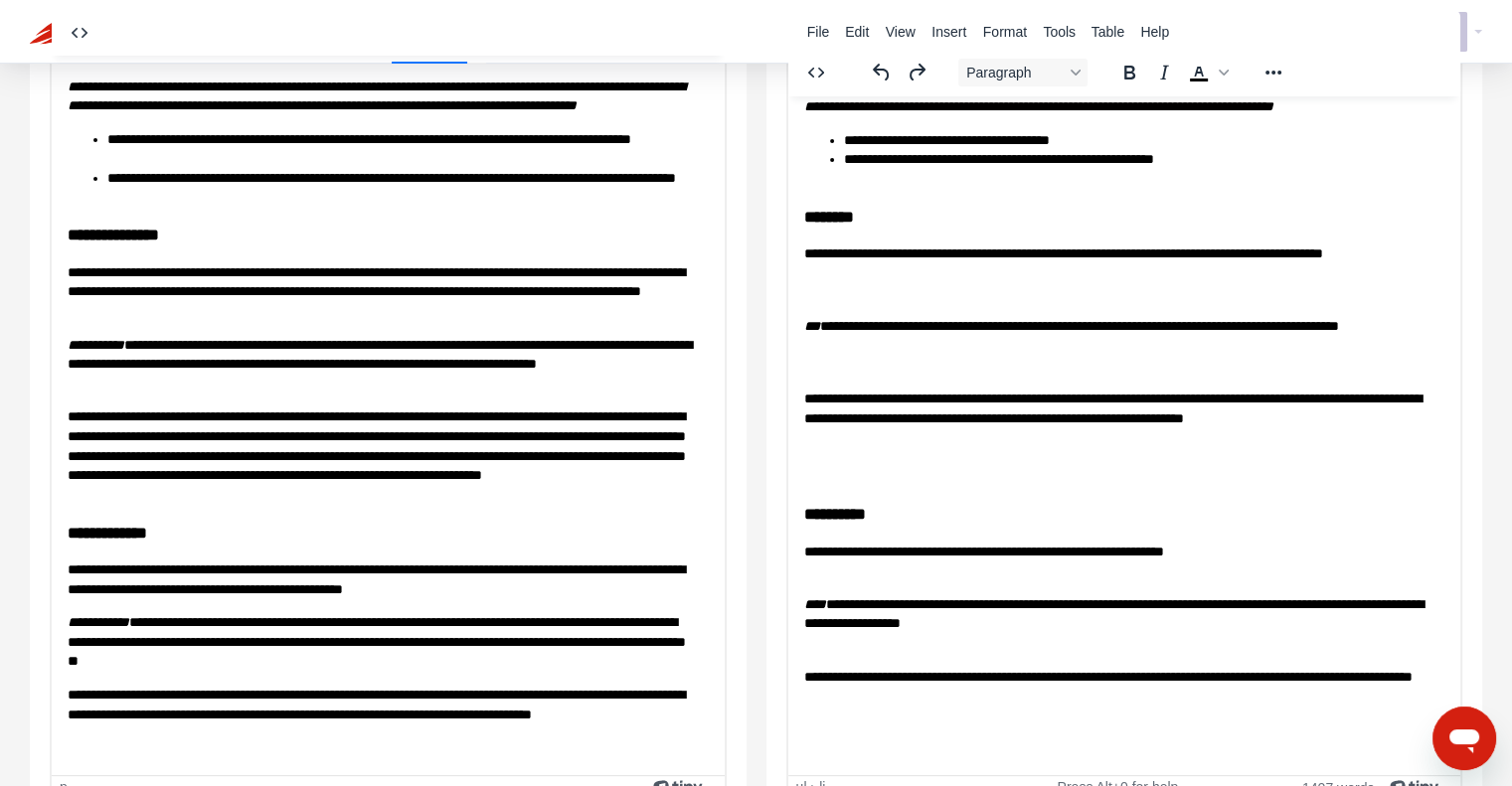 scroll, scrollTop: 1572, scrollLeft: 0, axis: vertical 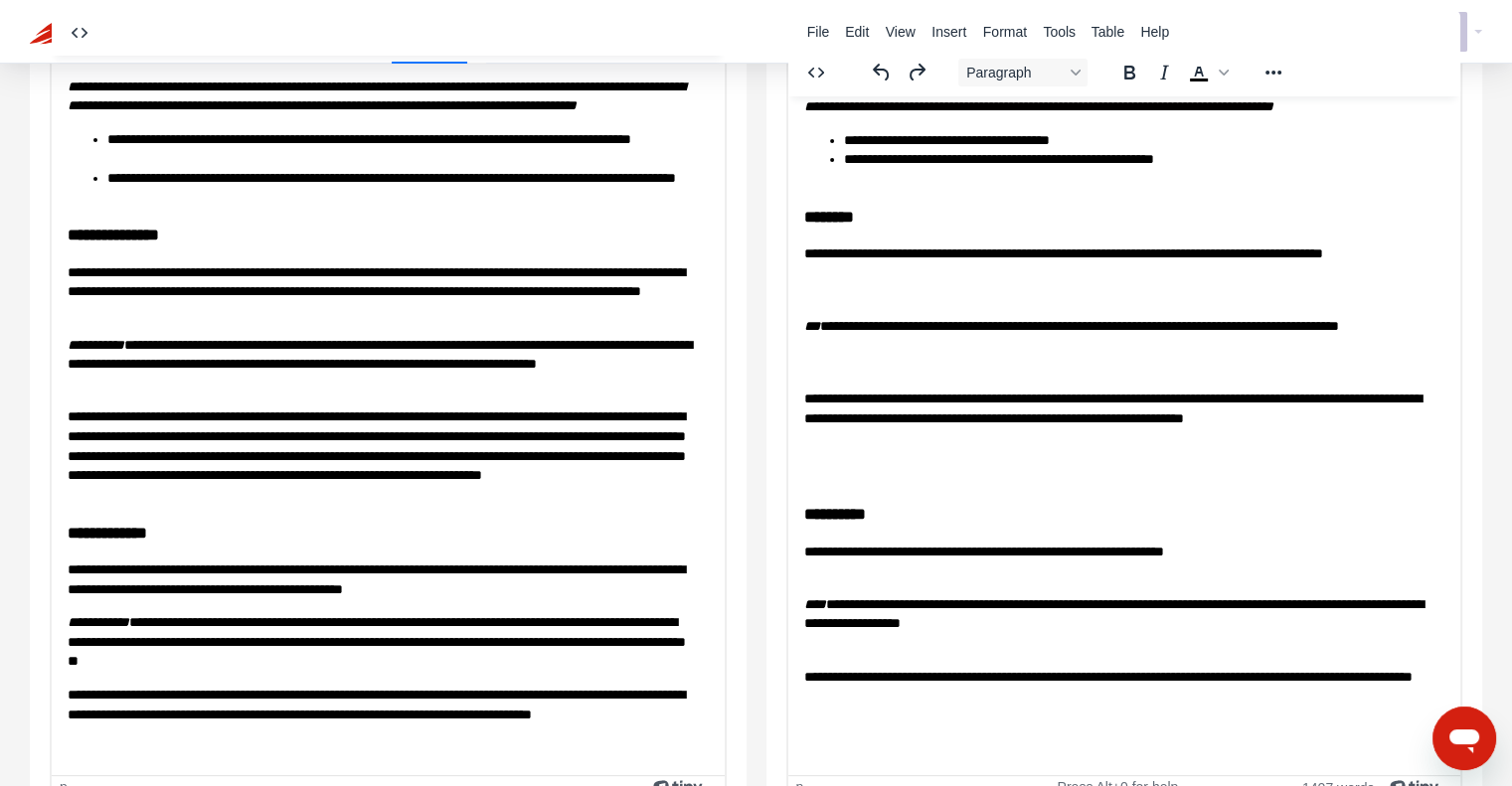 click on "**********" at bounding box center [1116, 272] 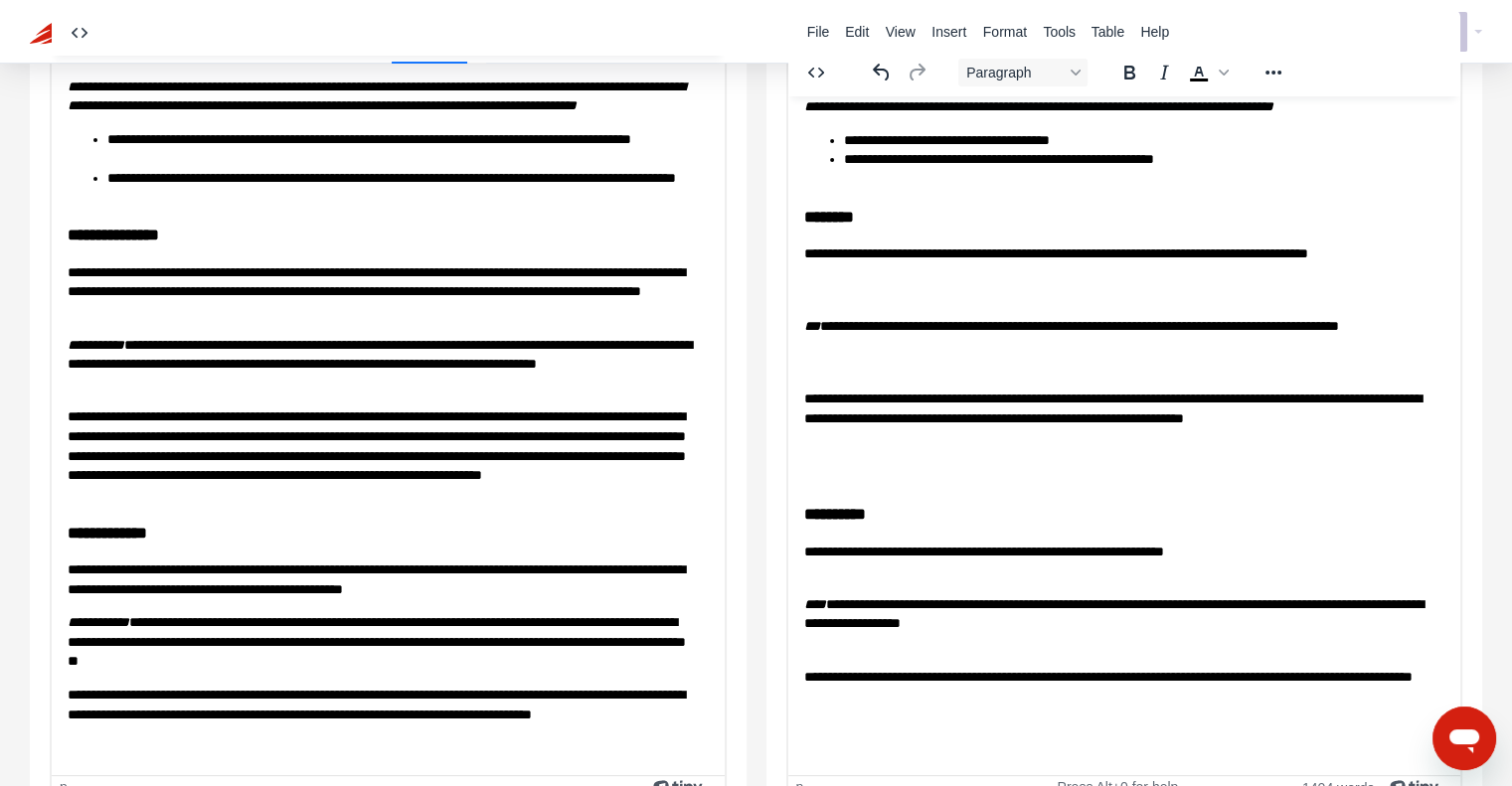 click on "**********" at bounding box center [1116, 437] 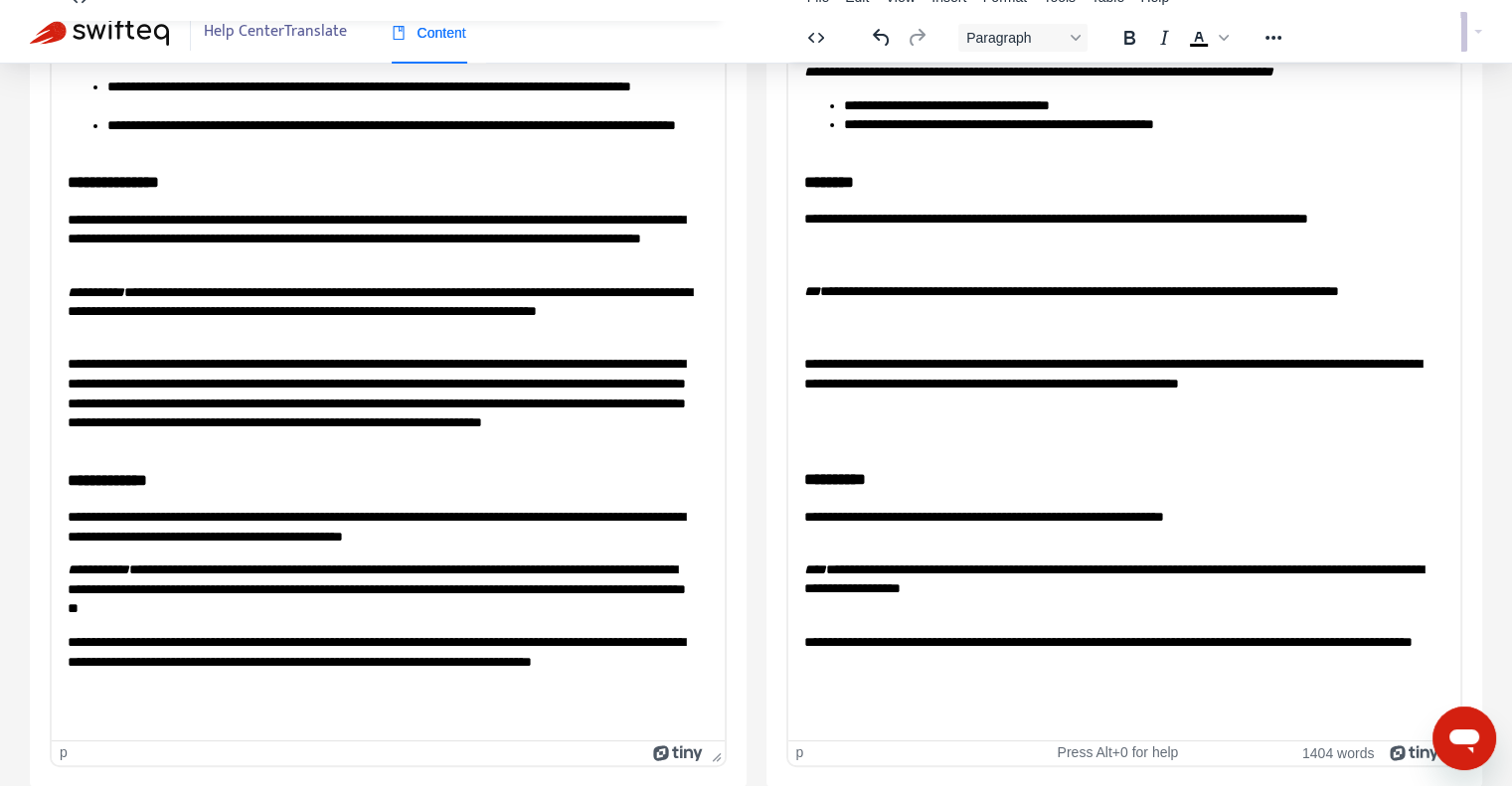 scroll, scrollTop: 0, scrollLeft: 0, axis: both 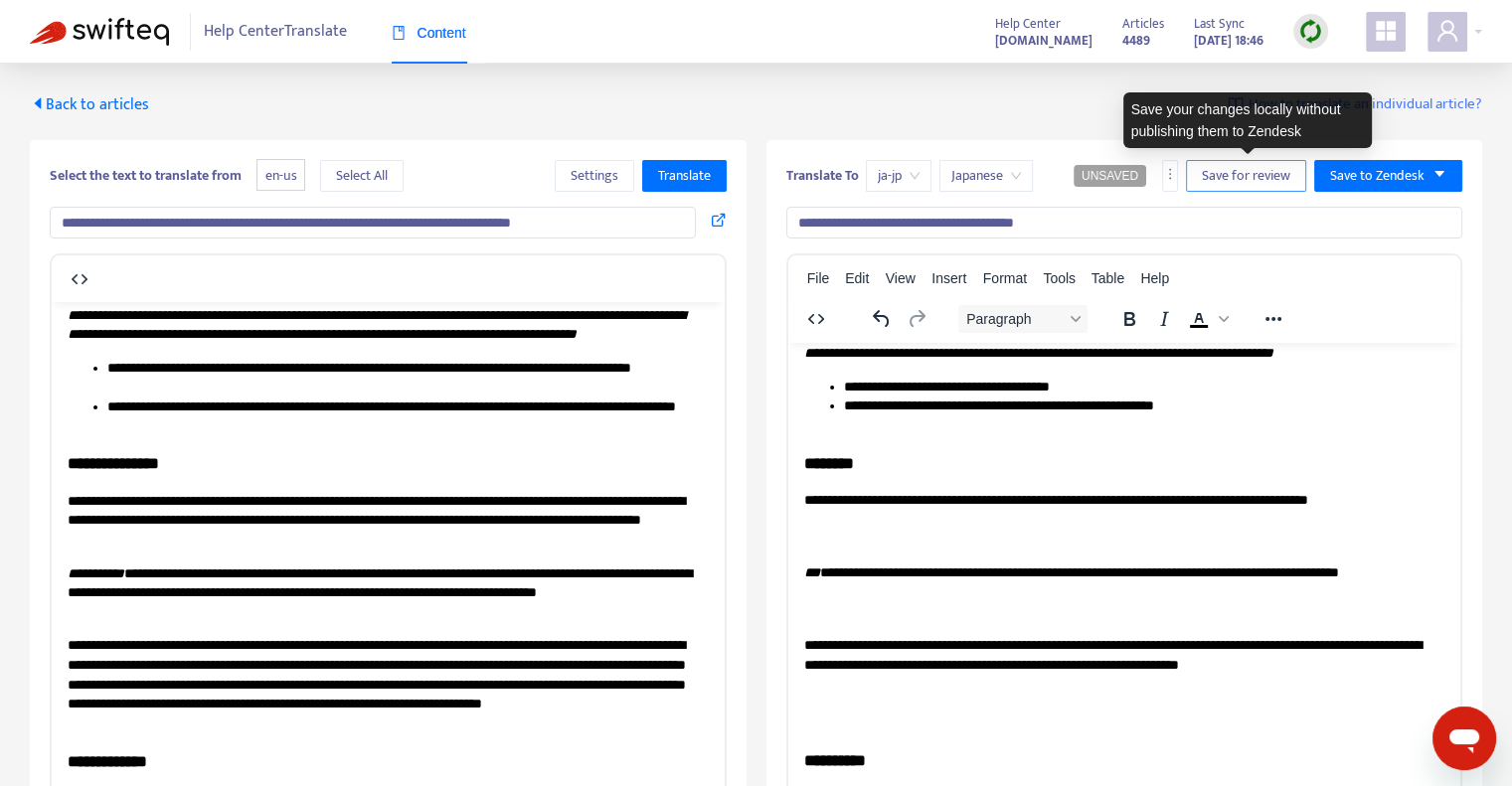 click on "Save for review" at bounding box center [1246, 176] 